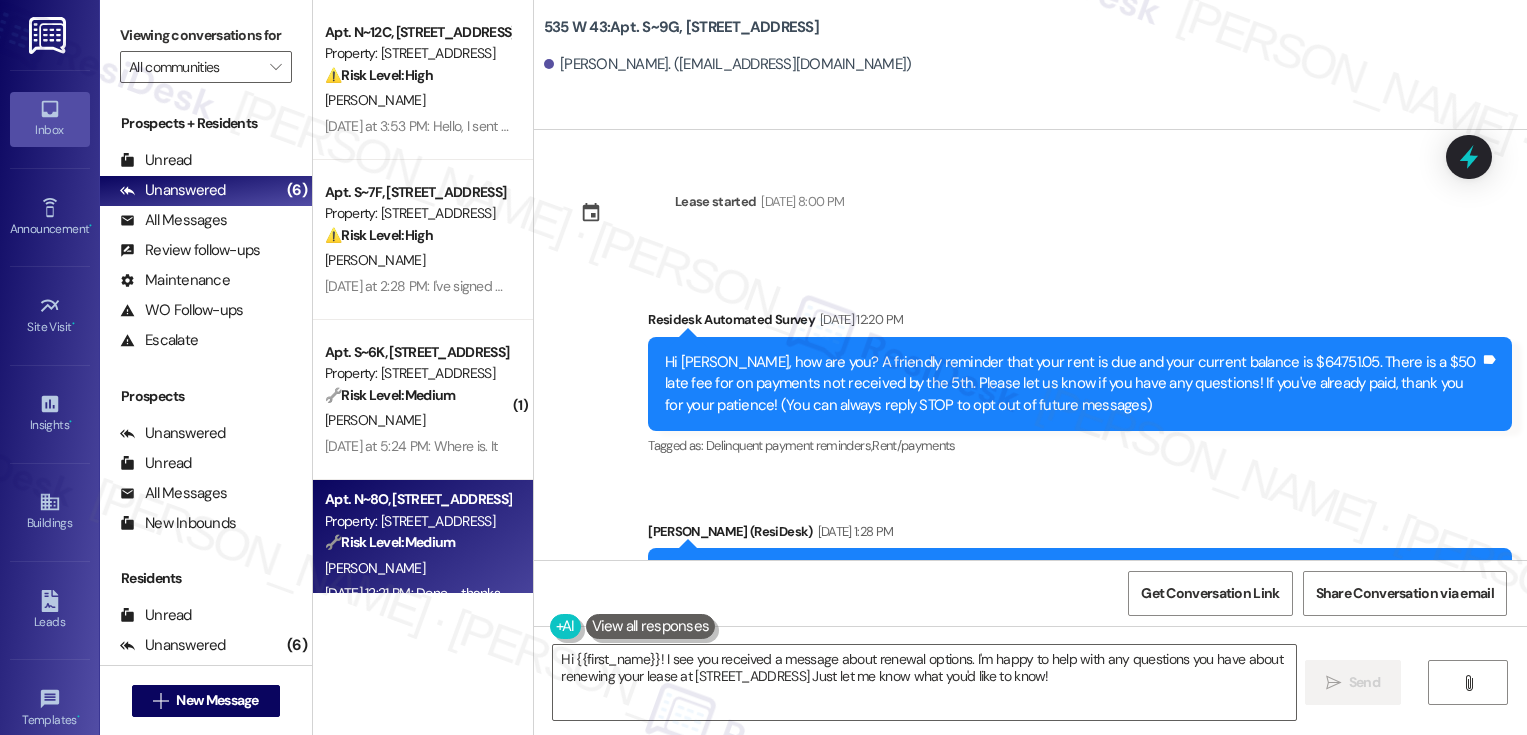 scroll, scrollTop: 0, scrollLeft: 0, axis: both 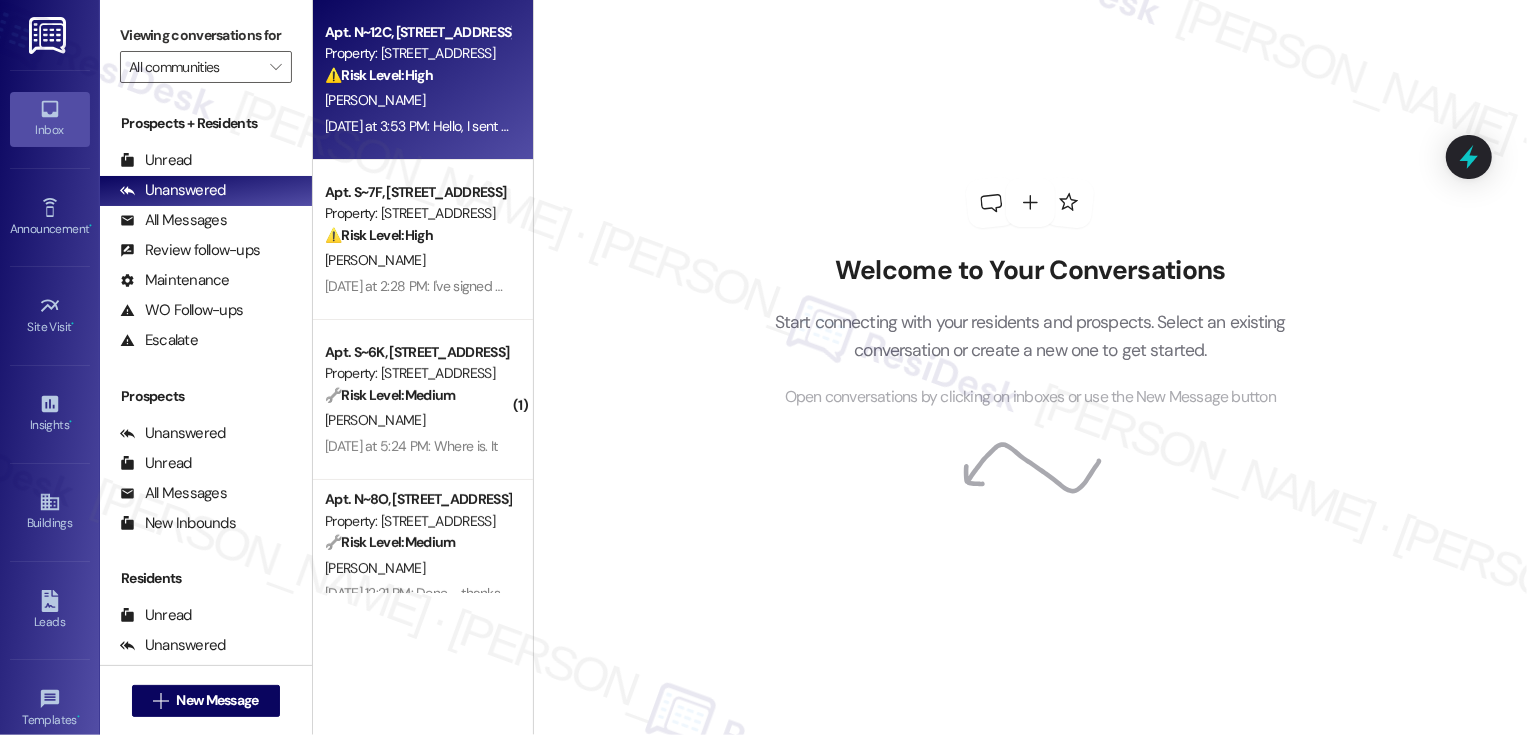 click on "[PERSON_NAME]" at bounding box center [417, 100] 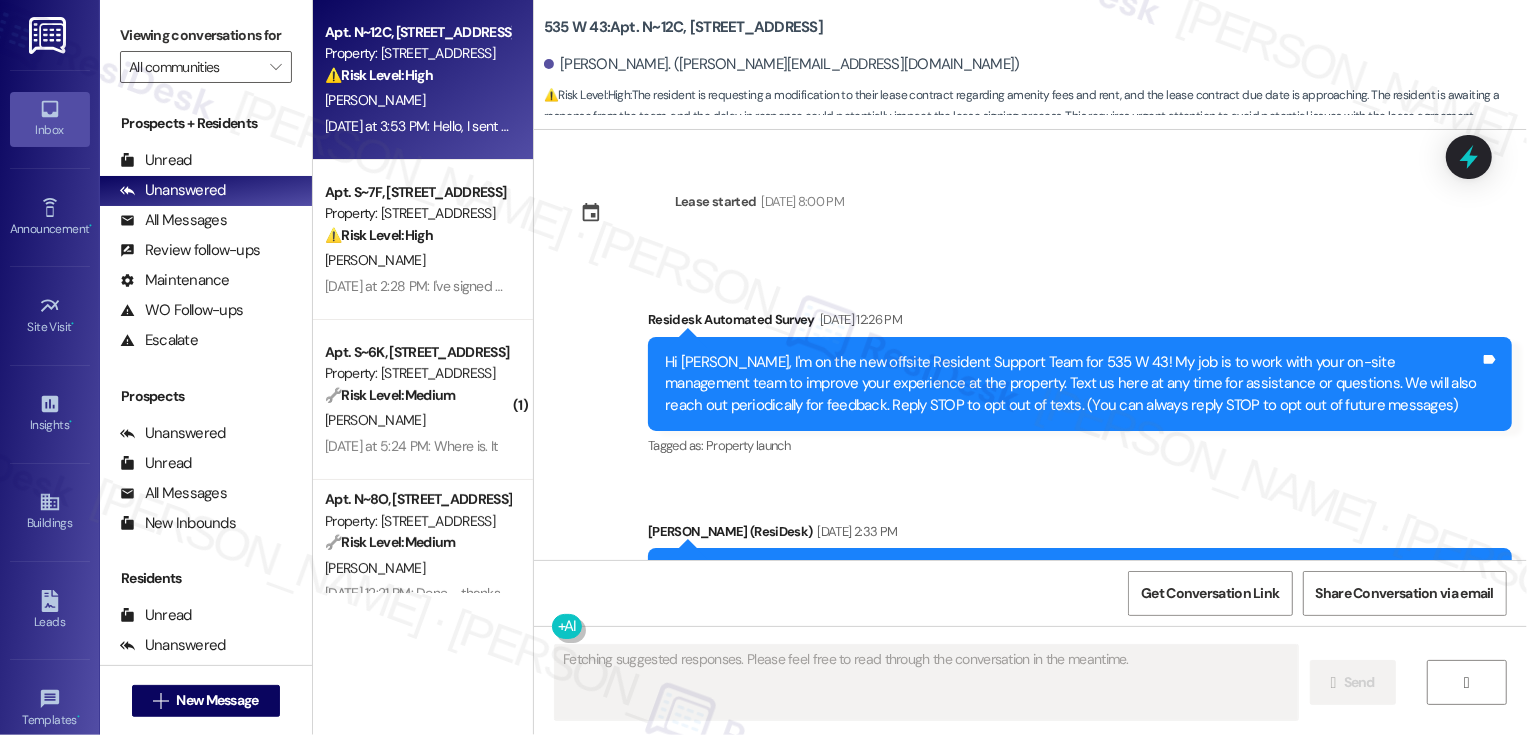 scroll, scrollTop: 19155, scrollLeft: 0, axis: vertical 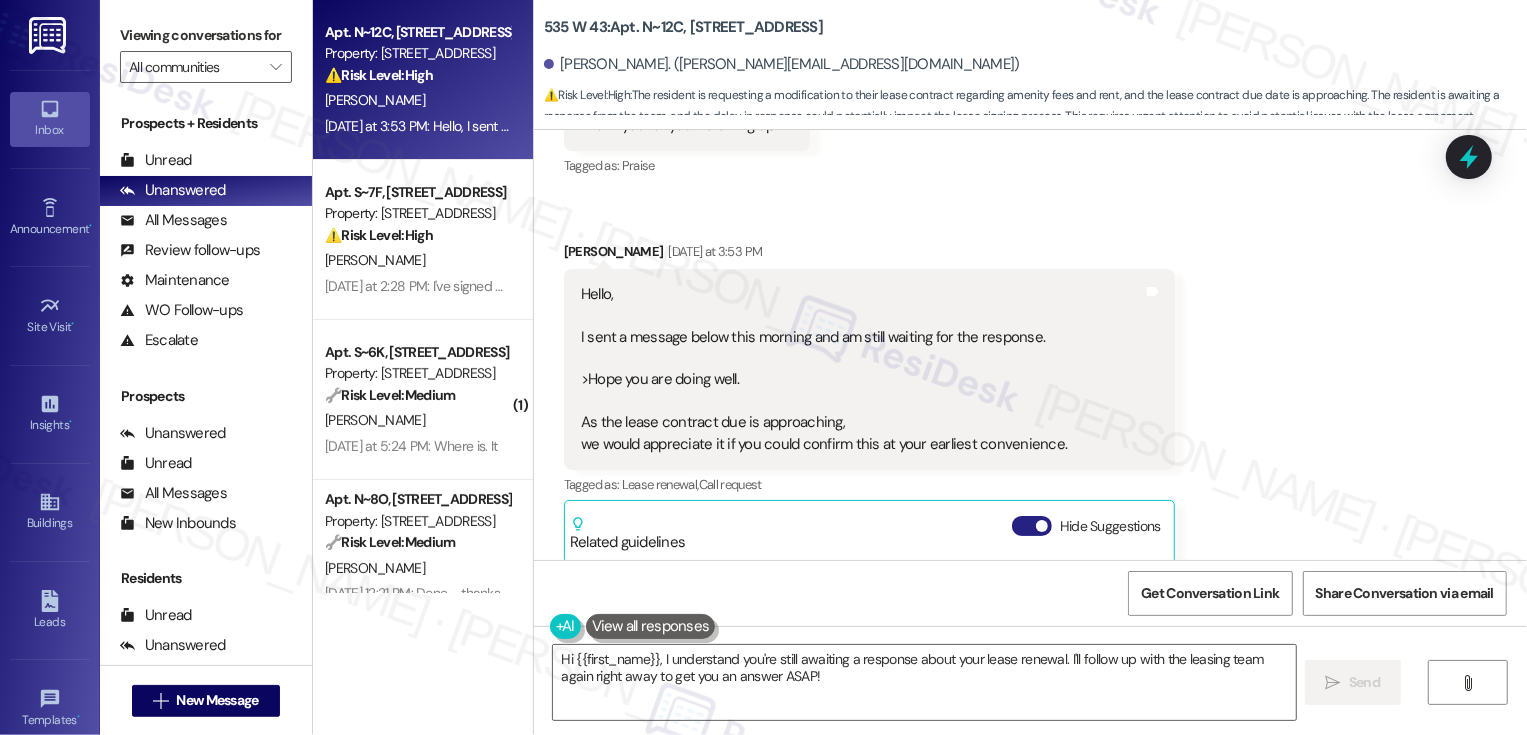 click on "Hide Suggestions" at bounding box center [1032, 526] 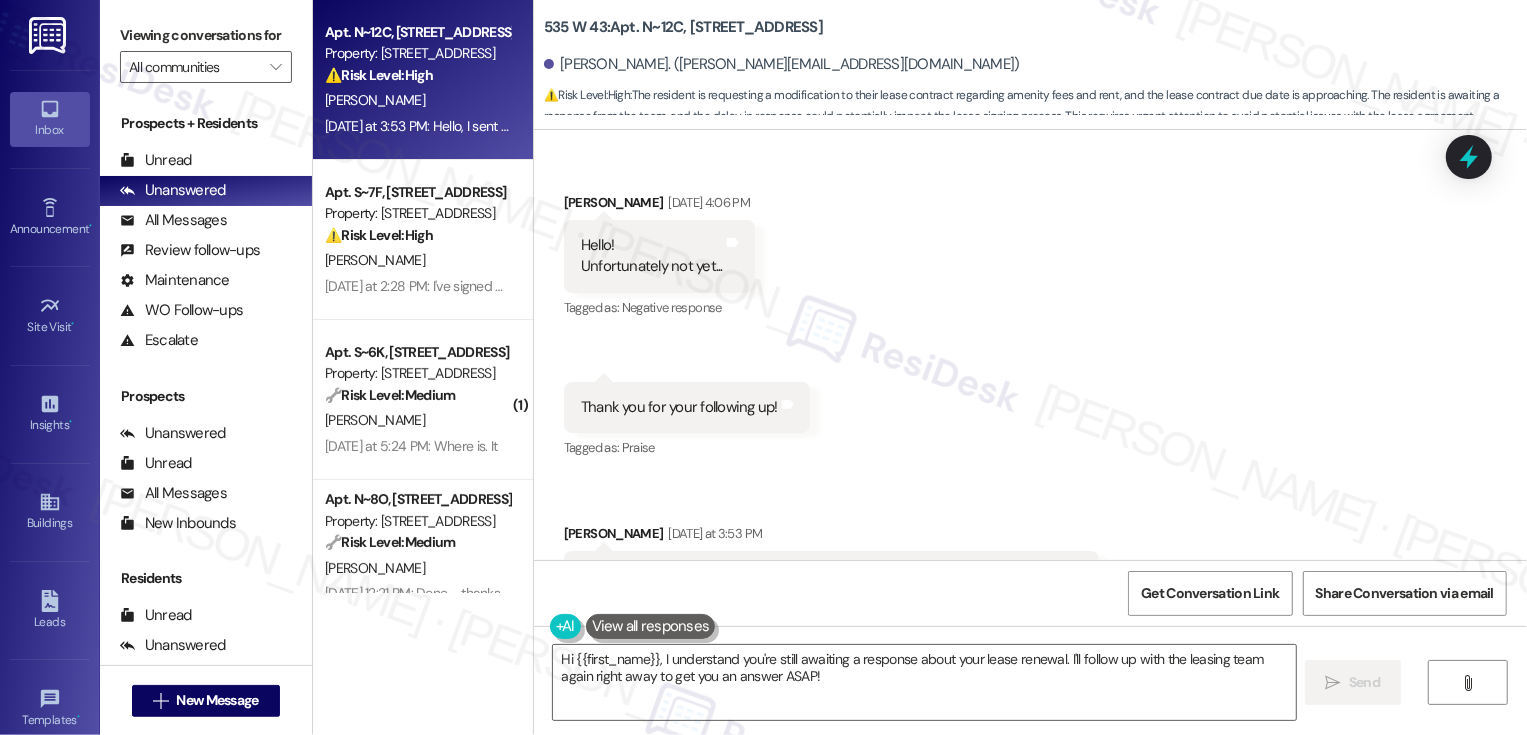 scroll, scrollTop: 18830, scrollLeft: 0, axis: vertical 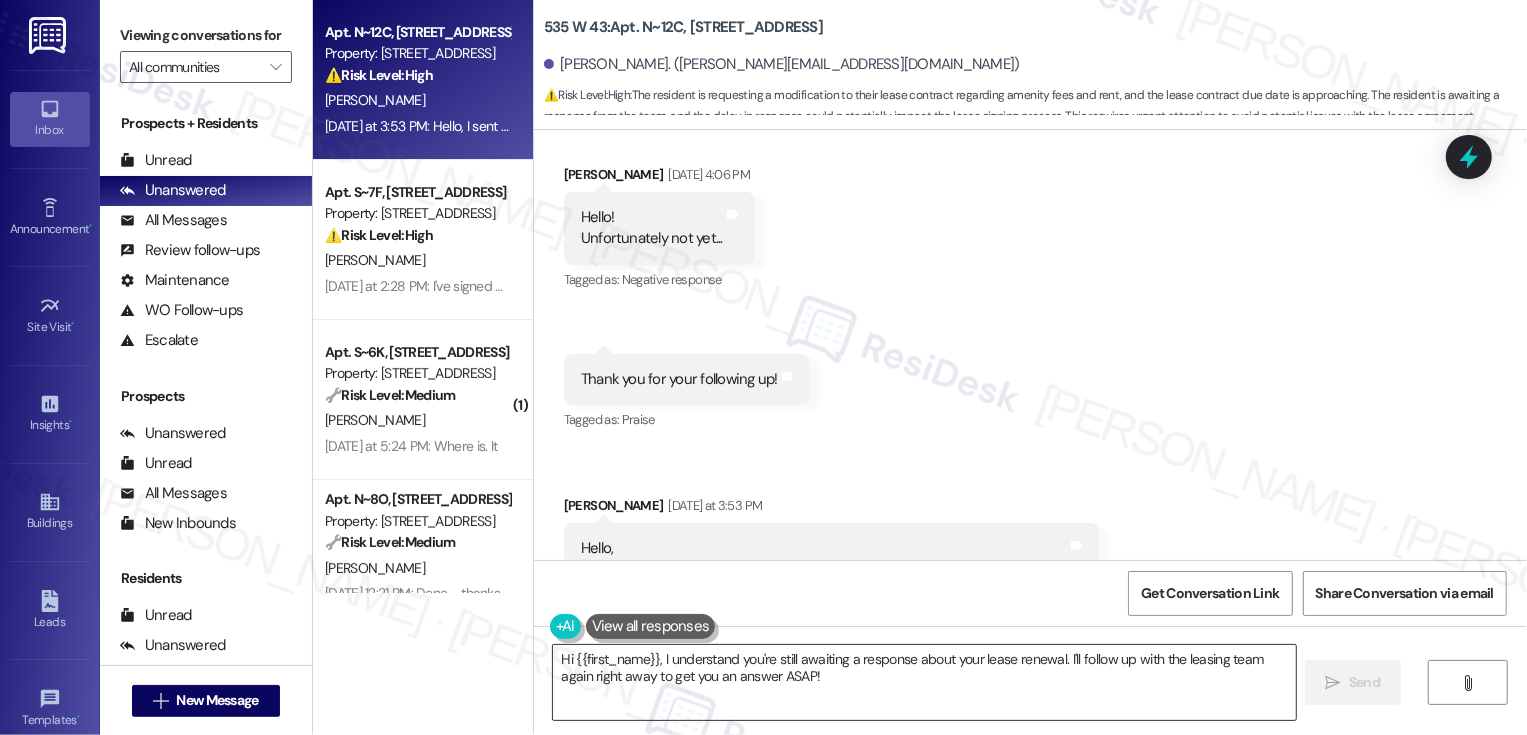 click on "Hi {{first_name}}, I understand you're still awaiting a response about your lease renewal. I'll follow up with the leasing team again right away to get you an answer ASAP!" at bounding box center (924, 682) 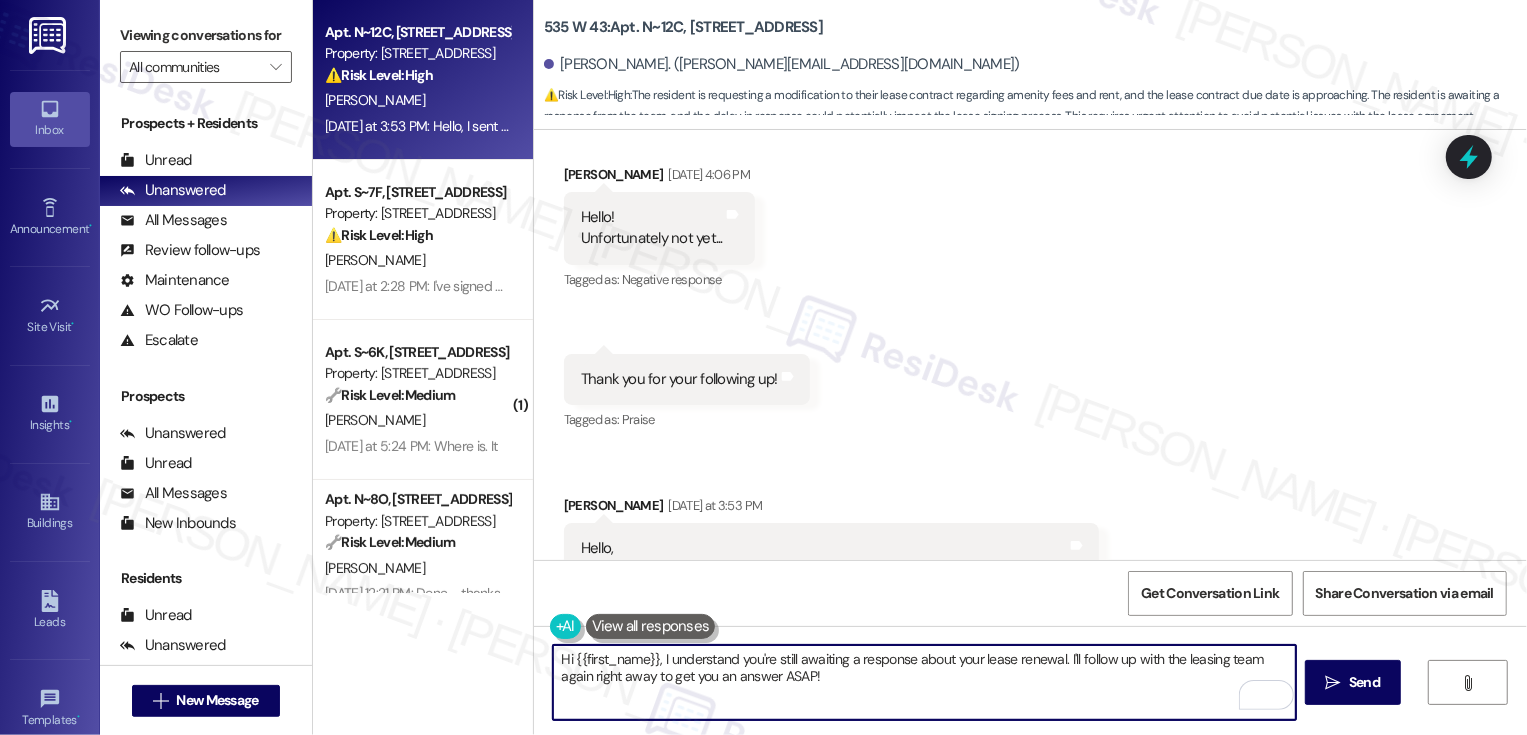 drag, startPoint x: 654, startPoint y: 659, endPoint x: 967, endPoint y: 721, distance: 319.08148 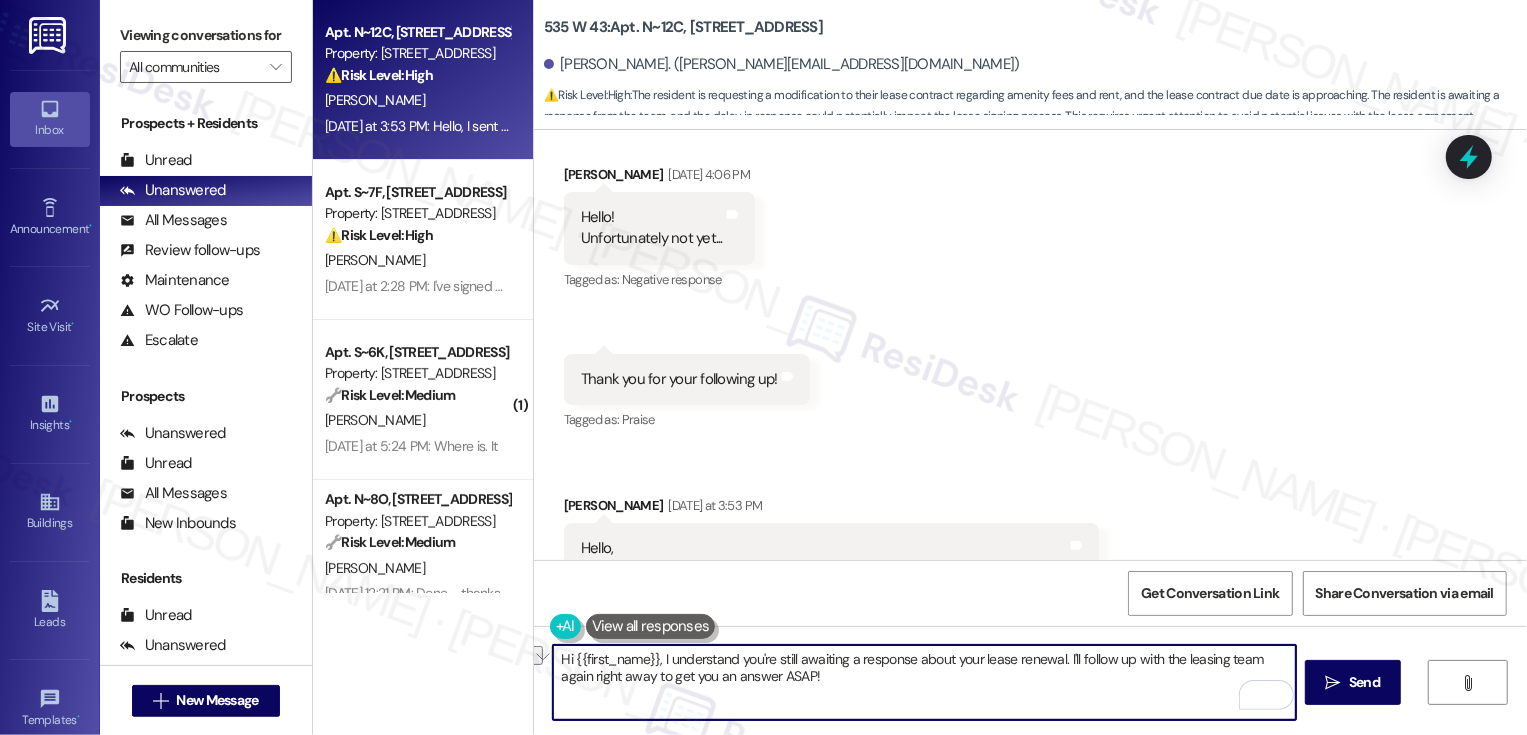 click on "Hi {{first_name}}, I understand you're still awaiting a response about your lease renewal. I'll follow up with the leasing team again right away to get you an answer ASAP!" at bounding box center [924, 682] 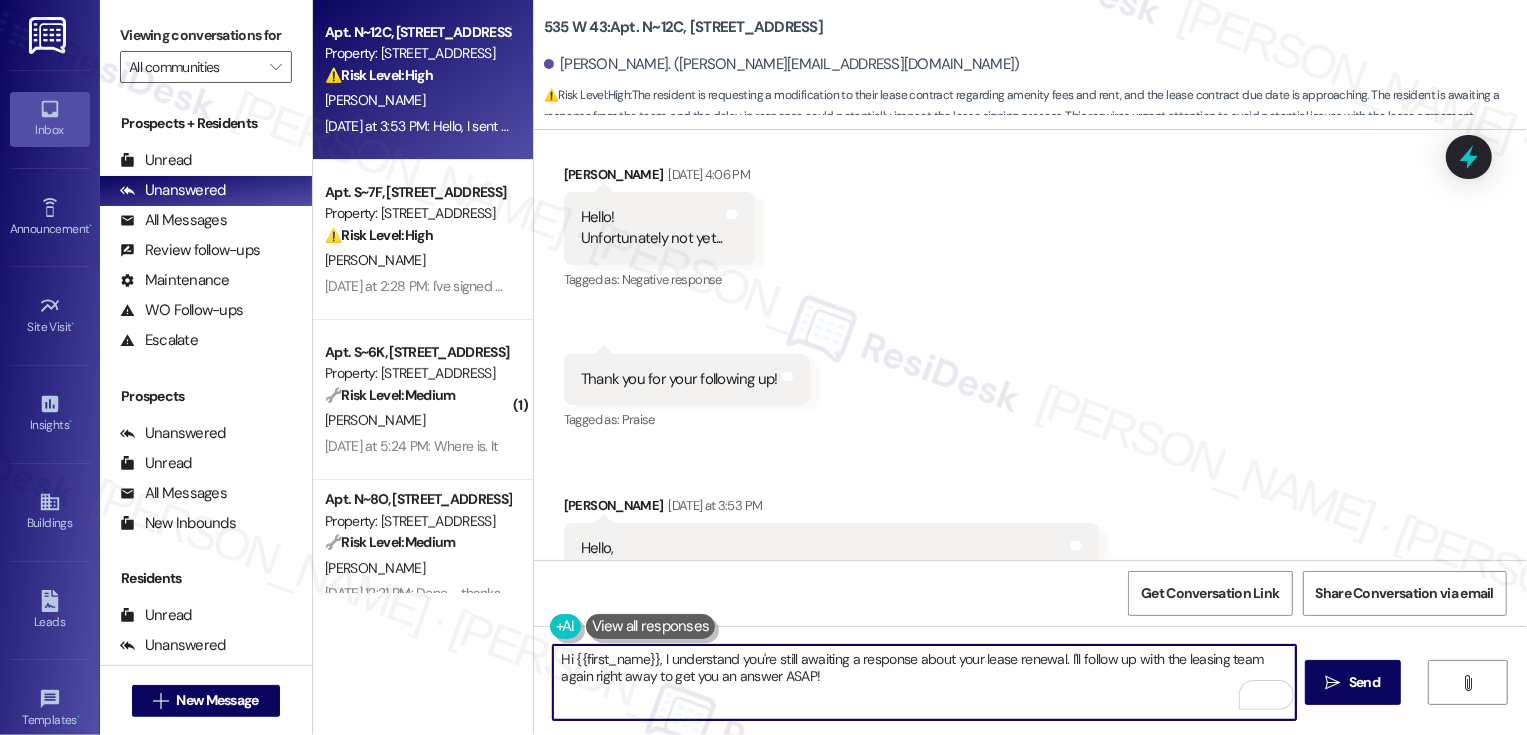 drag, startPoint x: 654, startPoint y: 662, endPoint x: 839, endPoint y: 700, distance: 188.86238 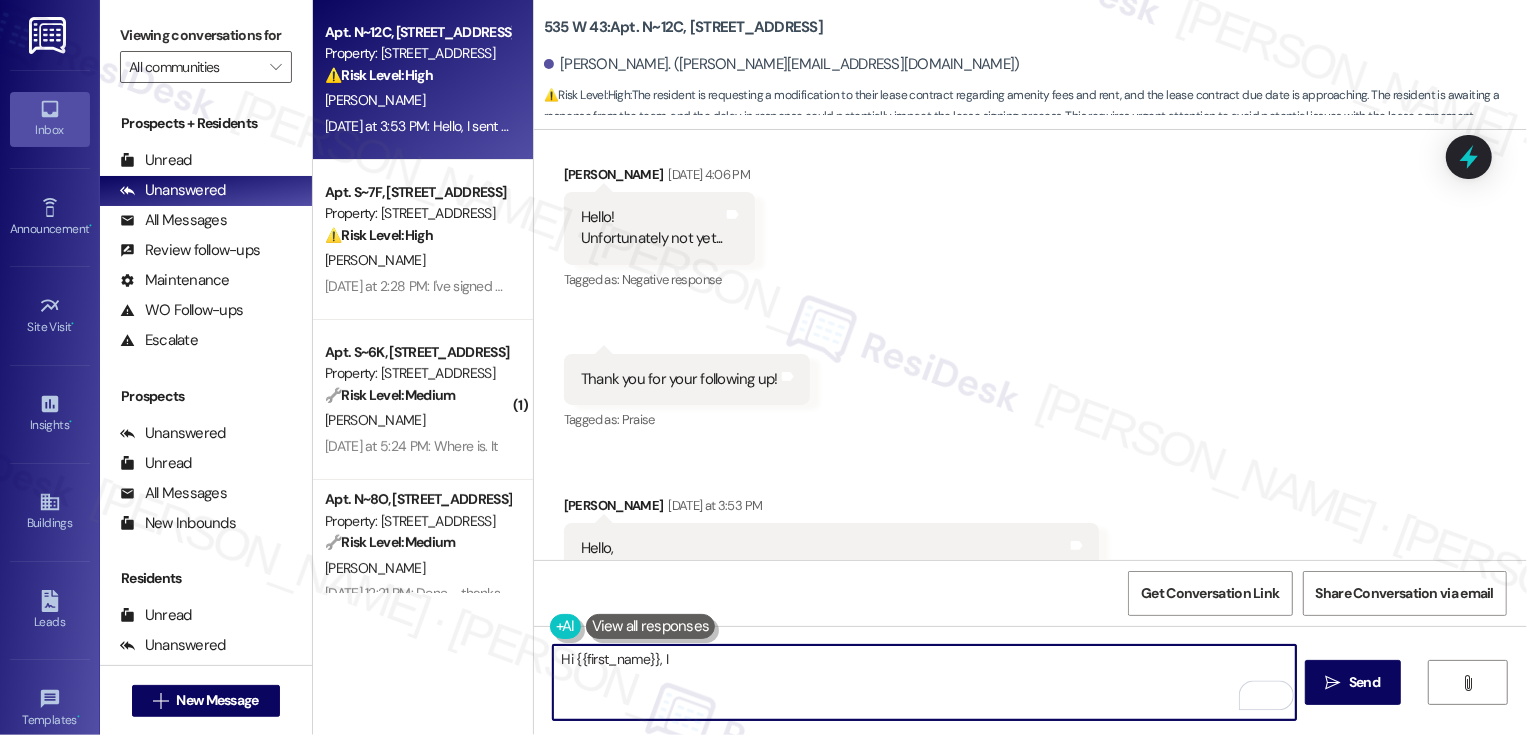 click at bounding box center (943, 780) 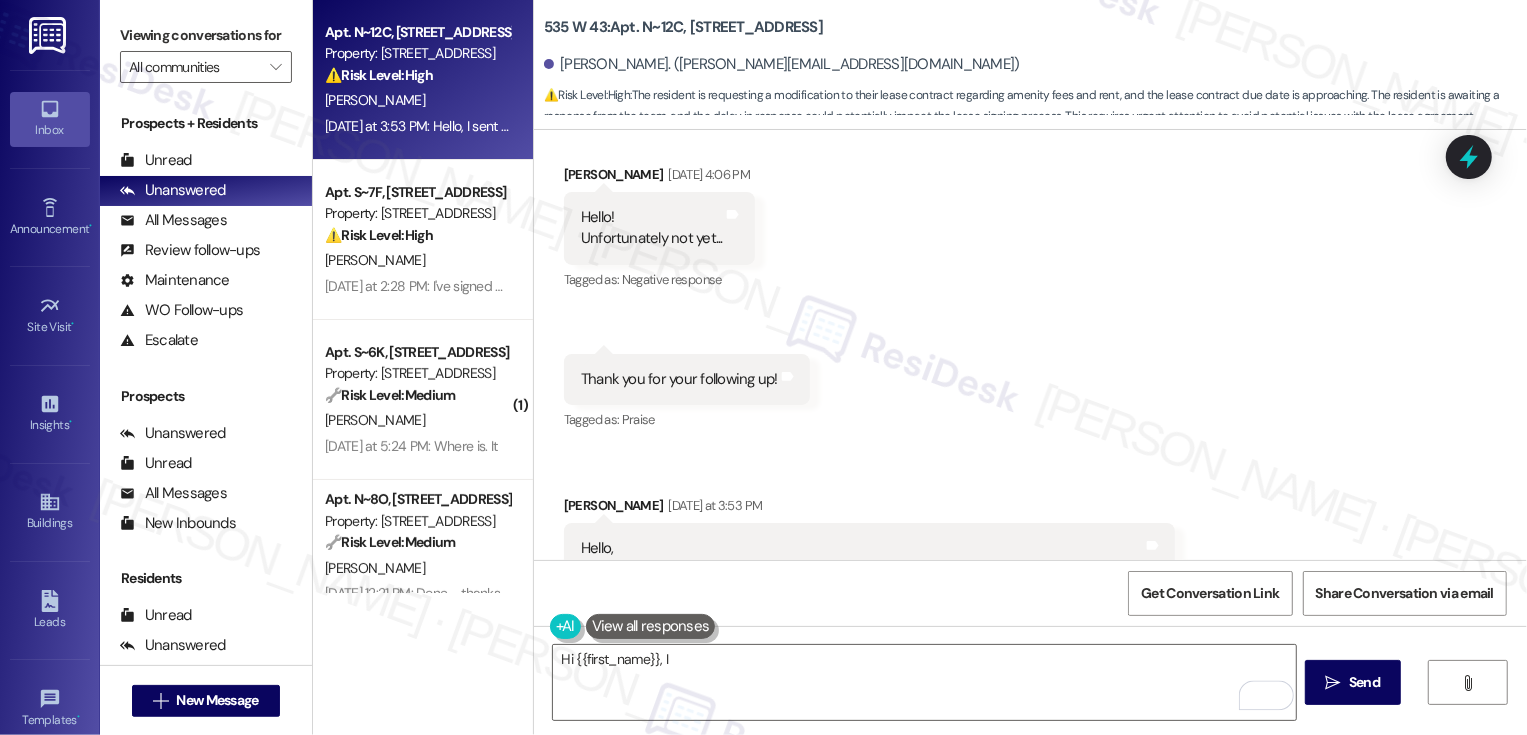 scroll, scrollTop: 19033, scrollLeft: 0, axis: vertical 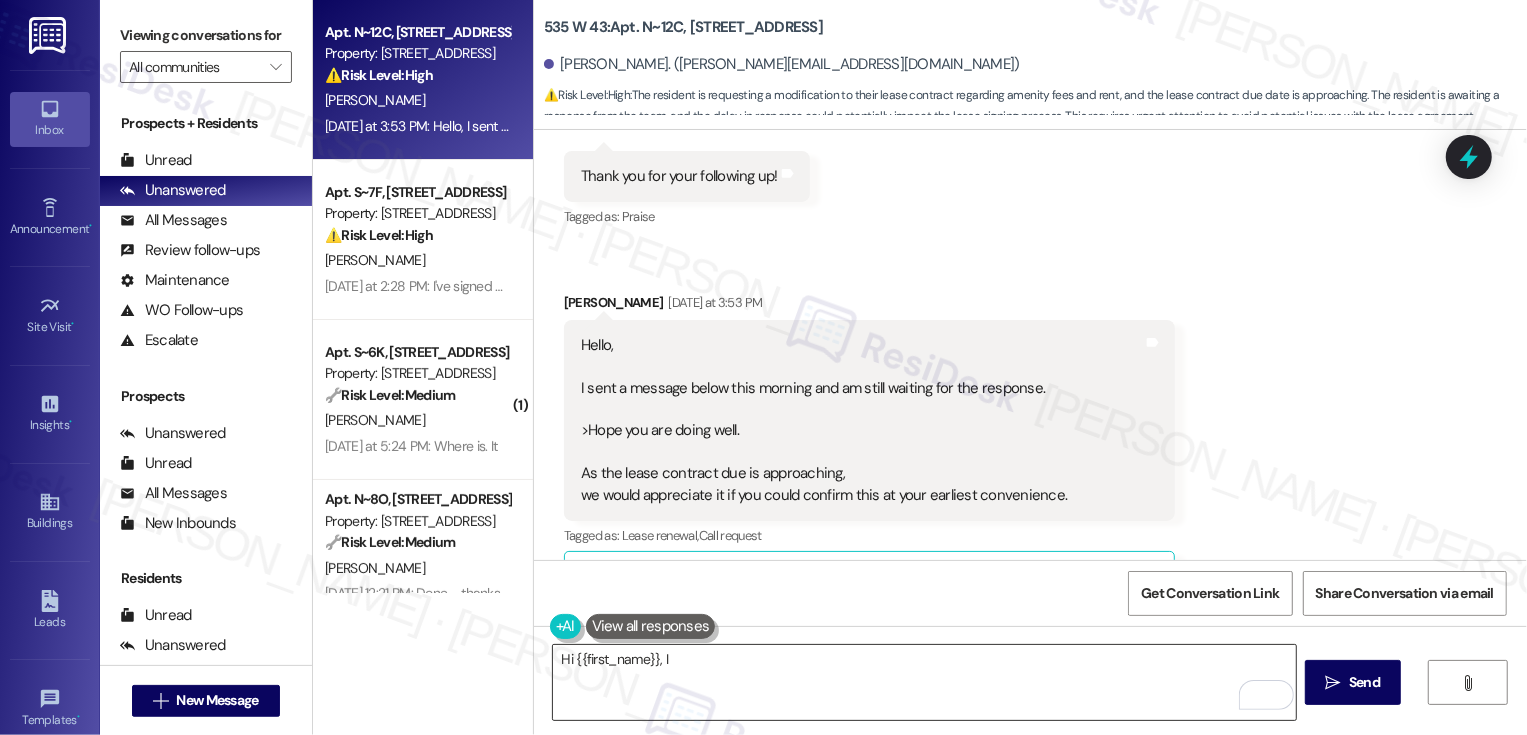 click on "Hi {{first_name}}, I" at bounding box center [924, 682] 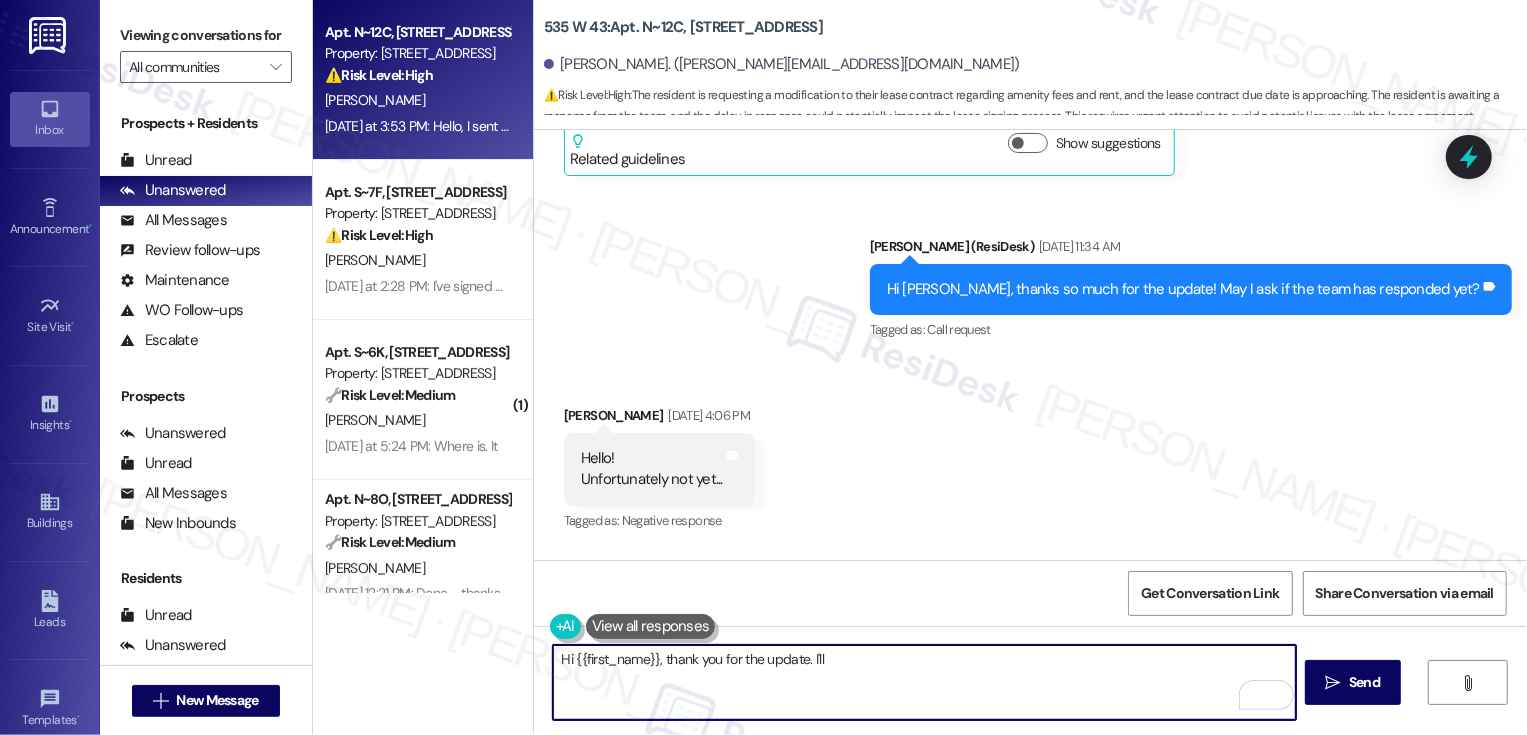 scroll, scrollTop: 18598, scrollLeft: 0, axis: vertical 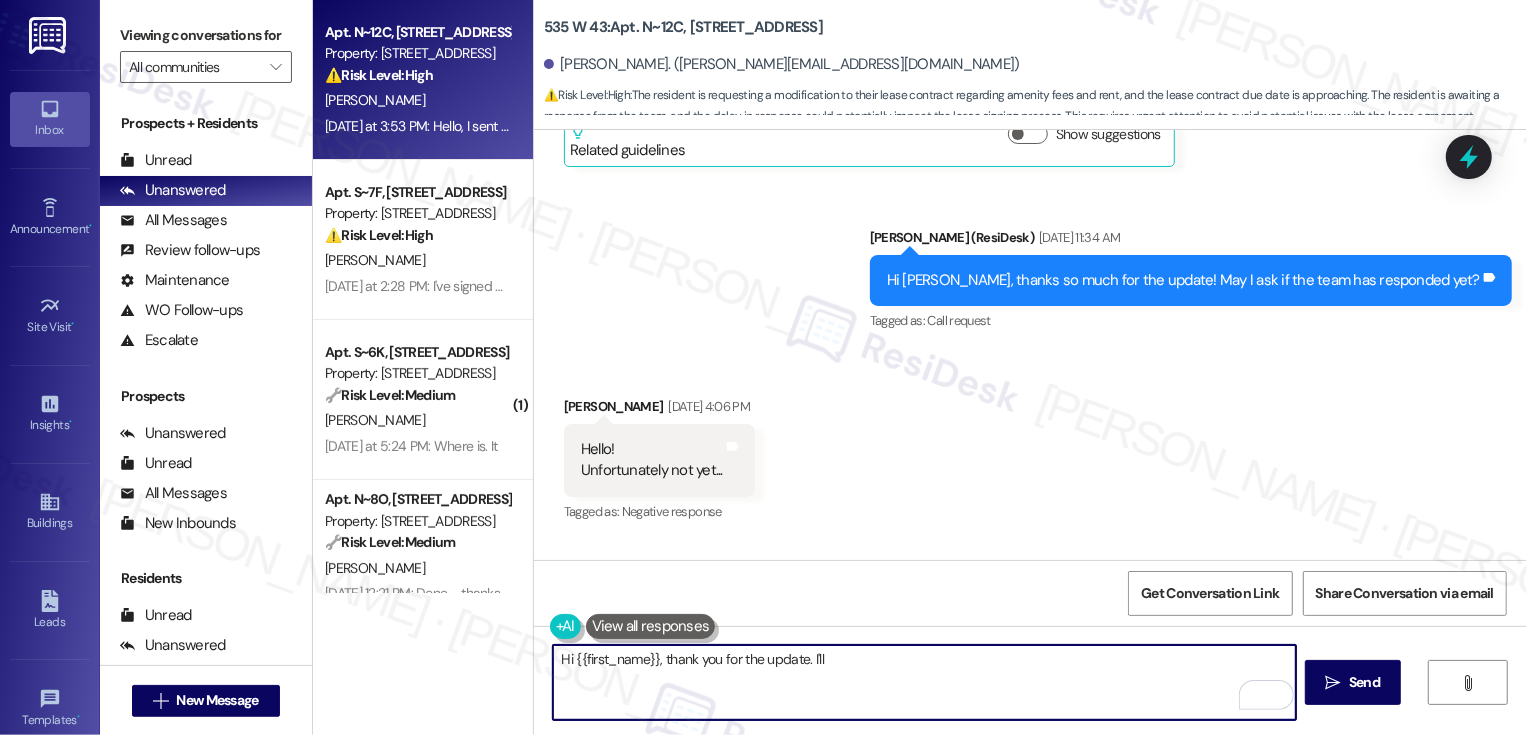 drag, startPoint x: 802, startPoint y: 663, endPoint x: 838, endPoint y: 663, distance: 36 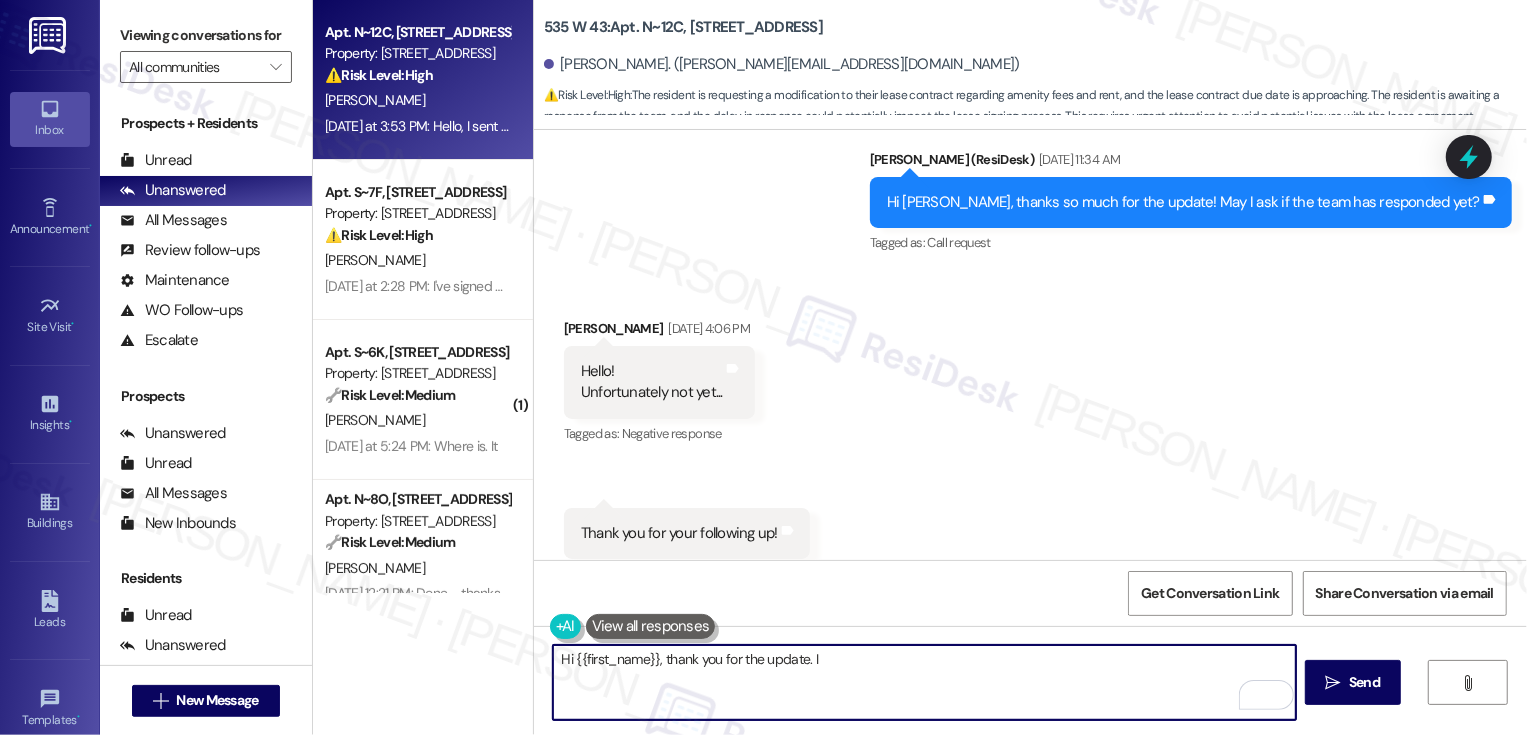 scroll, scrollTop: 18678, scrollLeft: 0, axis: vertical 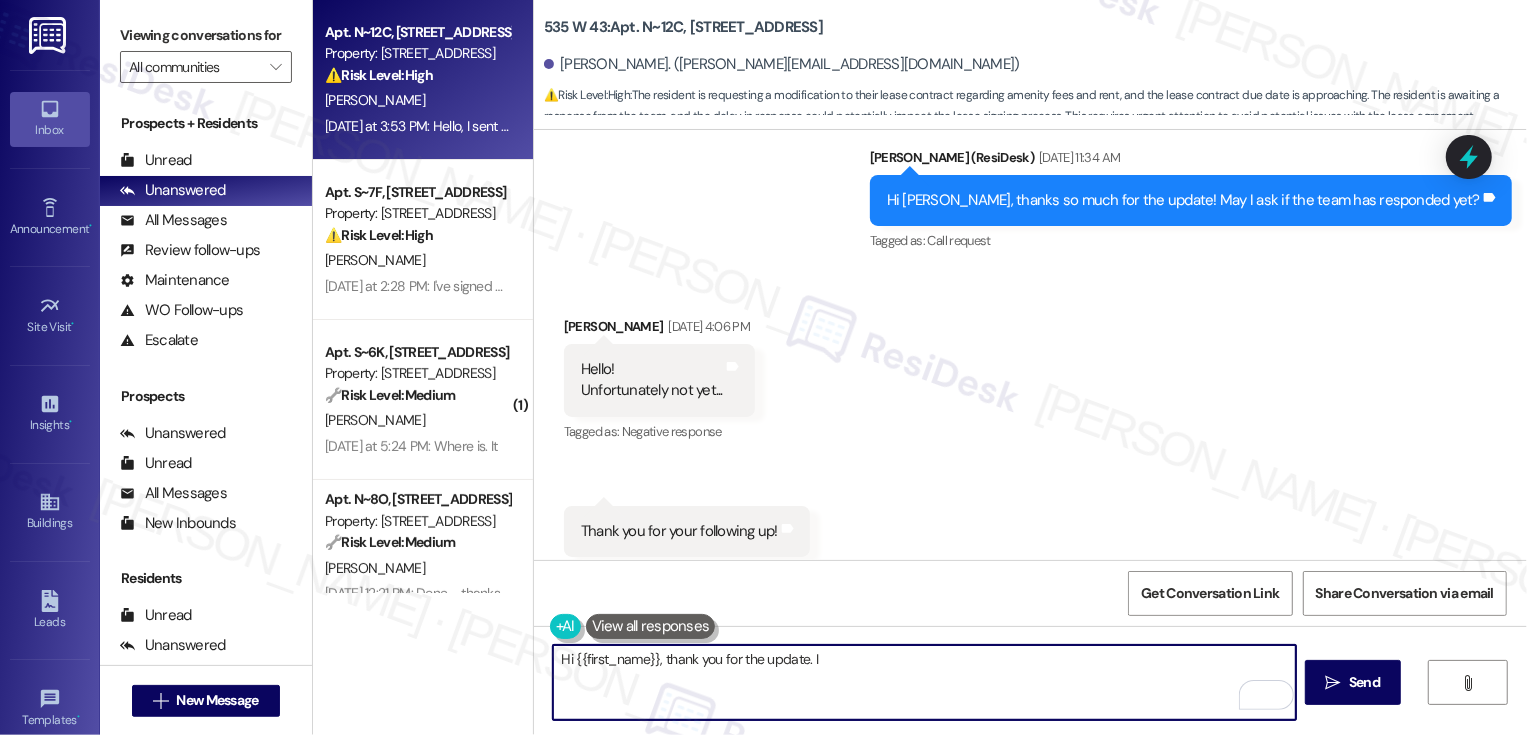 drag, startPoint x: 656, startPoint y: 658, endPoint x: 939, endPoint y: 659, distance: 283.00177 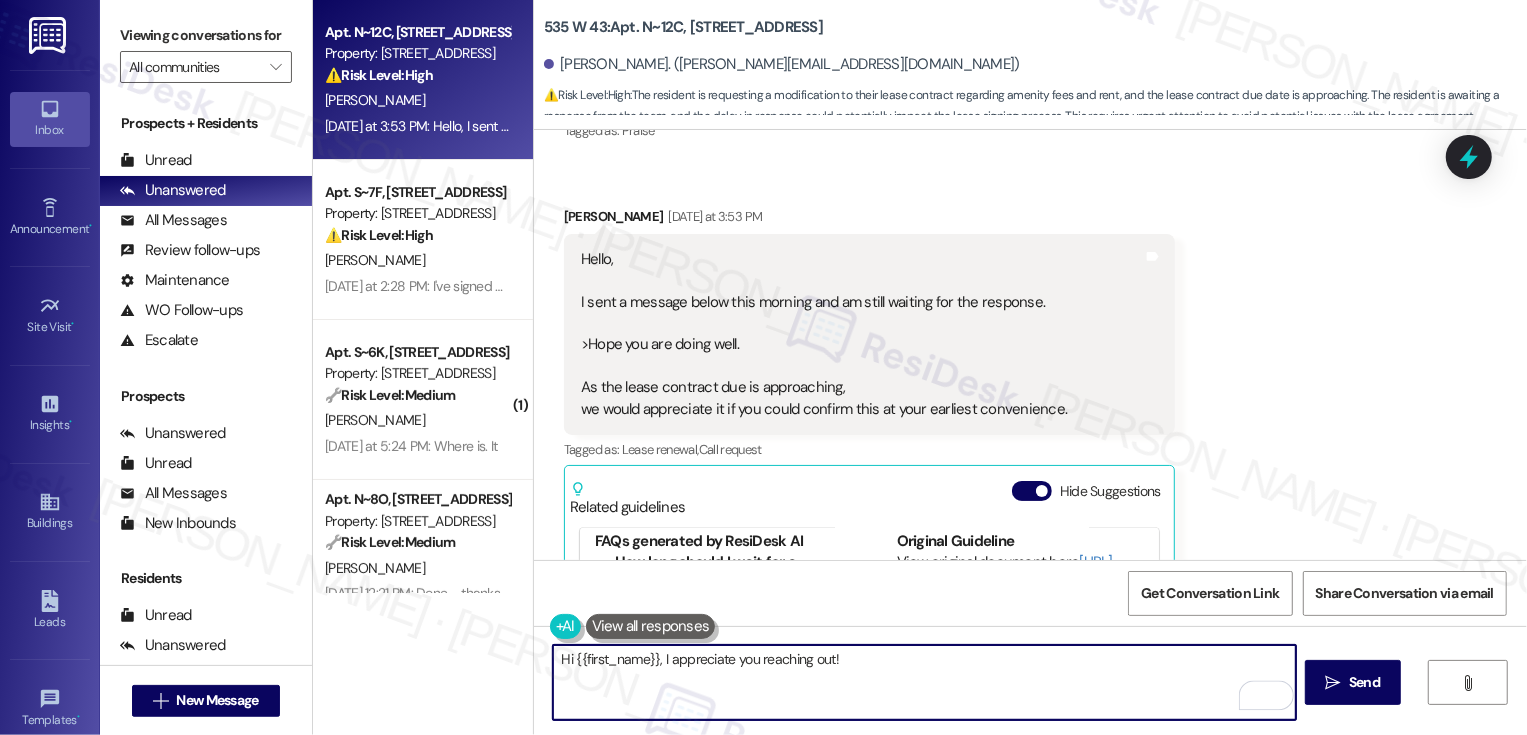 scroll, scrollTop: 19155, scrollLeft: 0, axis: vertical 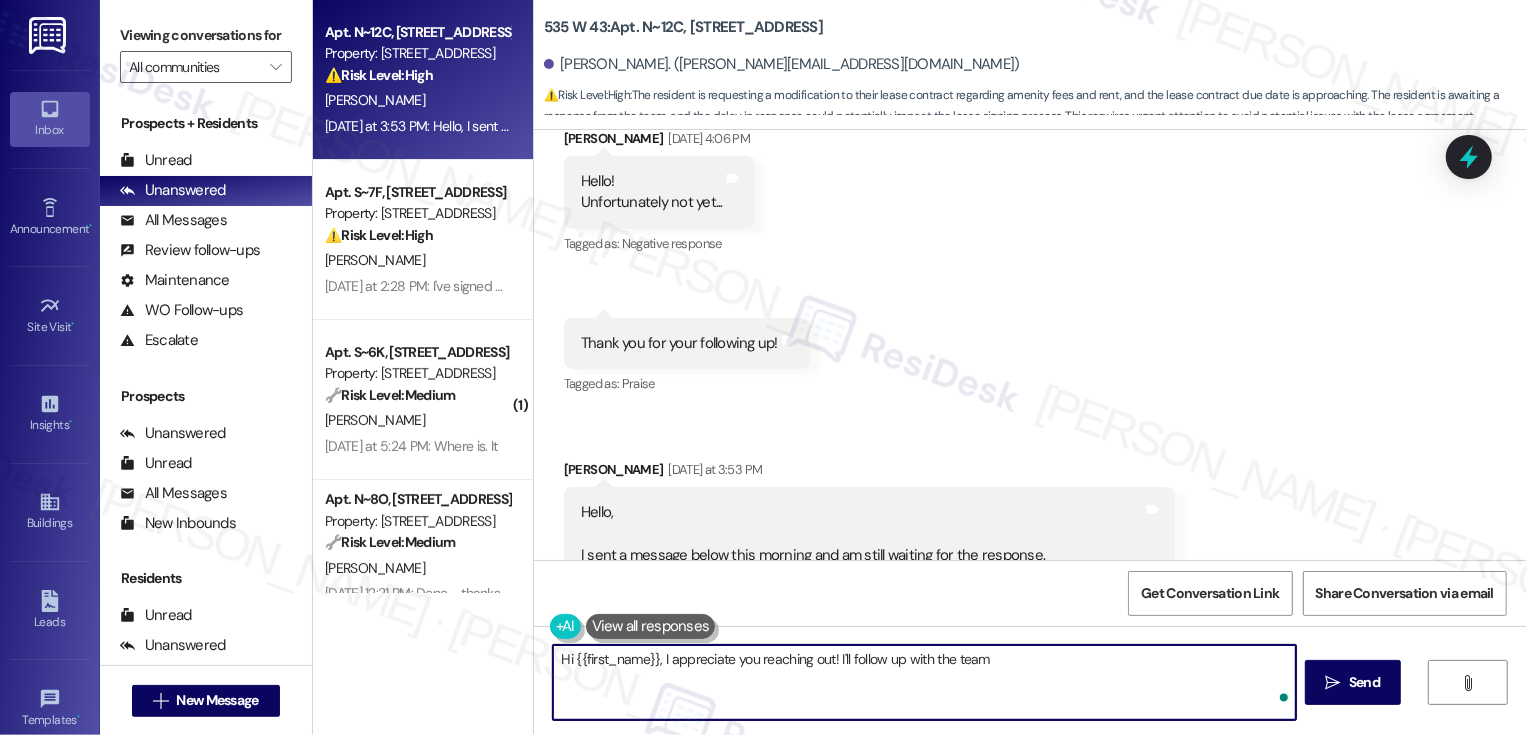type on "Hi {{first_name}}, I appreciate you reaching out! I'll follow up with the team." 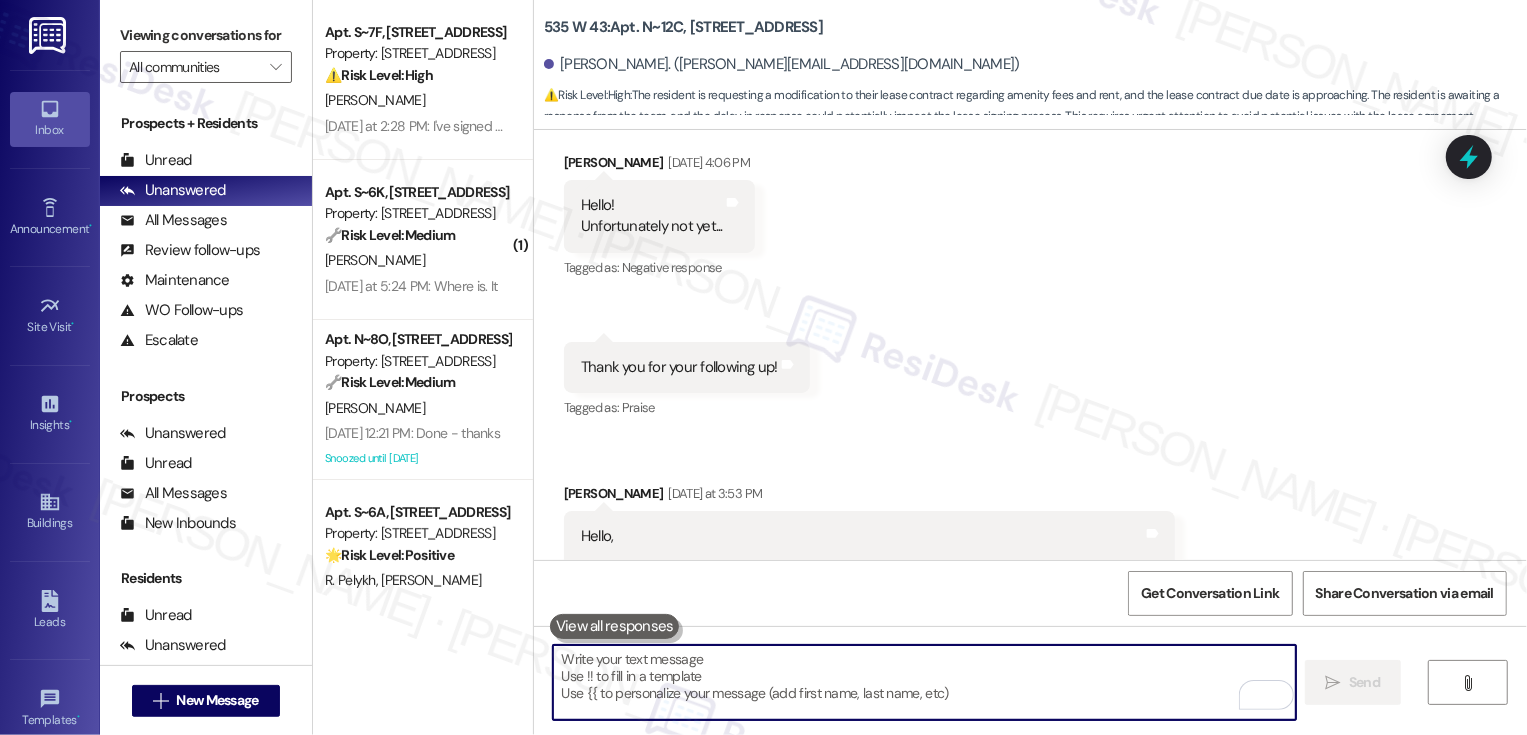 scroll, scrollTop: 18854, scrollLeft: 0, axis: vertical 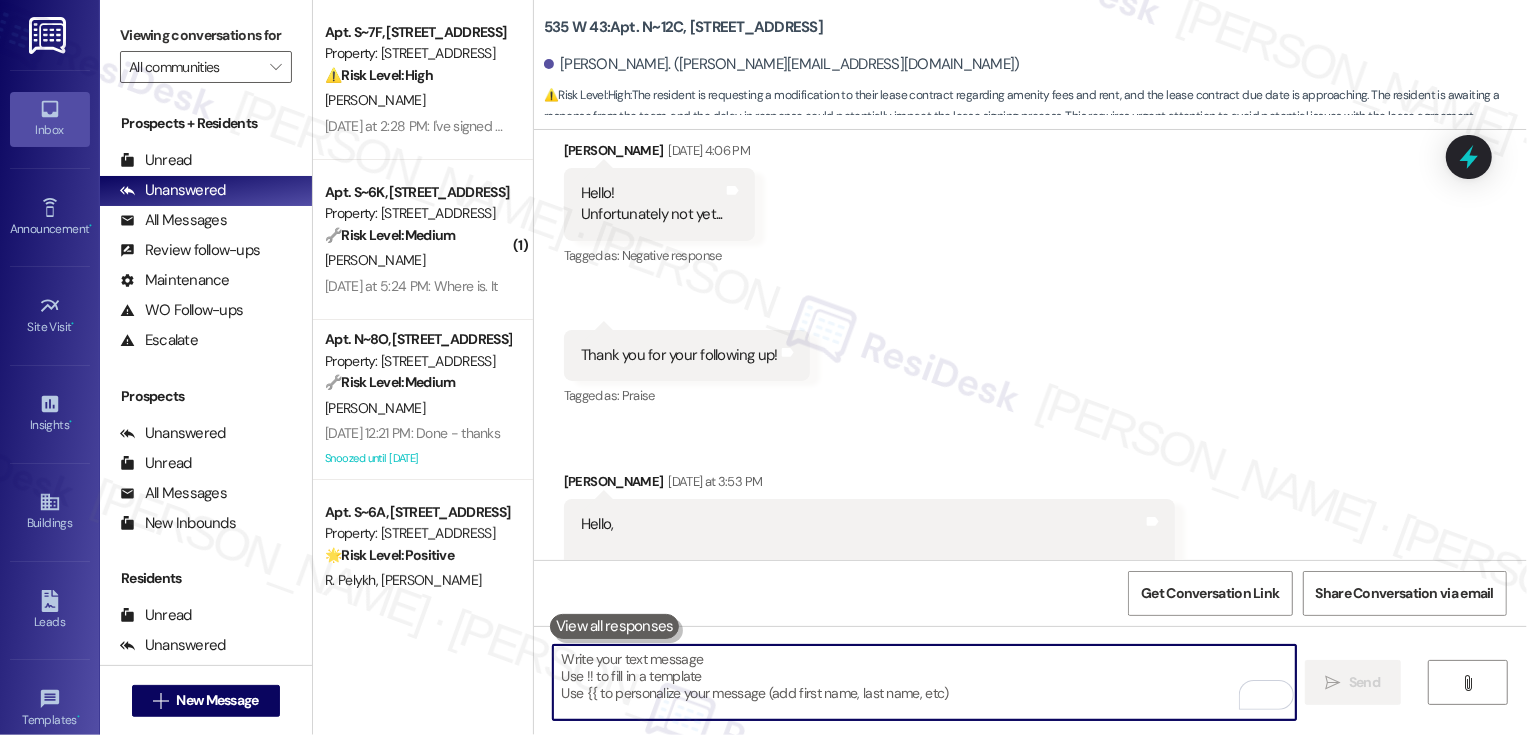 type 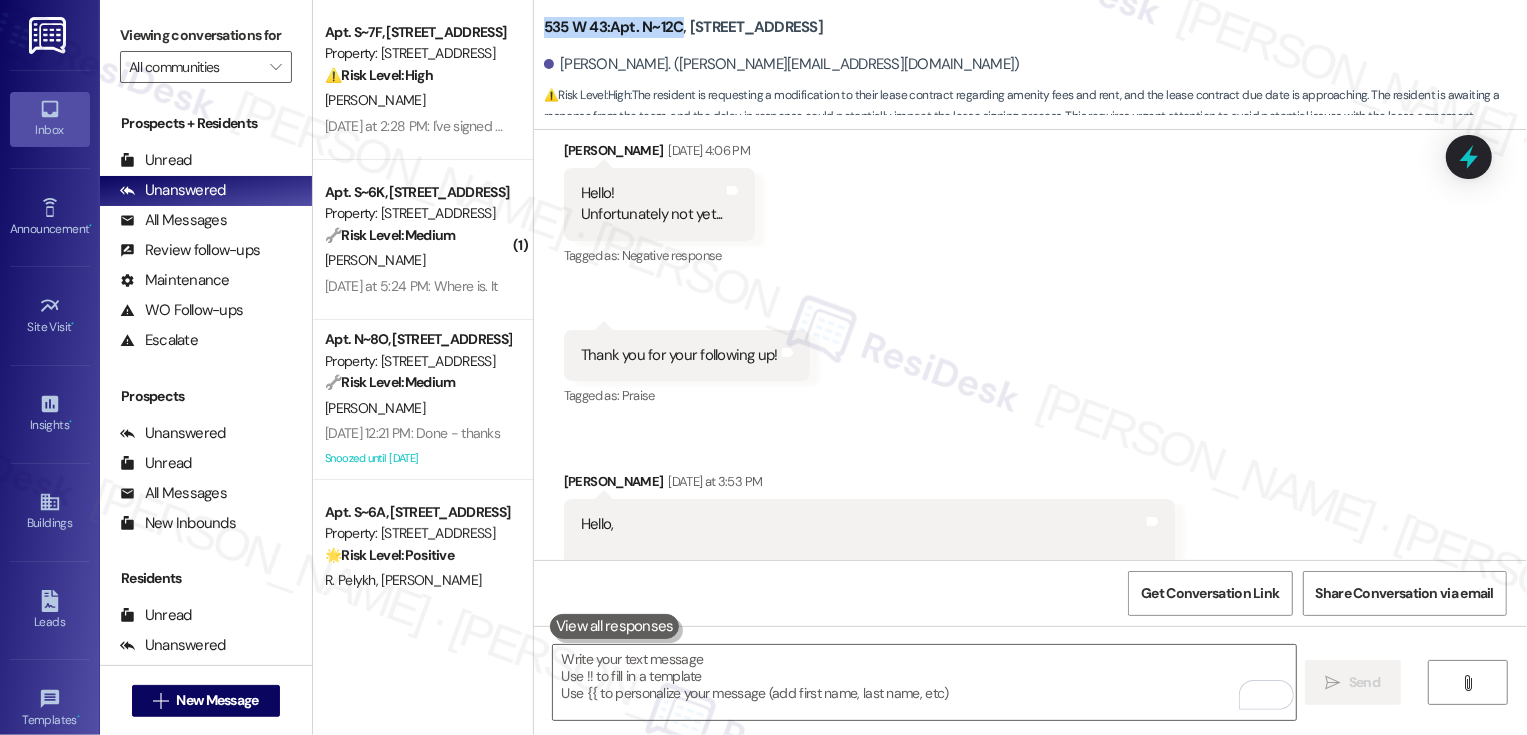 drag, startPoint x: 531, startPoint y: 23, endPoint x: 667, endPoint y: 34, distance: 136.44412 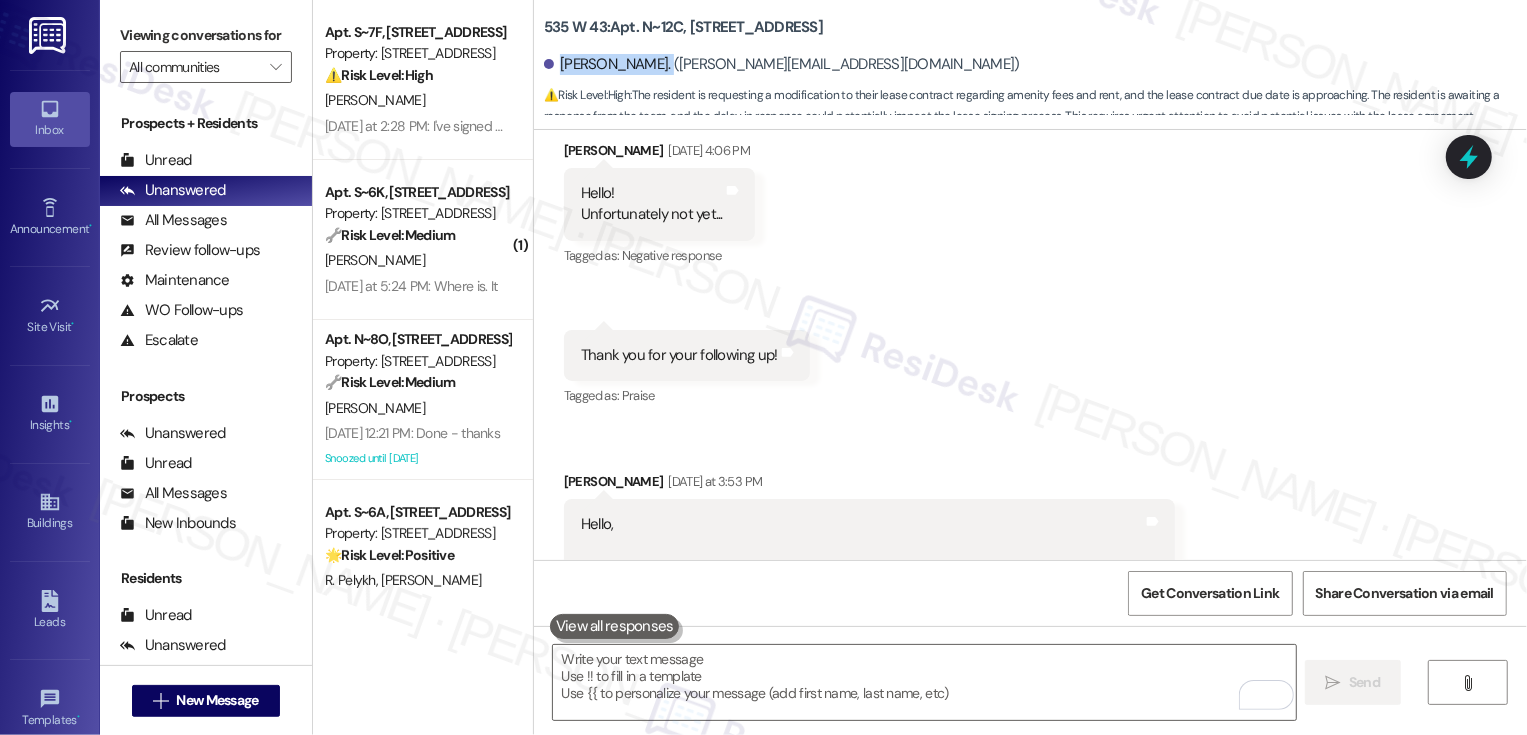 drag, startPoint x: 547, startPoint y: 65, endPoint x: 652, endPoint y: 65, distance: 105 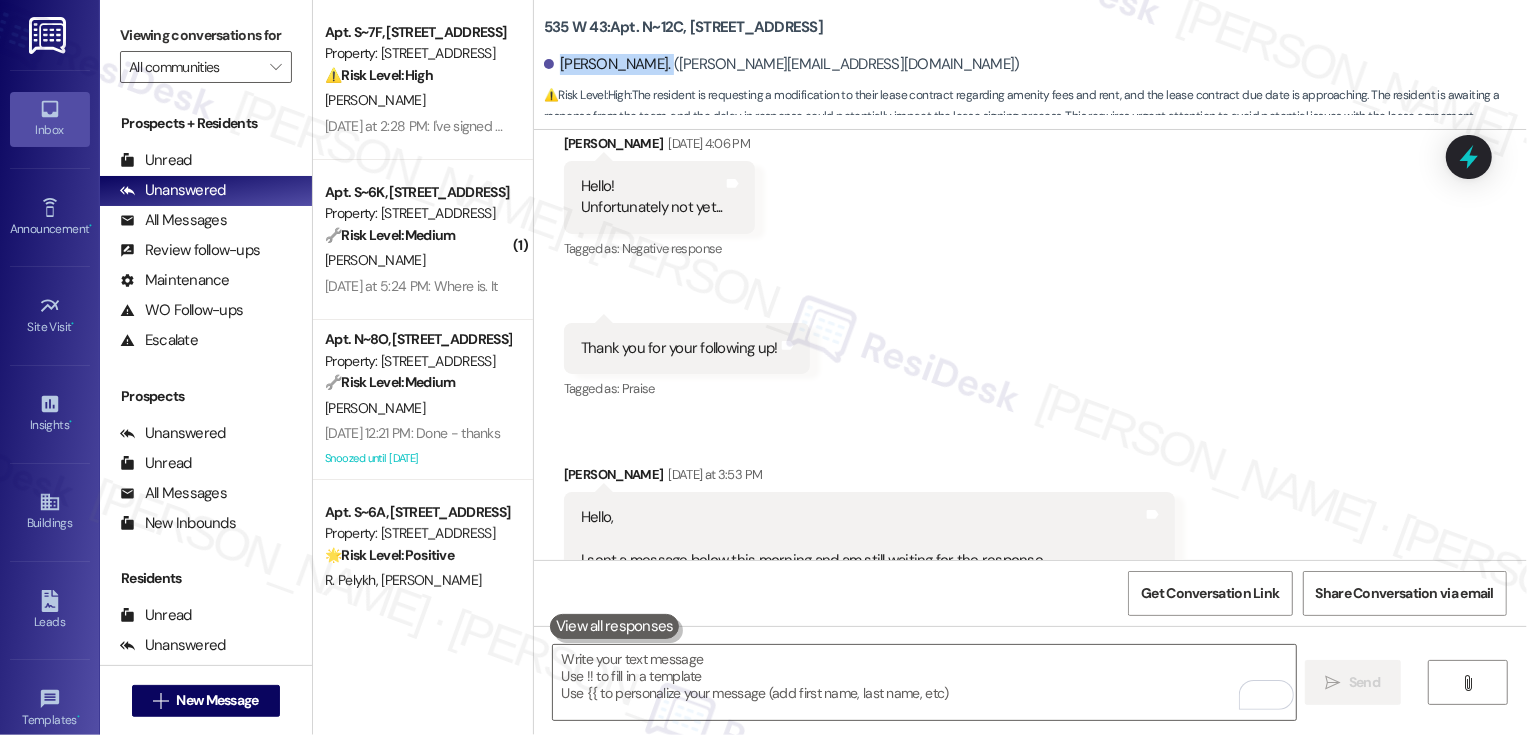 scroll, scrollTop: 18862, scrollLeft: 0, axis: vertical 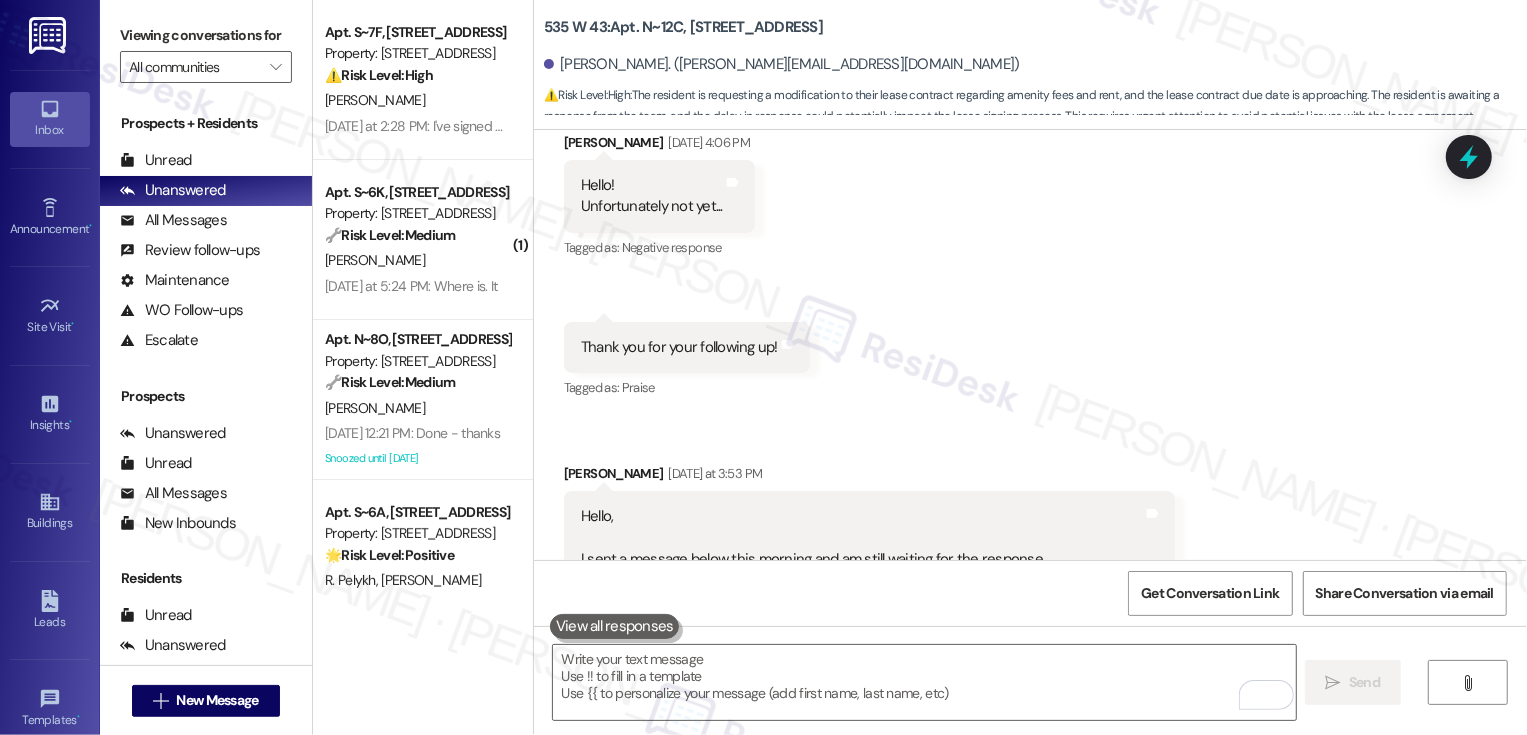 drag, startPoint x: 566, startPoint y: 408, endPoint x: 1056, endPoint y: 431, distance: 490.5395 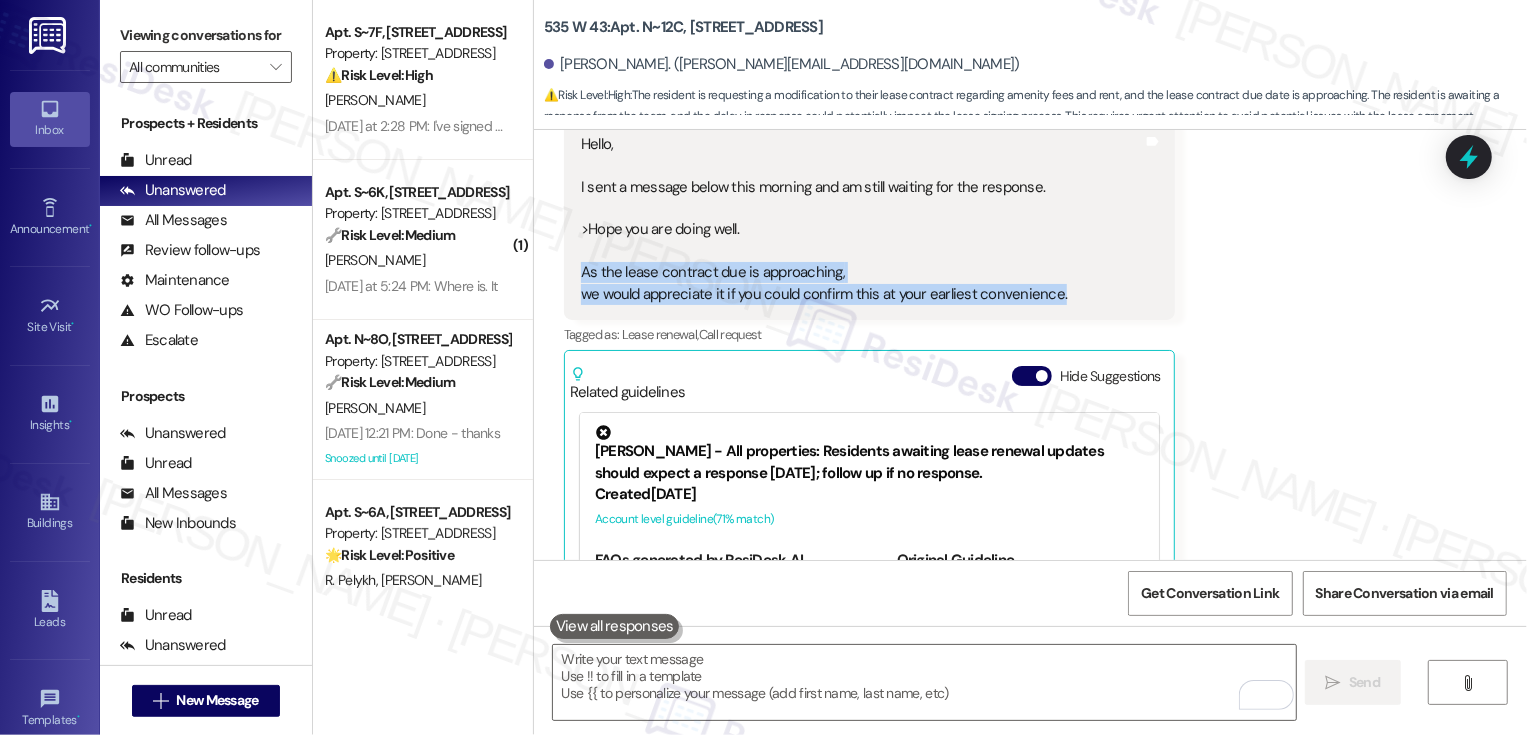 scroll, scrollTop: 19295, scrollLeft: 0, axis: vertical 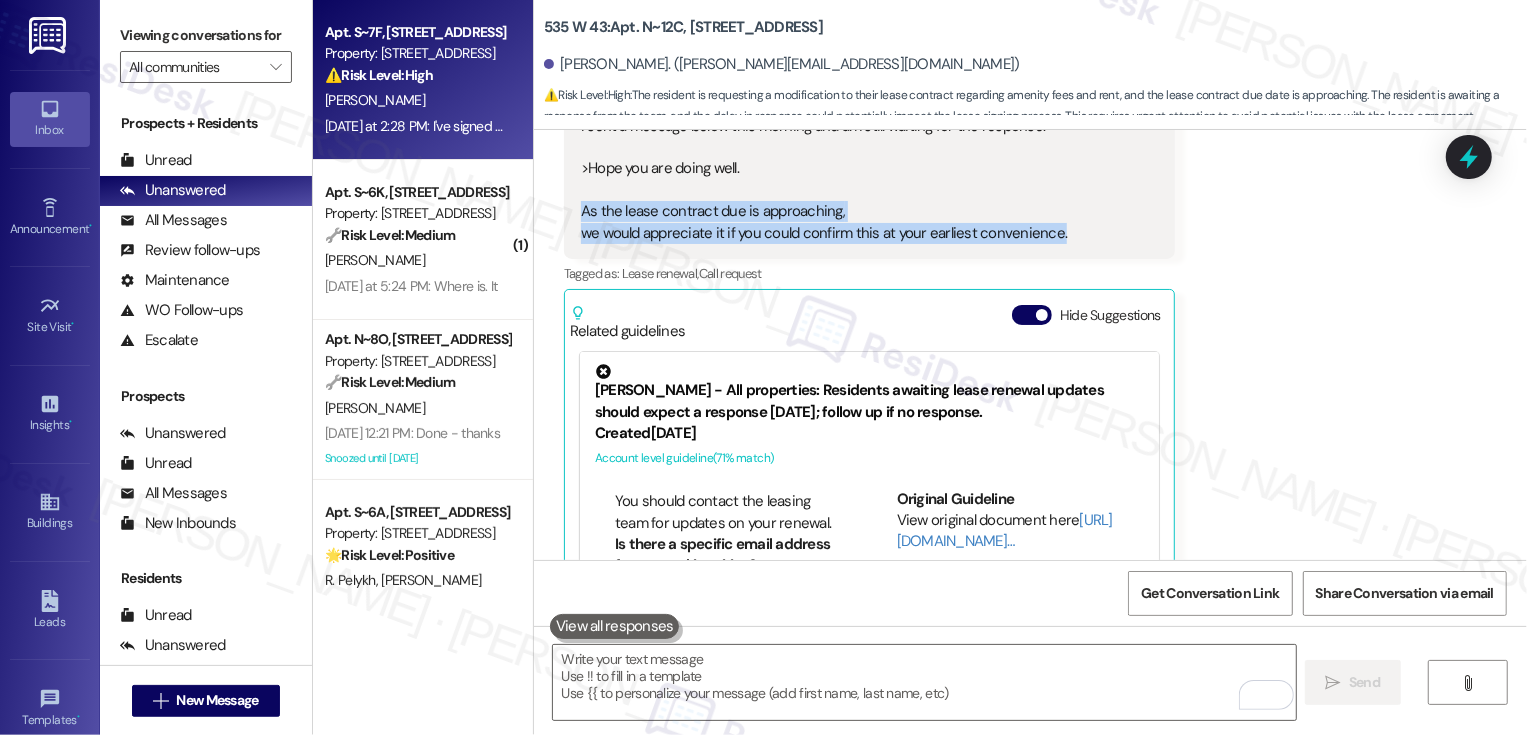 click on "[DATE] at 2:28 PM: I've signed all of the necessary pages except the two for [PERSON_NAME], which I have no interest in joining. [DATE] at 2:28 PM: I've signed all of the necessary pages except the two for [PERSON_NAME], which I have no interest in joining." at bounding box center (691, 126) 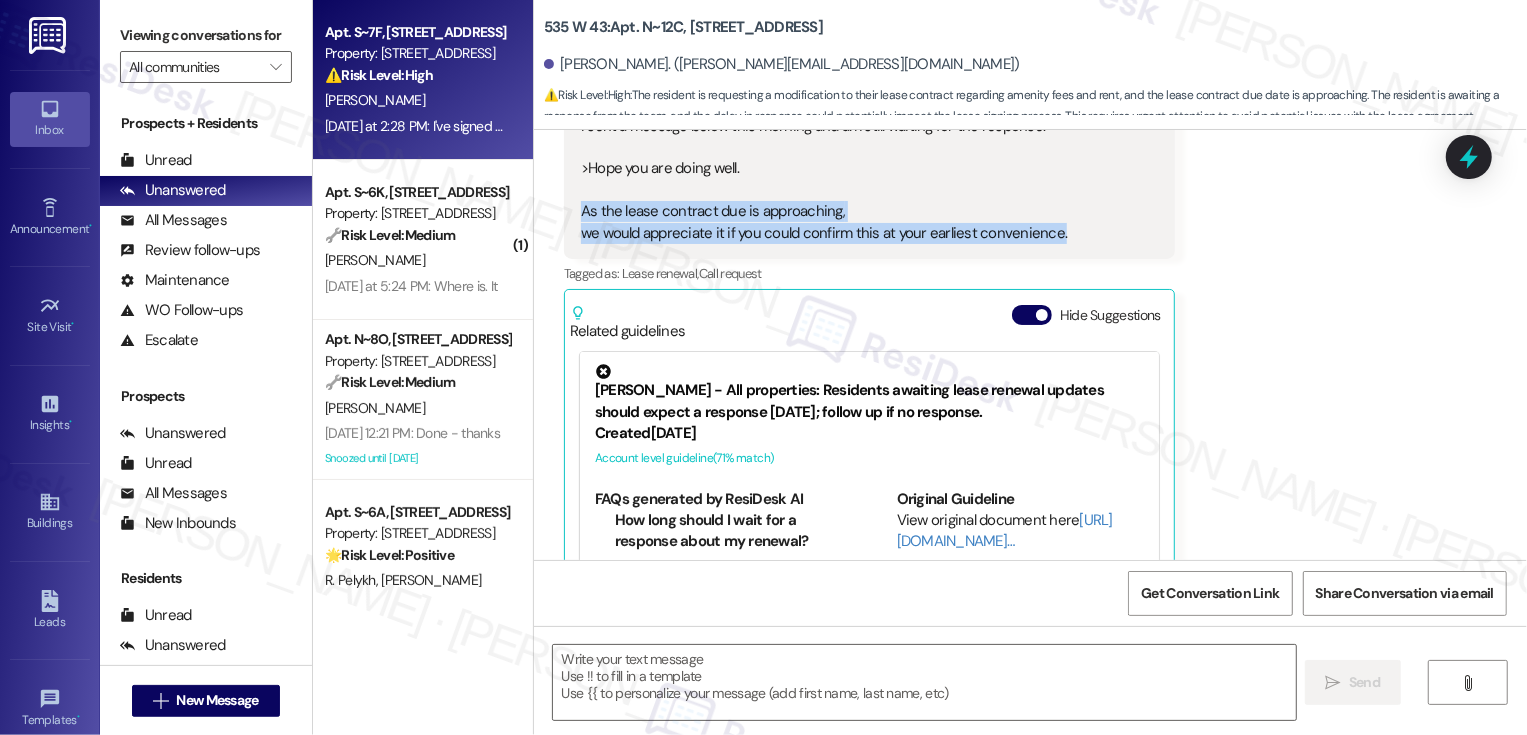 click on "[DATE] at 2:28 PM: I've signed all of the necessary pages except the two for [PERSON_NAME], which I have no interest in joining. [DATE] at 2:28 PM: I've signed all of the necessary pages except the two for [PERSON_NAME], which I have no interest in joining." at bounding box center (691, 126) 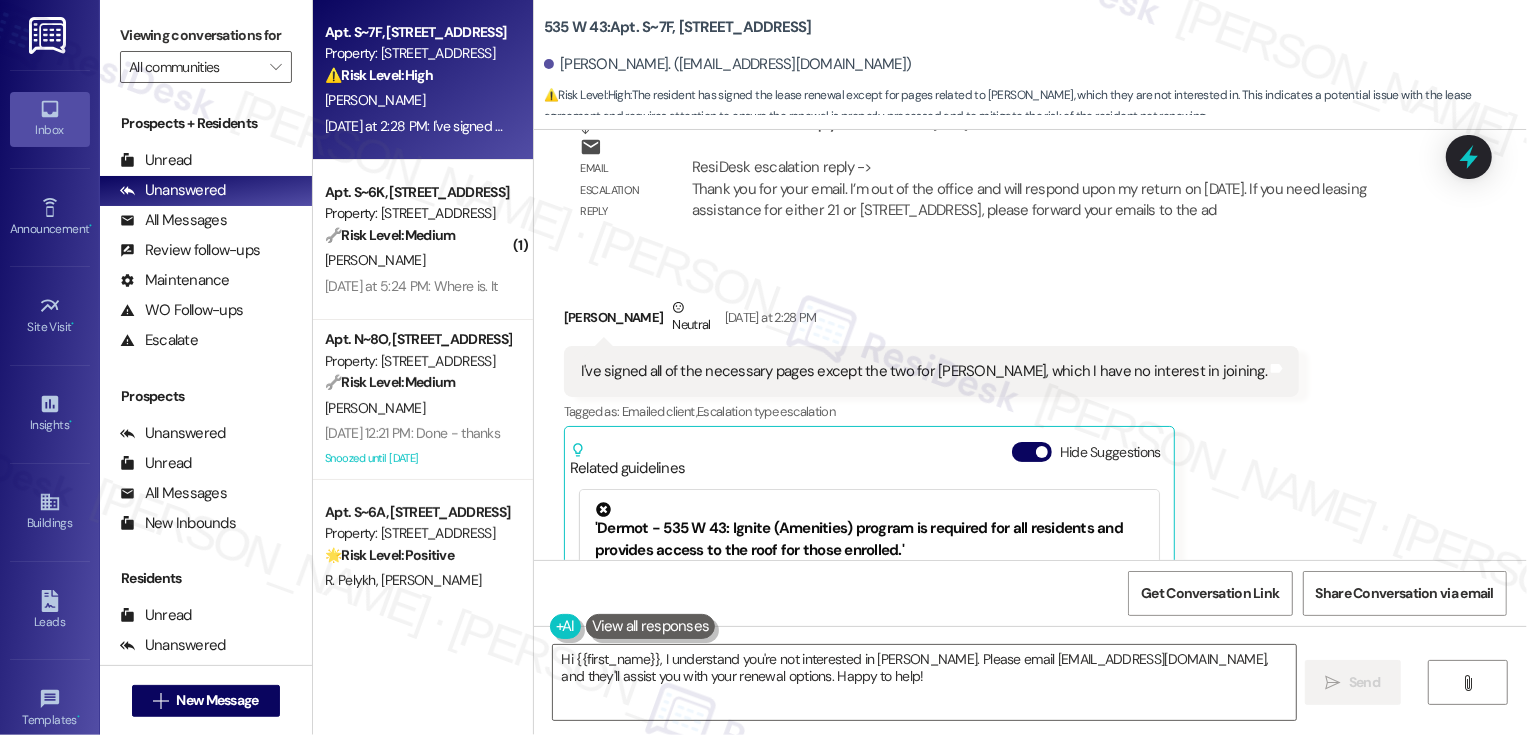 scroll, scrollTop: 10568, scrollLeft: 0, axis: vertical 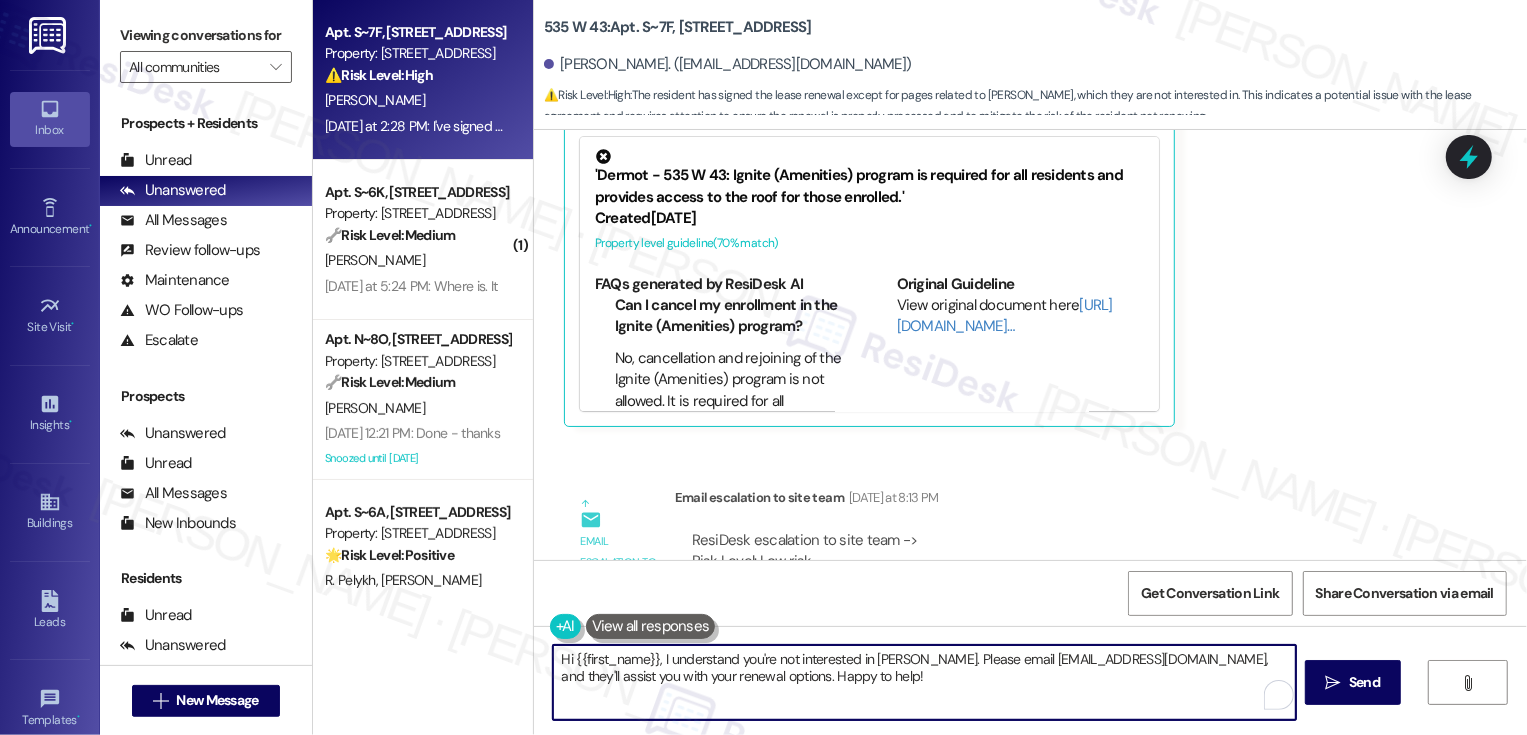 click on "Apt. S~7F, [STREET_ADDRESS] Property: [STREET_ADDRESS] ⚠️  Risk Level:  High The resident has signed the lease renewal except for pages related to [PERSON_NAME], which they are not interested in. This indicates a potential issue with the lease agreement and requires attention to ensure the renewal is properly processed and to mitigate the risk of the resident not renewing. [PERSON_NAME] [DATE] at 2:28 PM: I've signed all of the necessary pages except the two for [PERSON_NAME], which I have no interest in joining. [DATE] at 2:28 PM: I've signed all of the necessary pages except the two for [PERSON_NAME], which I have no interest in joining. ( 1 ) Apt. S~6K, [STREET_ADDRESS] Property: [STREET_ADDRESS] 🔧  Risk Level:  Medium The resident's response 'Where is. It.' is unclear but likely refers to the renewal offer mentioned in the previous message. It suggests a need for clarification or assistance with the renewal process, but does not indicate urgency or a critical issue. [PERSON_NAME] Property: [STREET_ADDRESS] 🔧 🌟" at bounding box center (920, 367) 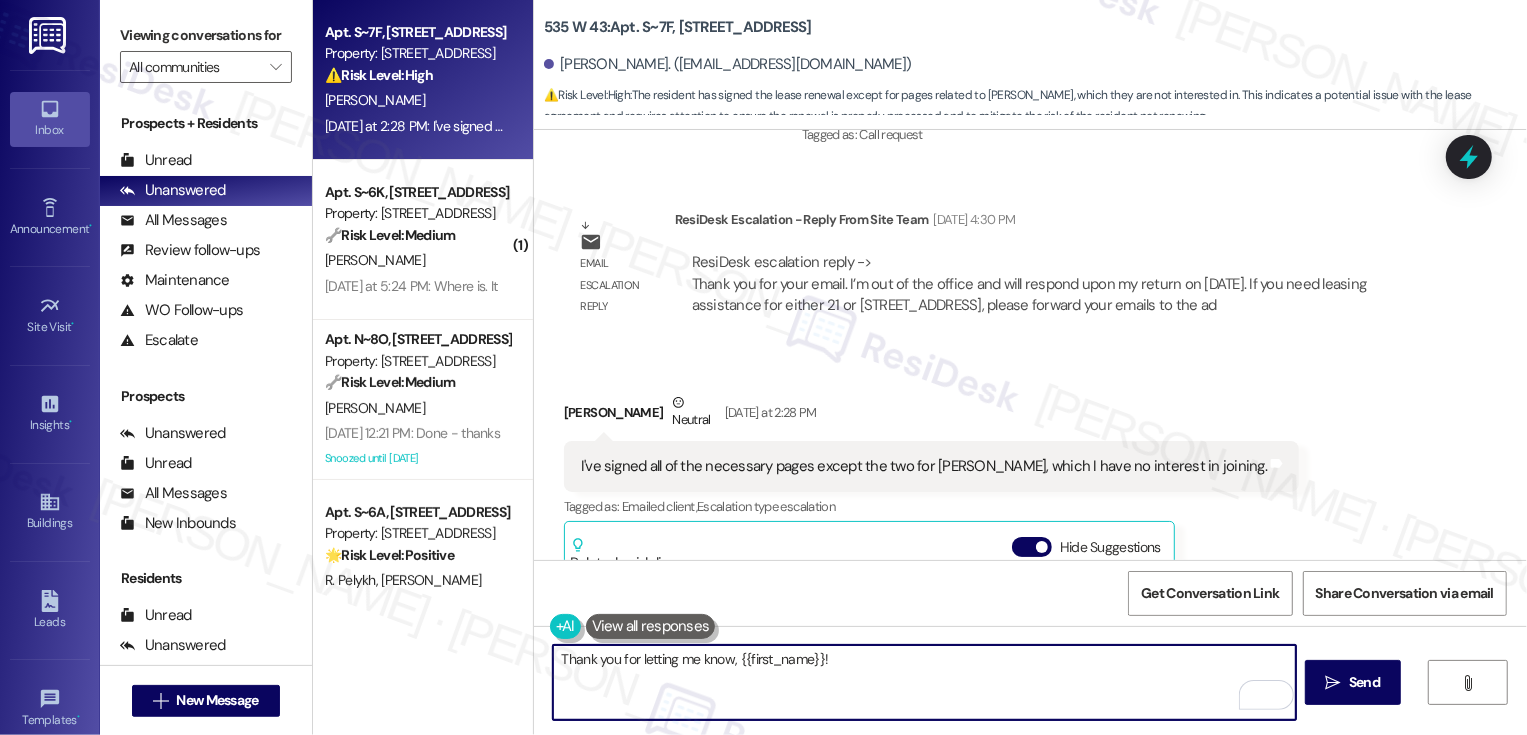 scroll, scrollTop: 10568, scrollLeft: 0, axis: vertical 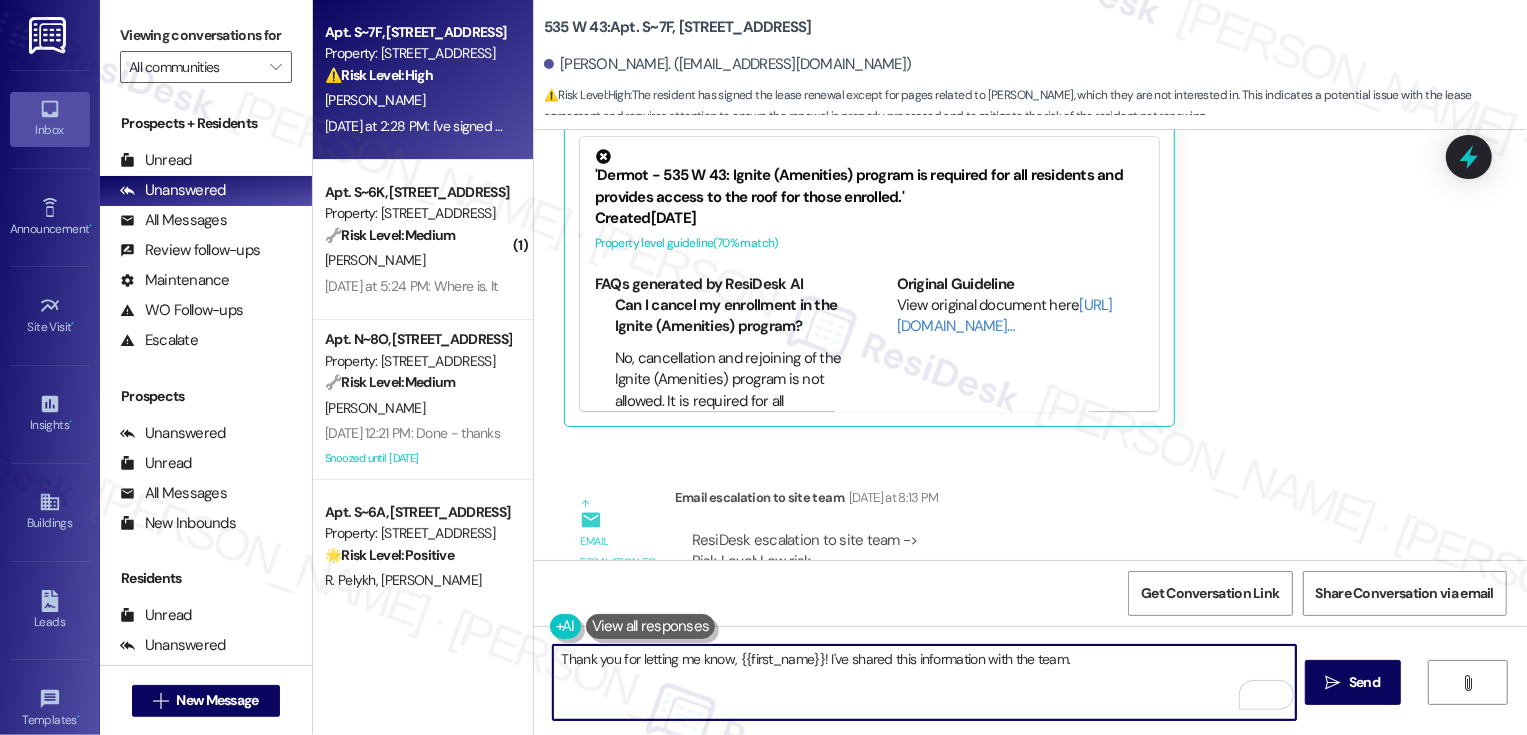 type on "Thank you for letting me know, {{first_name}}! I've shared this information with the team." 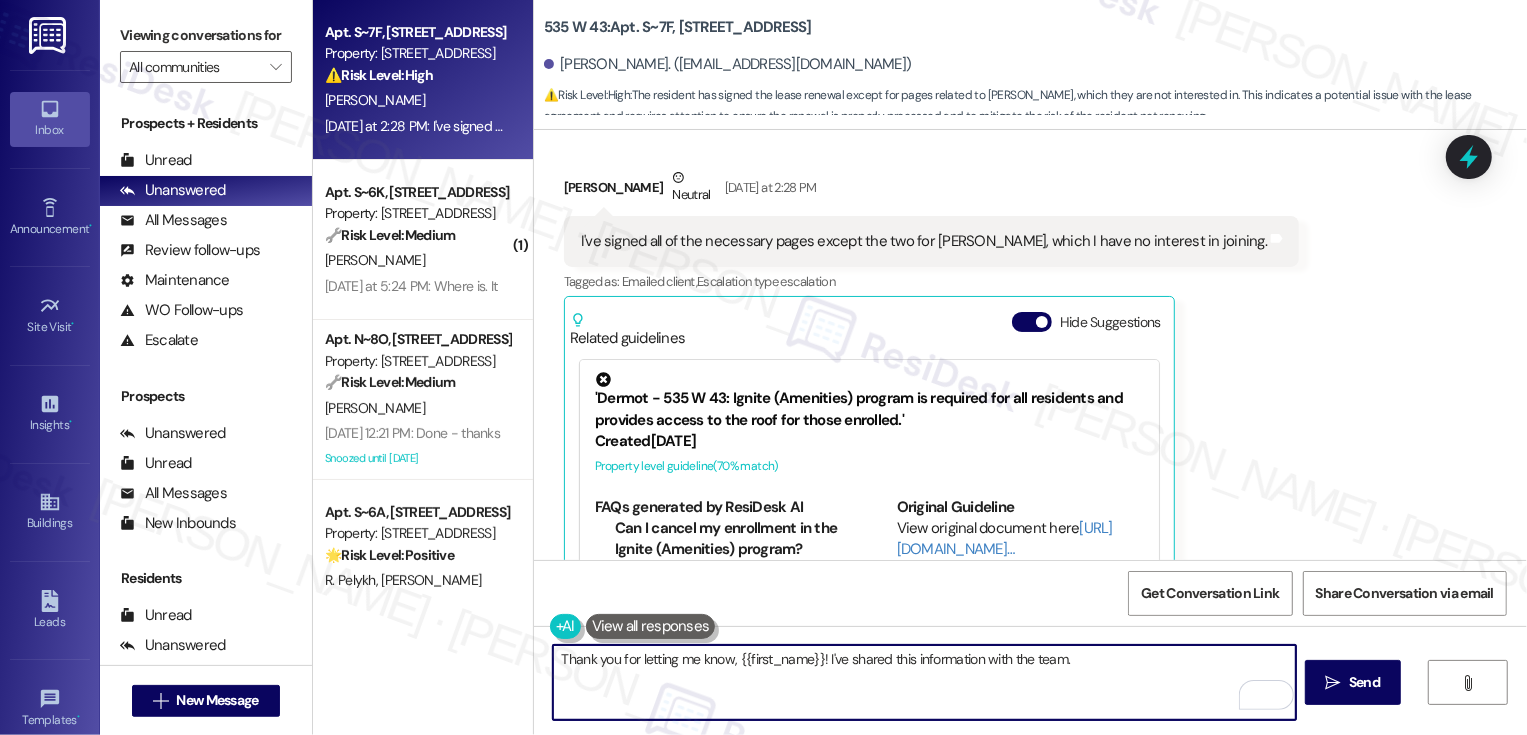 scroll, scrollTop: 10392, scrollLeft: 0, axis: vertical 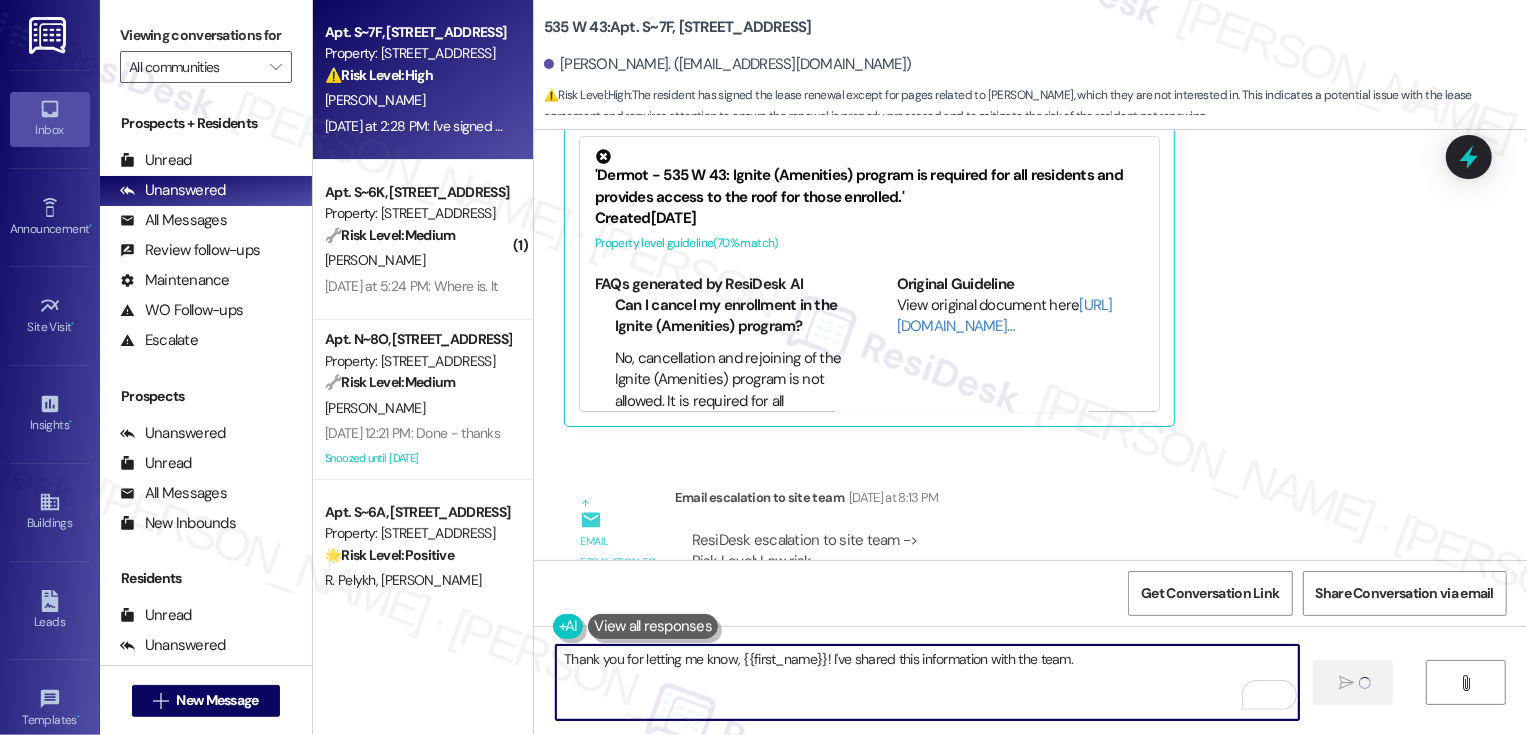 type 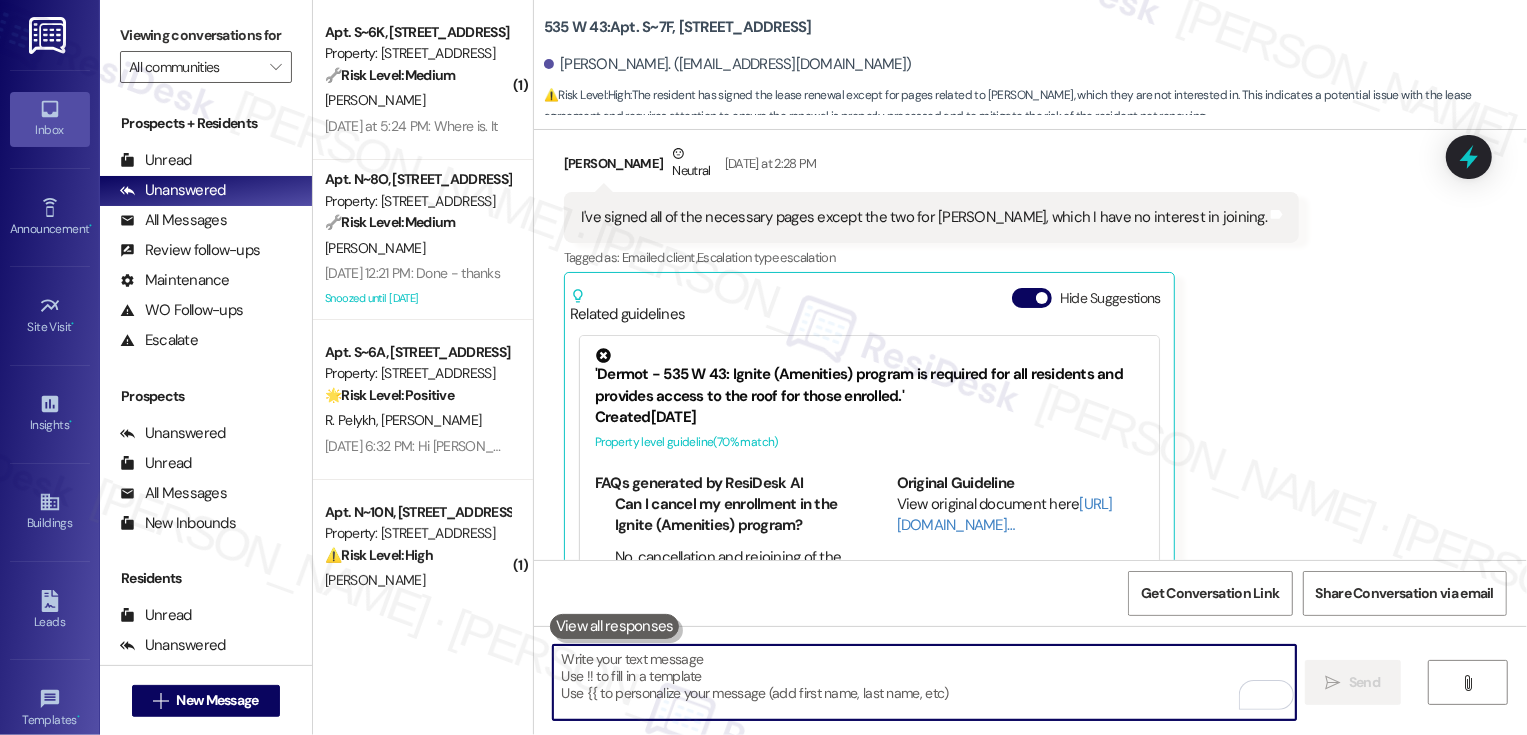 scroll, scrollTop: 10321, scrollLeft: 0, axis: vertical 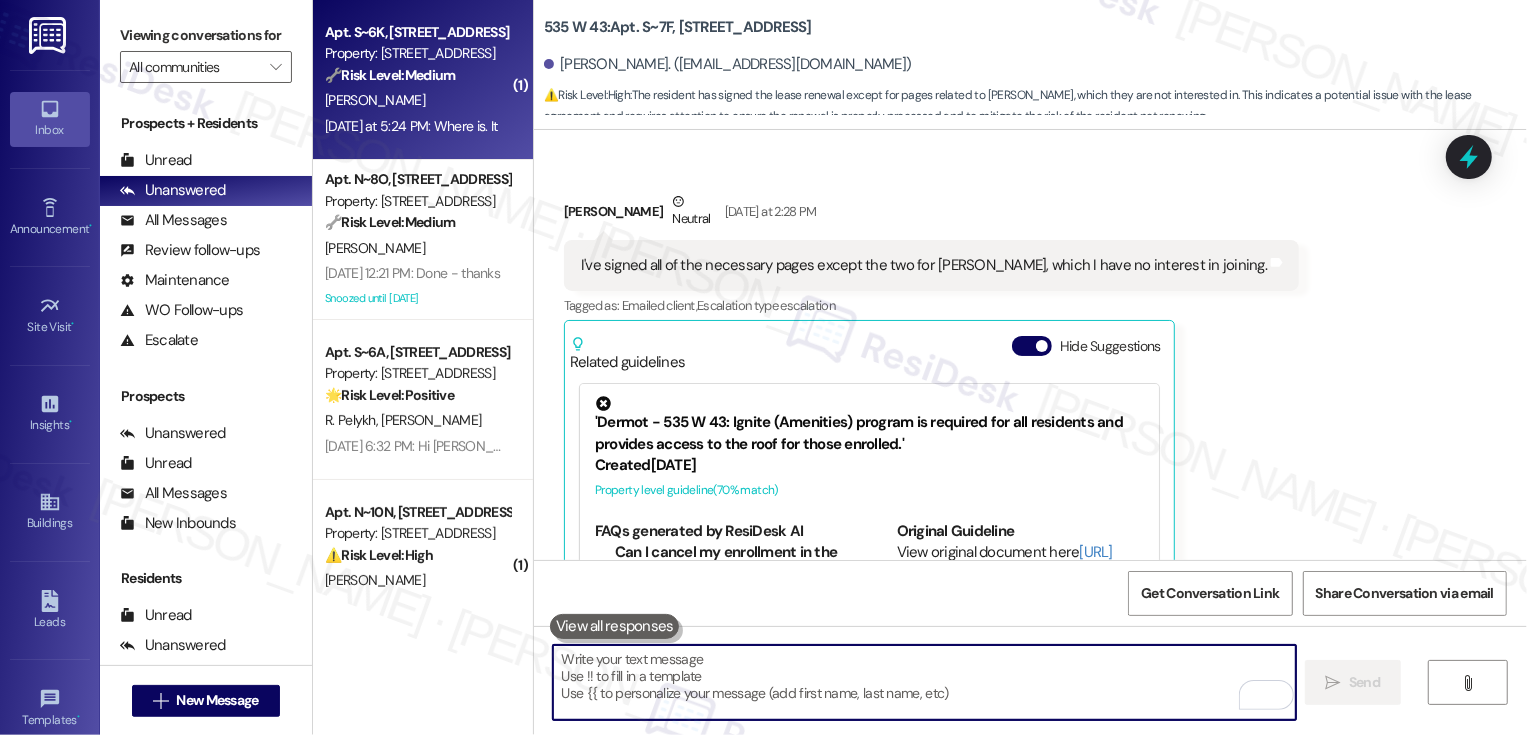click on "Apt. S~6K, [STREET_ADDRESS]" at bounding box center (417, 32) 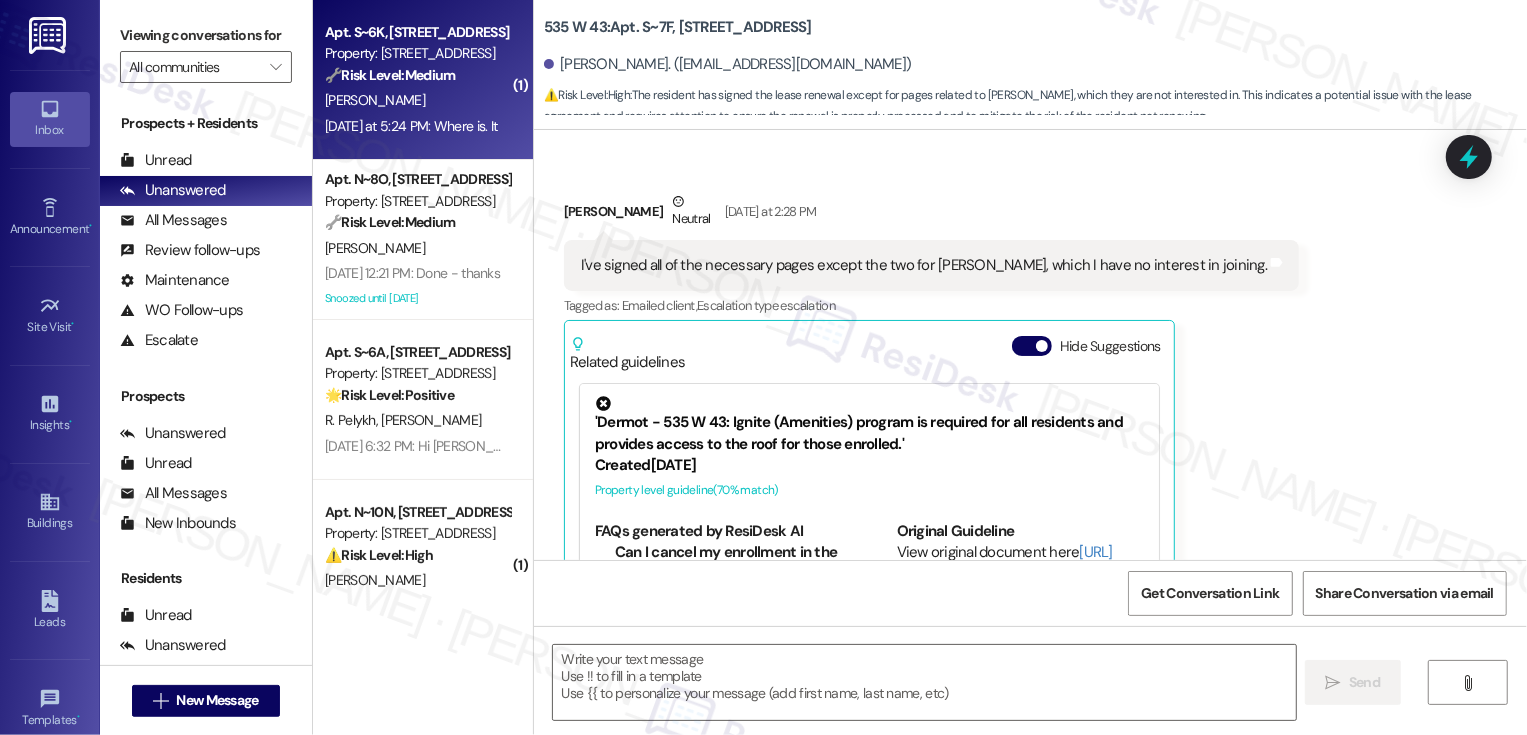 click on "Apt. S~6K, [STREET_ADDRESS]" at bounding box center (417, 32) 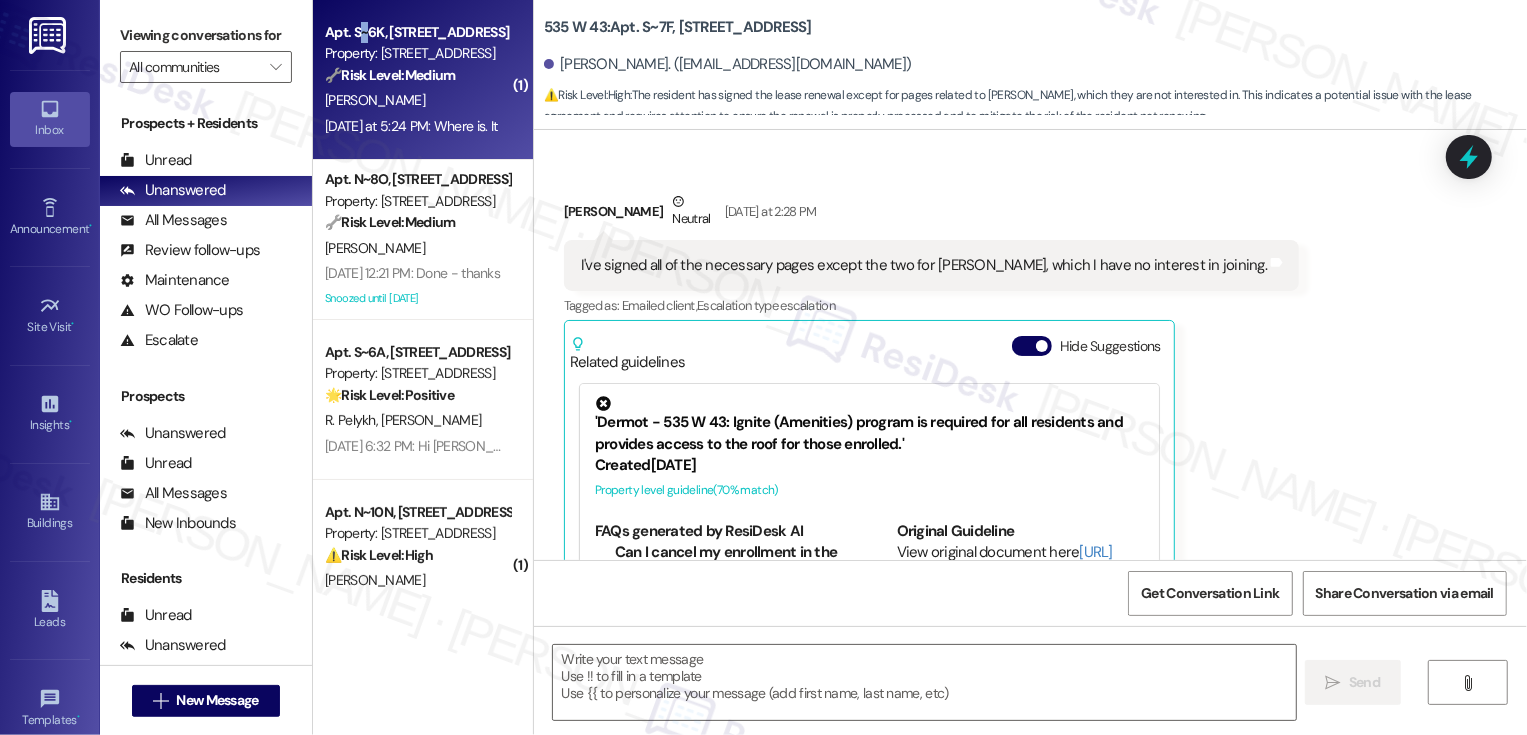 type on "Fetching suggested responses. Please feel free to read through the conversation in the meantime." 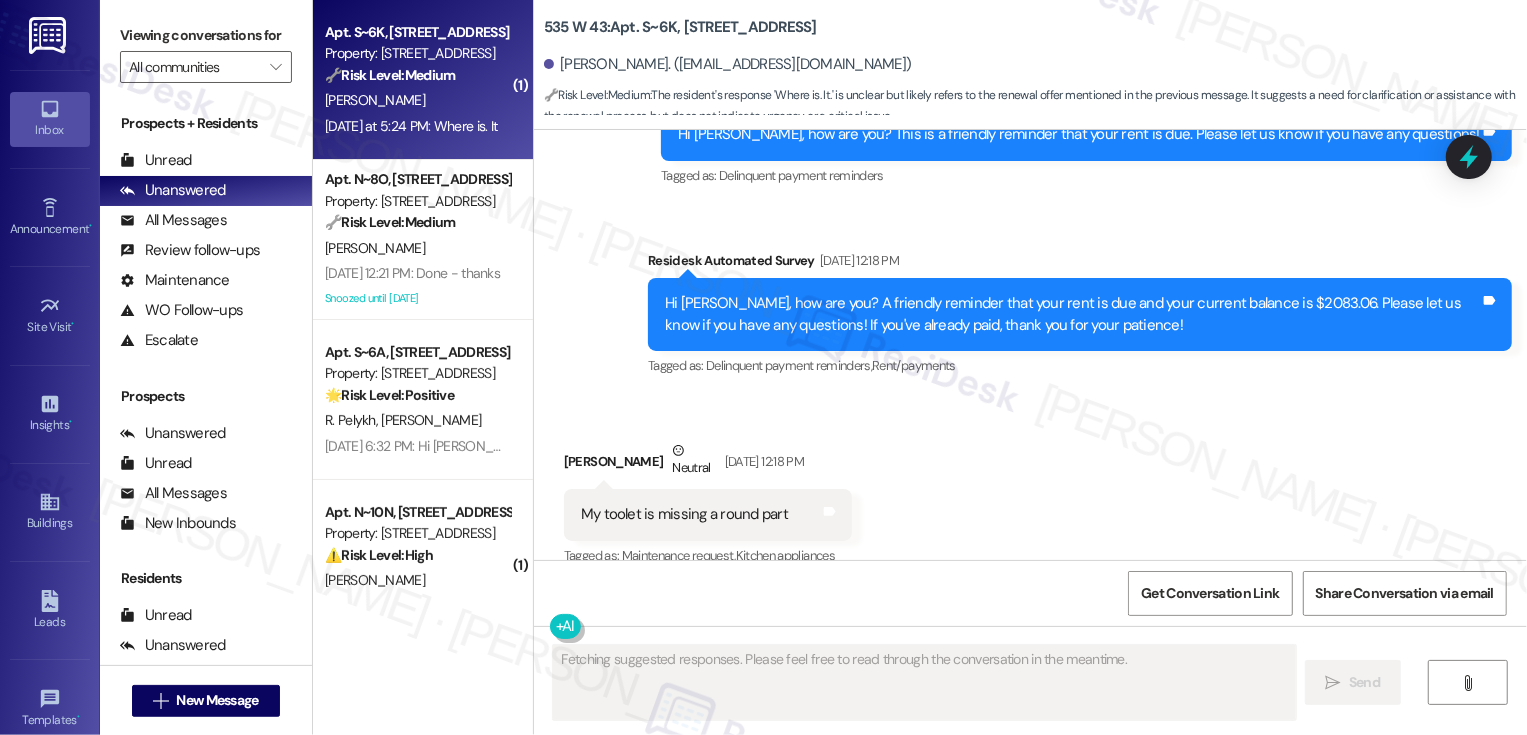 scroll, scrollTop: 15661, scrollLeft: 0, axis: vertical 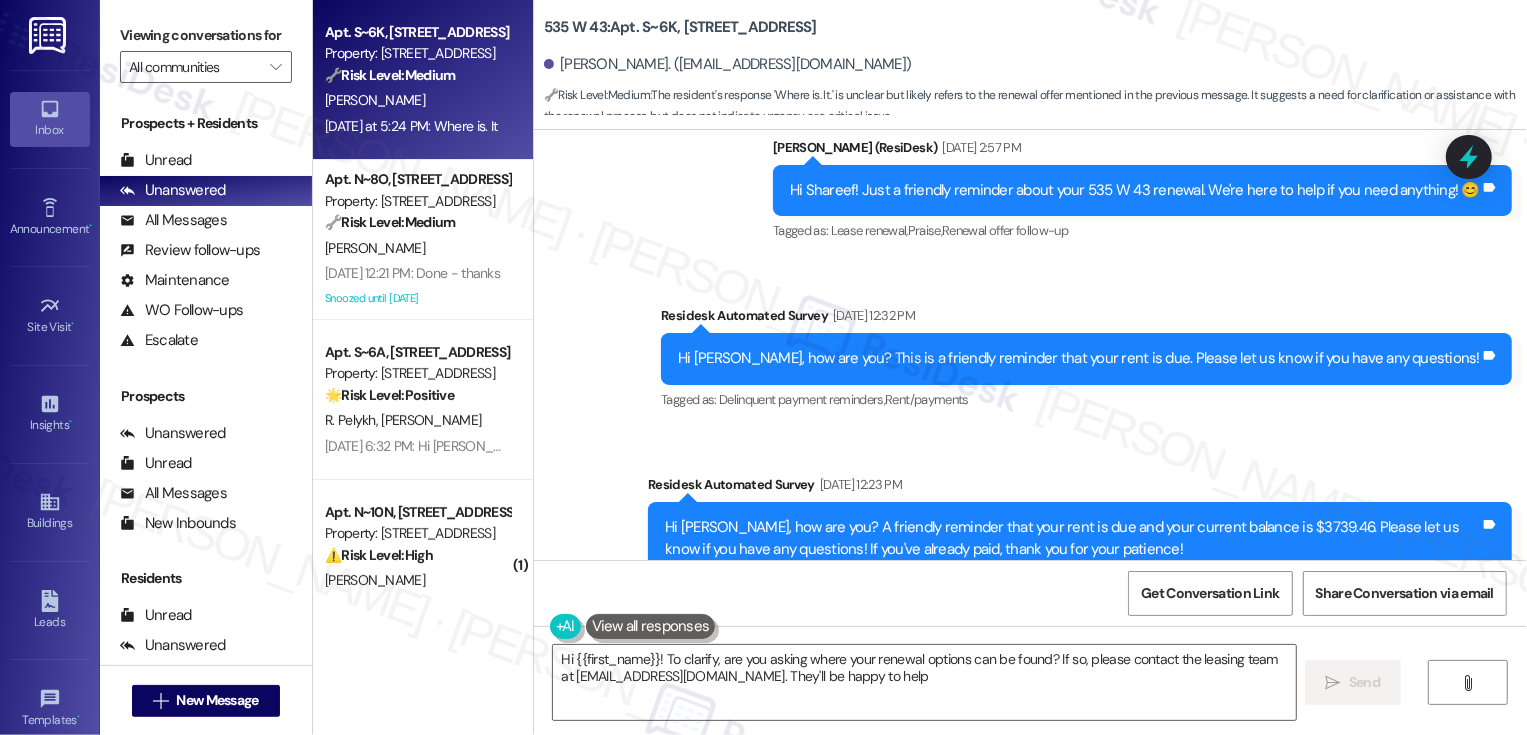 type on "Hi {{first_name}}! To clarify, are you asking where your renewal options can be found? If so, please contact the leasing team at [EMAIL_ADDRESS][DOMAIN_NAME]. They'll be happy to help!" 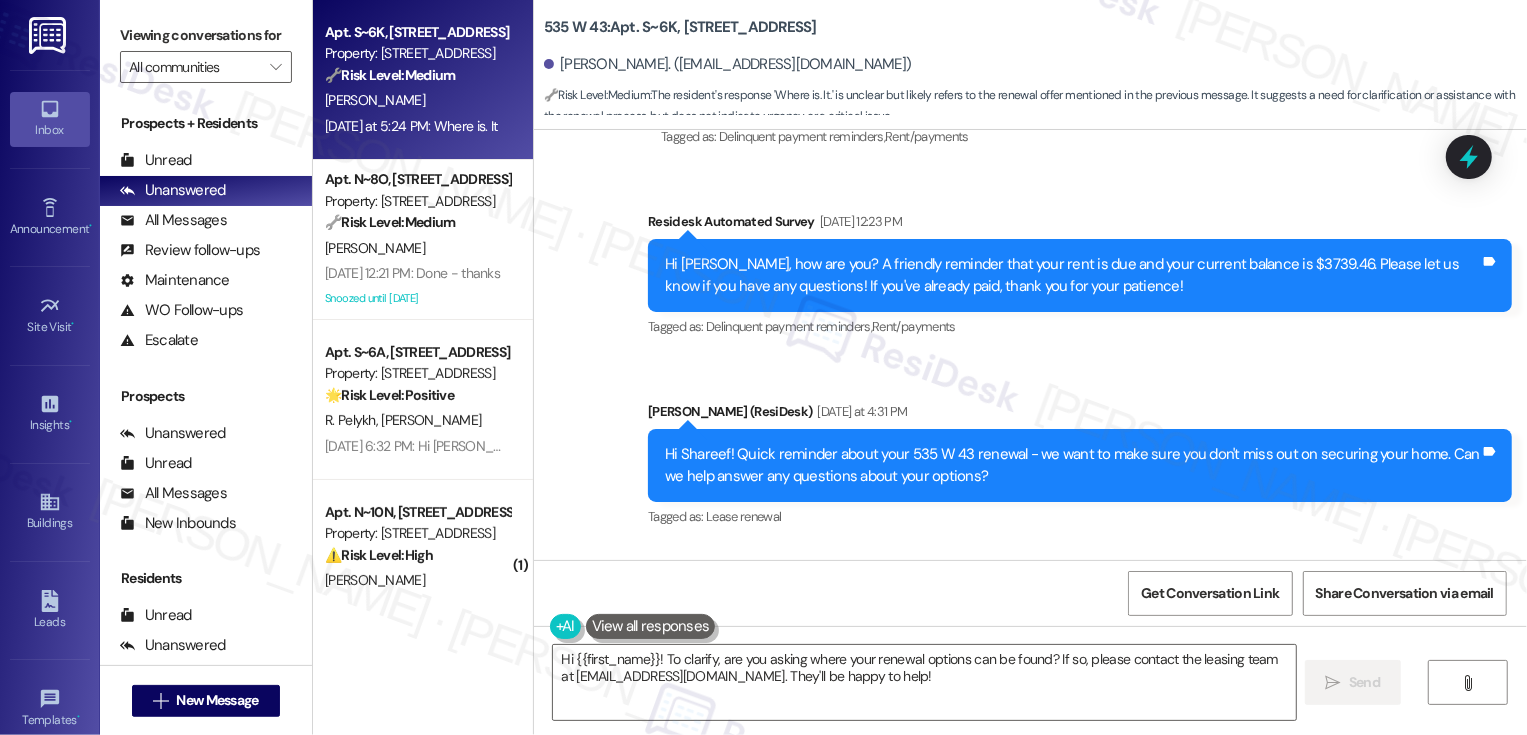 scroll, scrollTop: 15778, scrollLeft: 0, axis: vertical 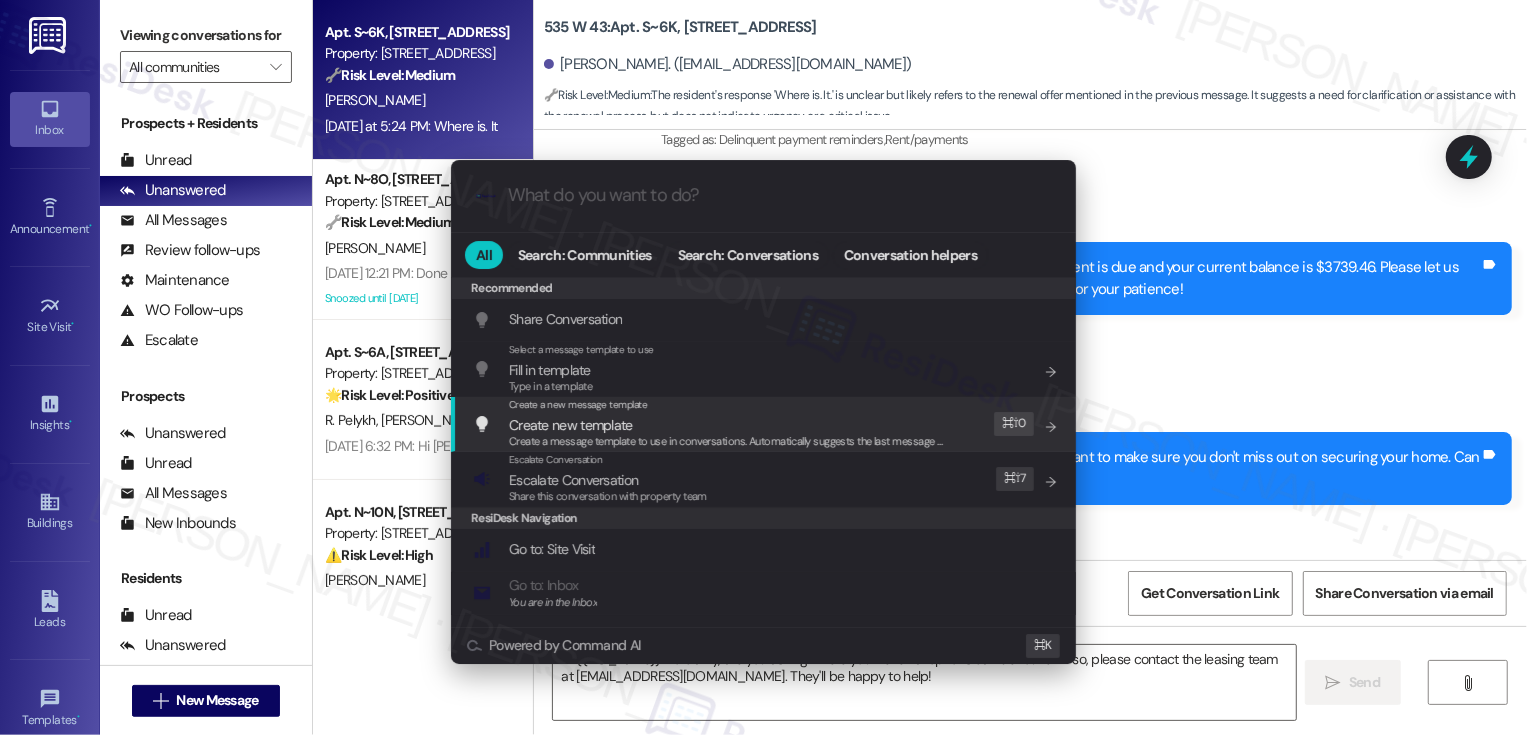 click on ".cls-1{fill:#0a055f;}.cls-2{fill:#0cc4c4;} resideskLogoBlueOrange All Search: Communities Search: Conversations Conversation helpers Recommended Recommended Share Conversation Add shortcut Select a message template to use Fill in template Type in a template Add shortcut Create a new message template Create new template Create a message template to use in conversations. Automatically suggests the last message you sent. Edit ⌘ ⇧ 0 Escalate Conversation Escalate Conversation Share this conversation with property team Edit ⌘ ⇧ 7 ResiDesk Navigation Go to: Site Visit Add shortcut Go to: Inbox You are in the Inbox Add shortcut Go to: Settings Add shortcut Go to: Message Templates Add shortcut Go to: Buildings Add shortcut Help Getting Started: What you can do with ResiDesk Add shortcut Settings Powered by Command AI ⌘ K" at bounding box center (763, 367) 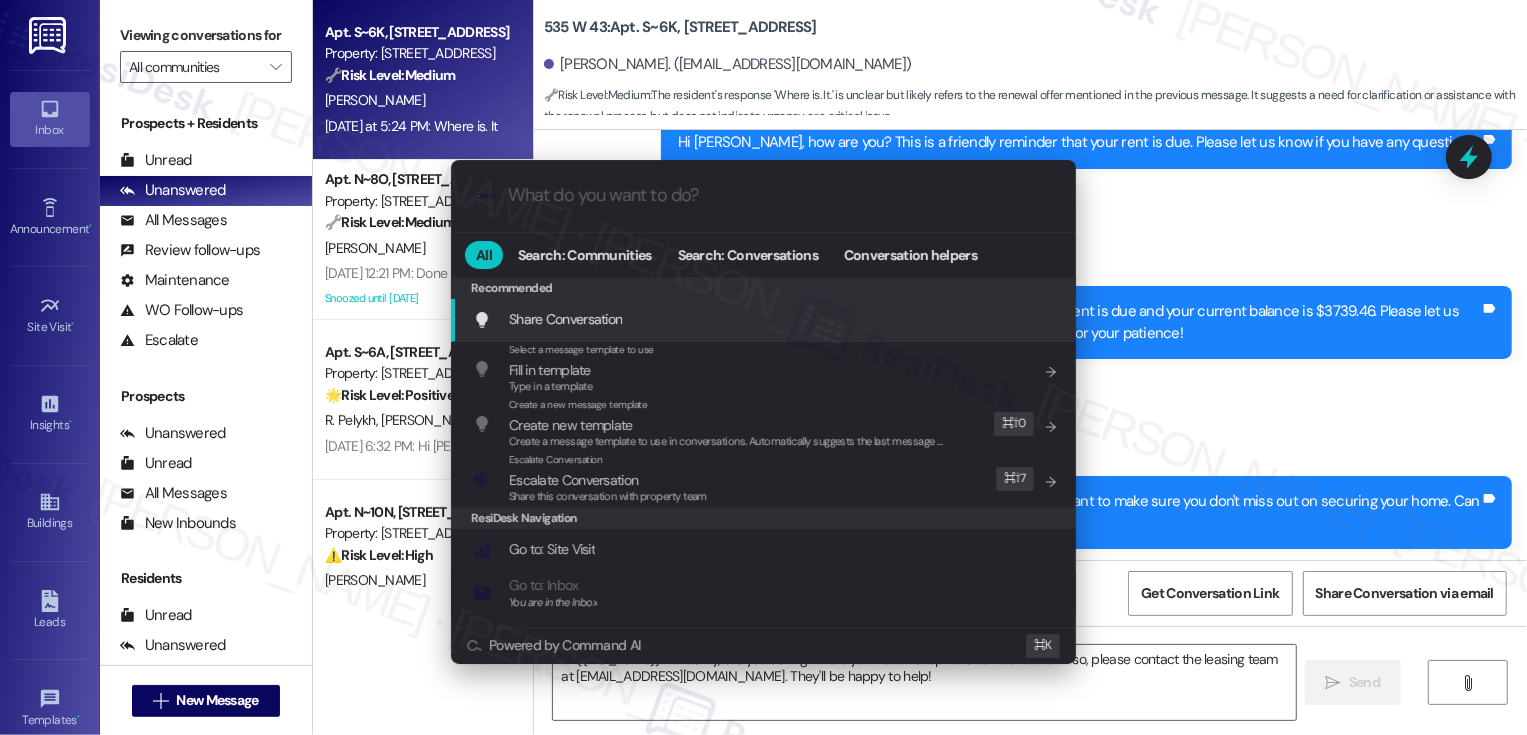 scroll, scrollTop: 15723, scrollLeft: 0, axis: vertical 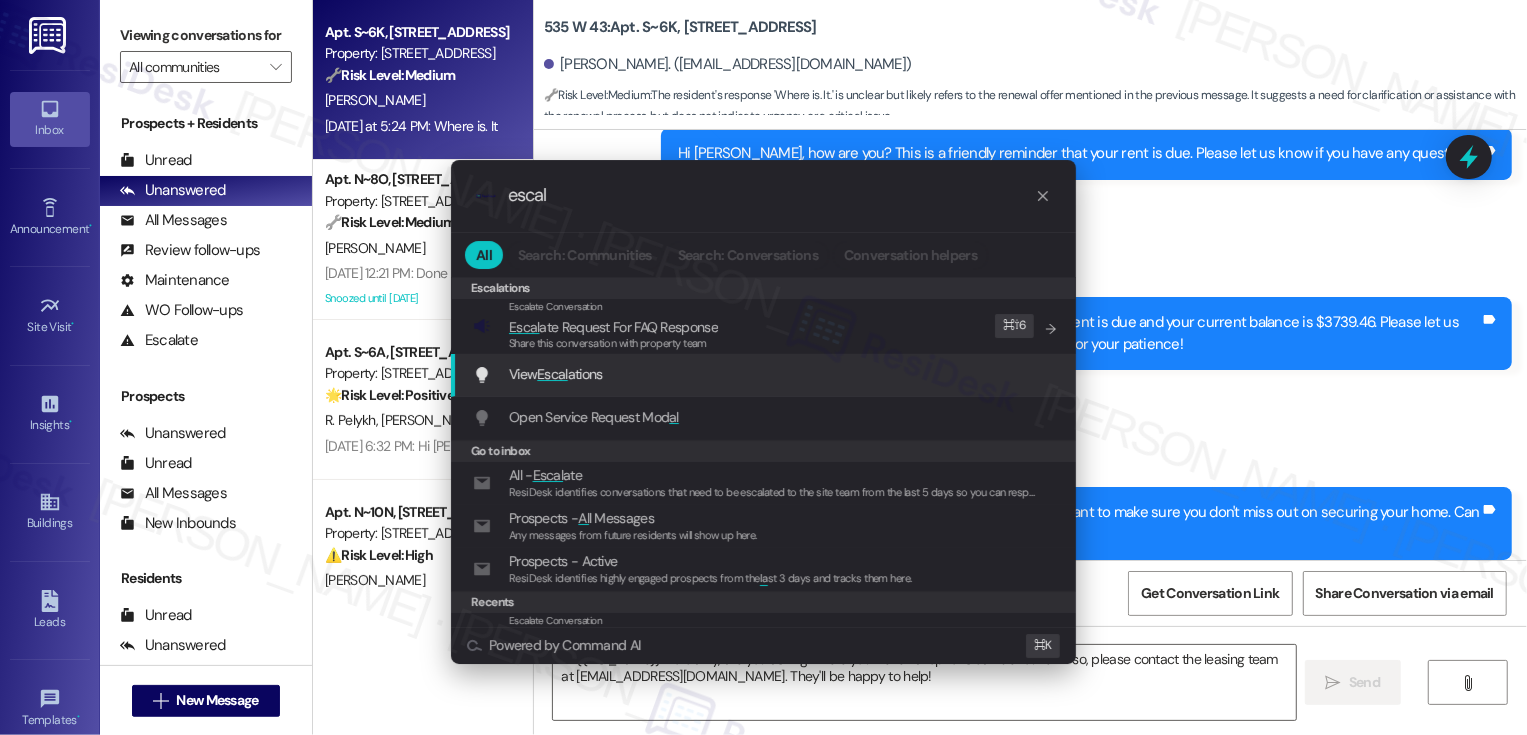 type on "escal" 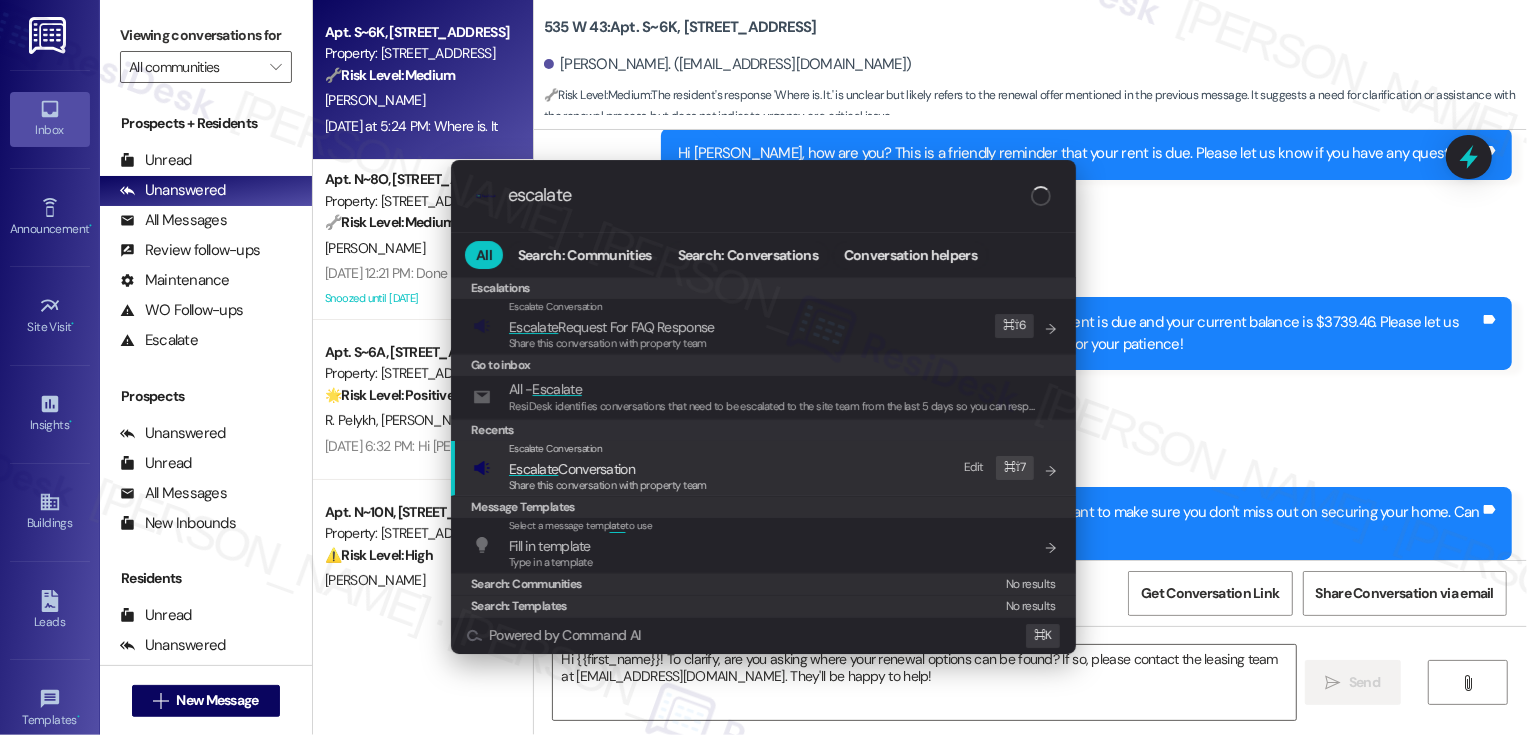 type on "escalate" 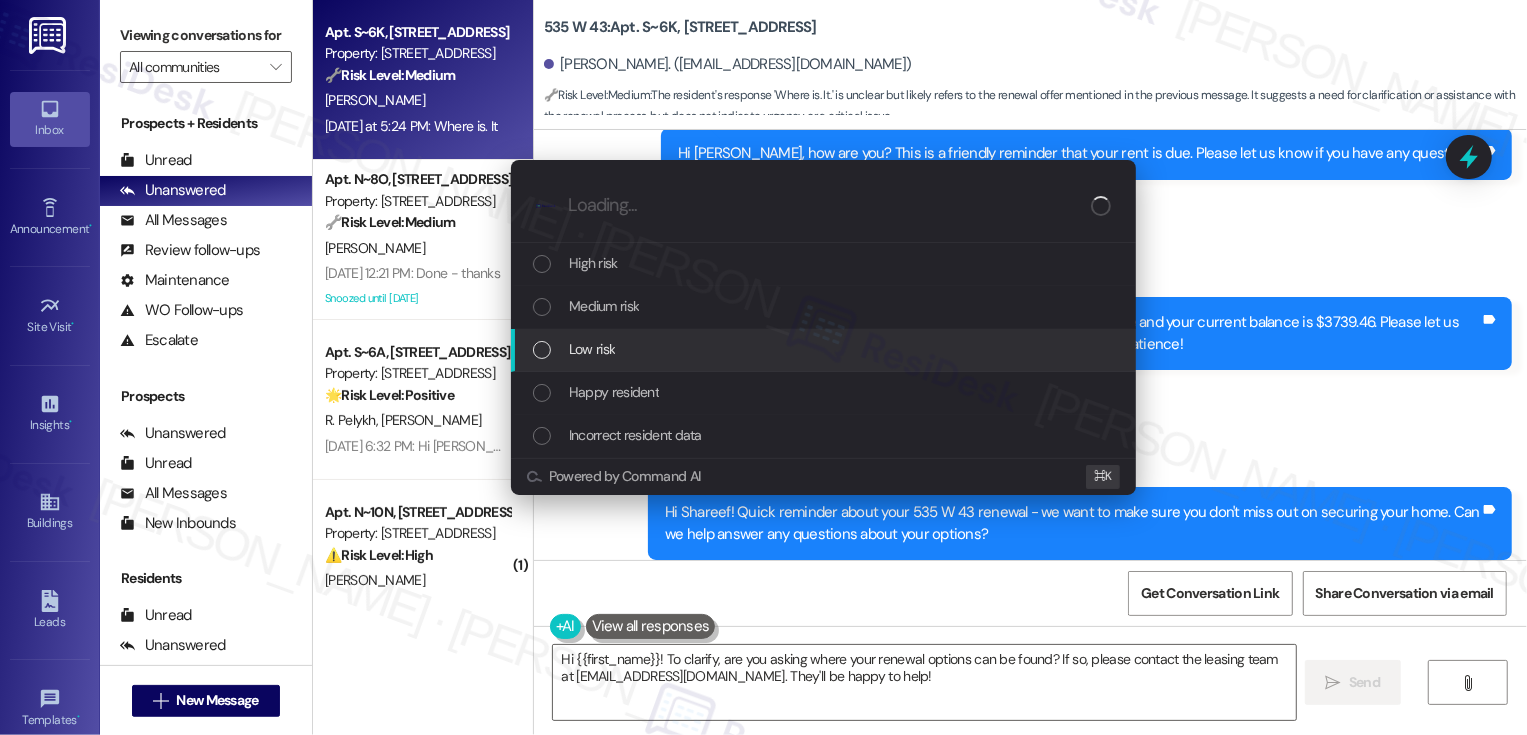 click on "Low risk" at bounding box center [592, 349] 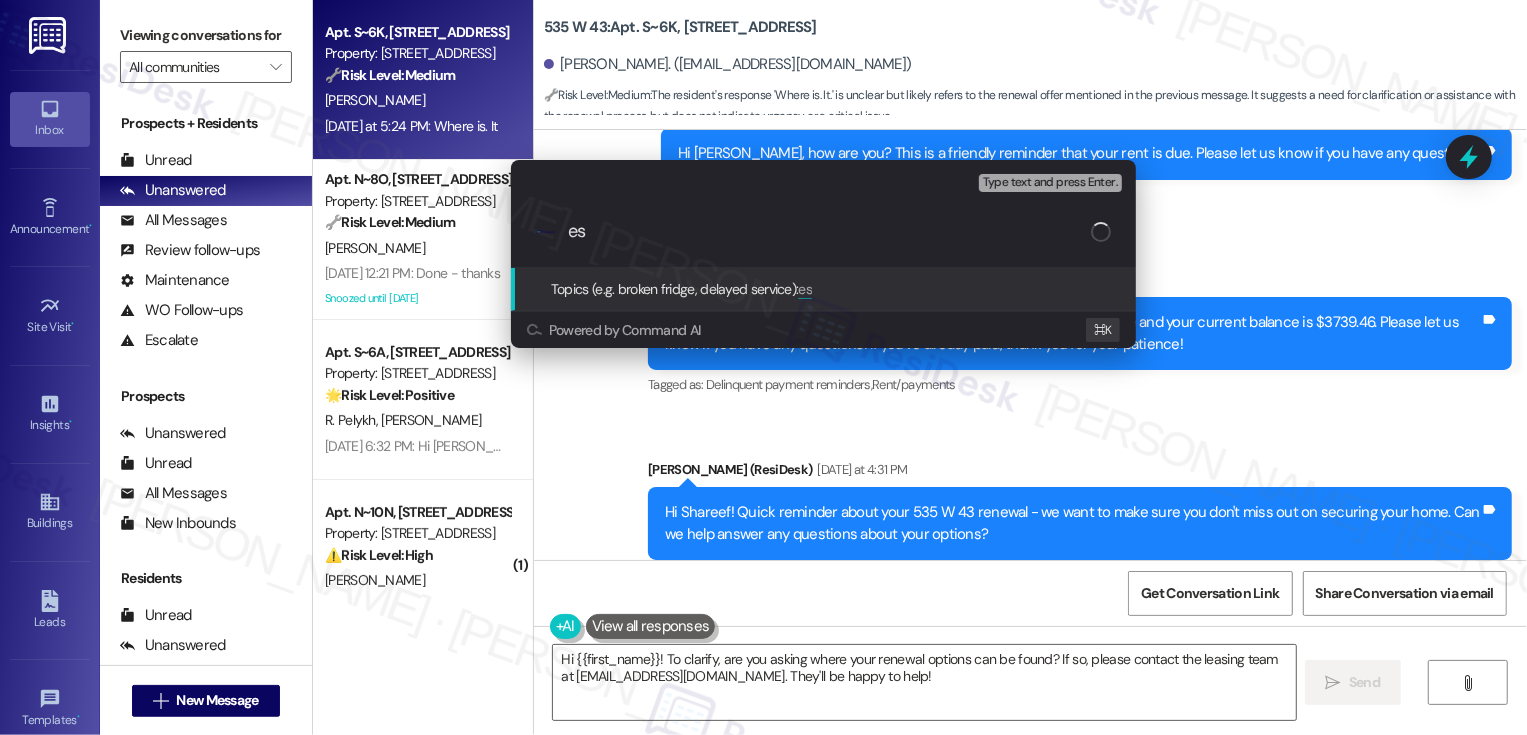 type on "e" 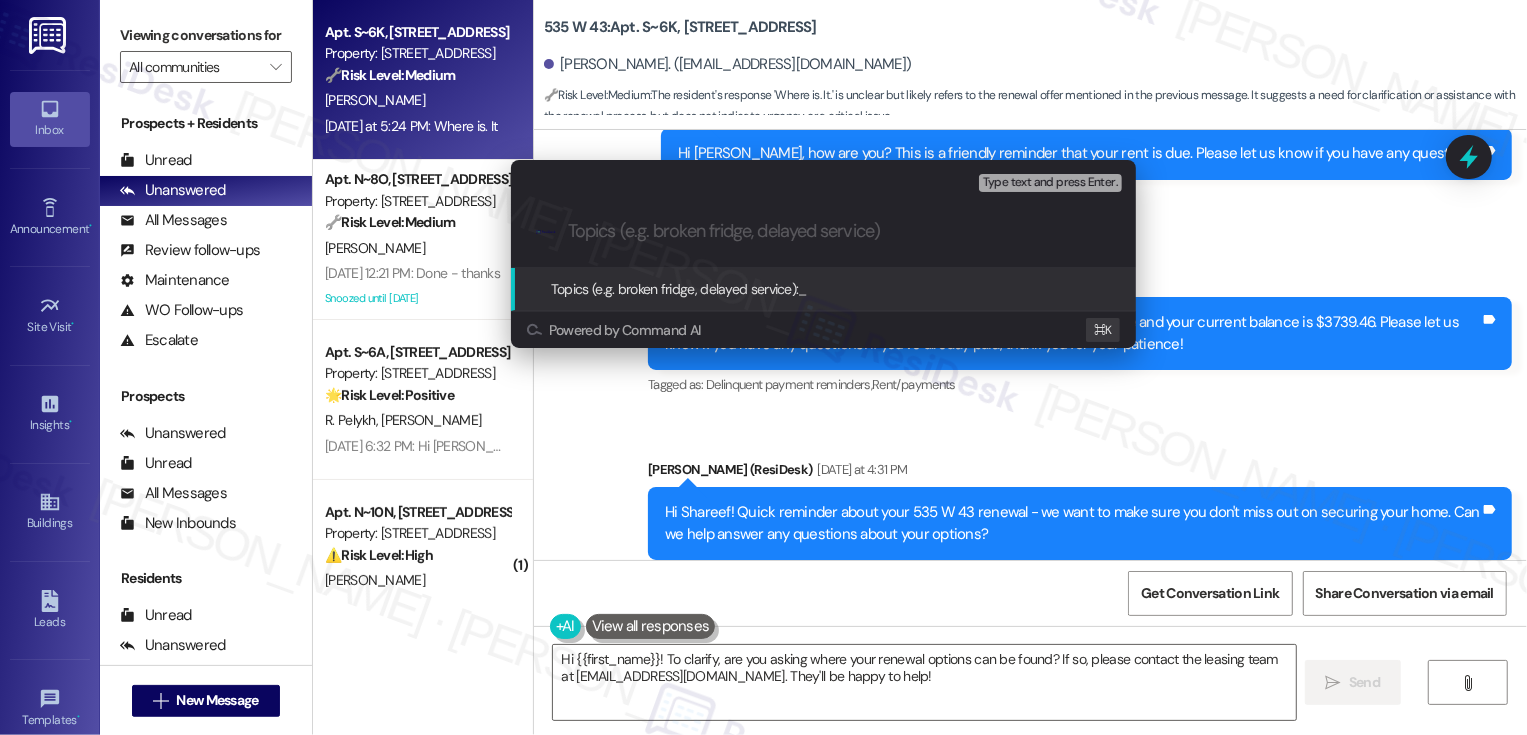 type on "e" 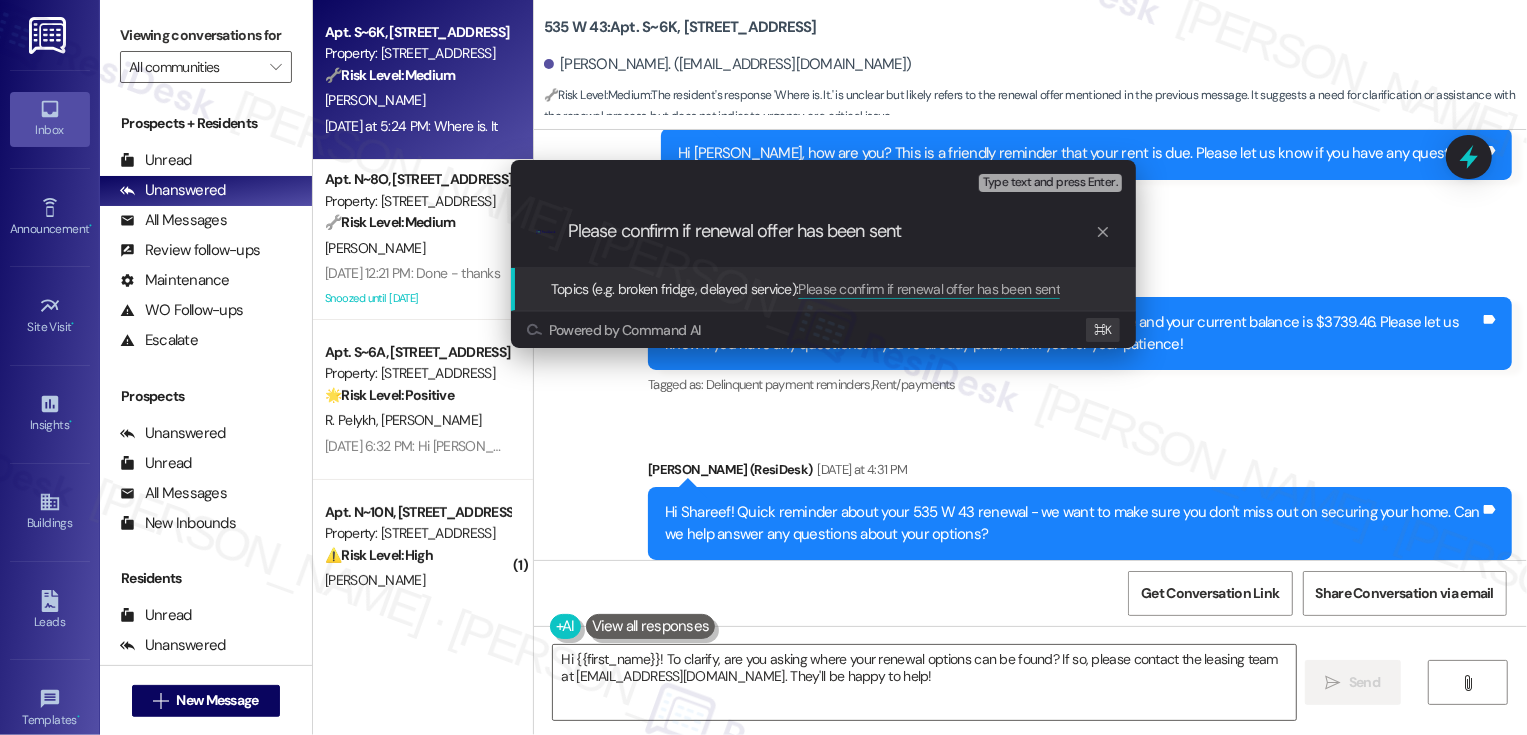 type on "'" 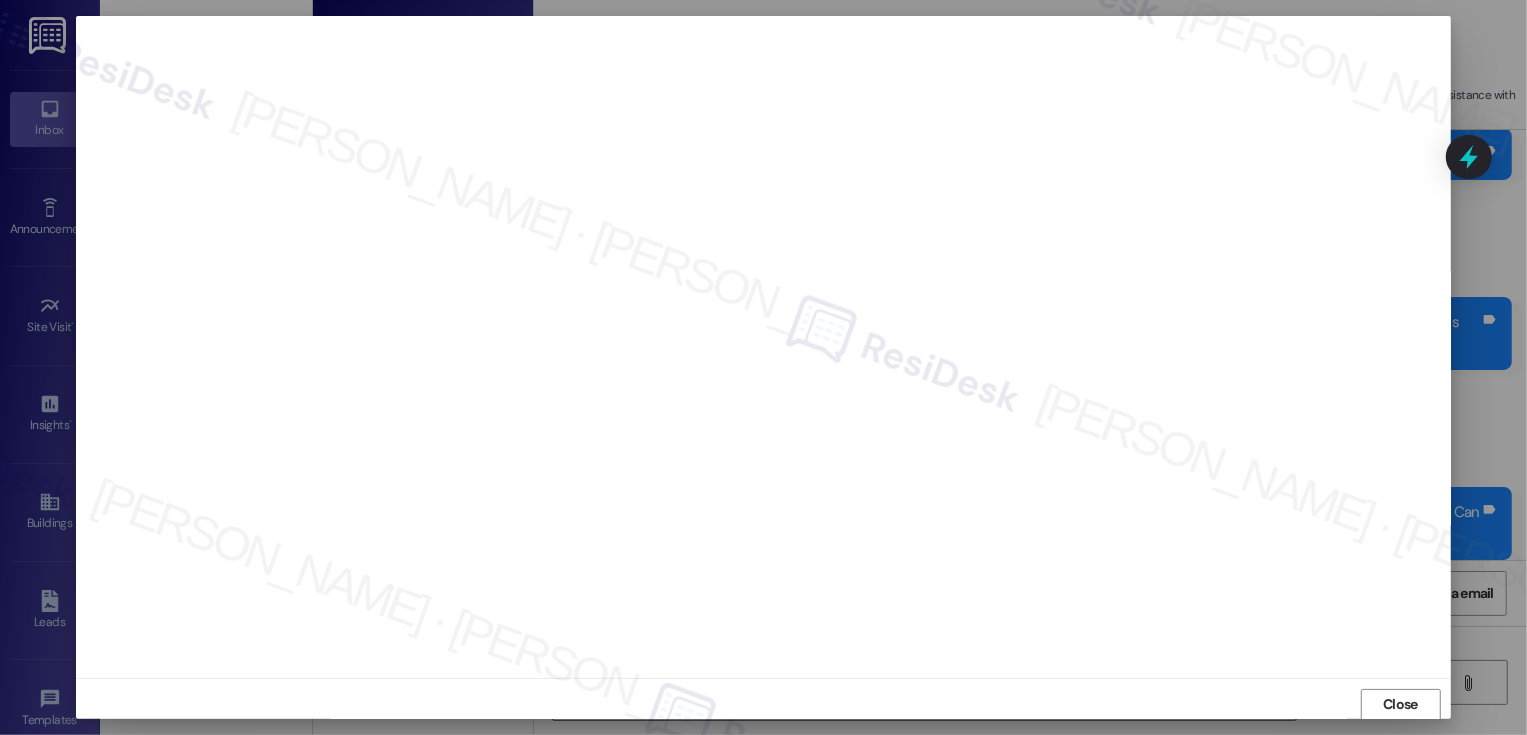 scroll, scrollTop: 1, scrollLeft: 0, axis: vertical 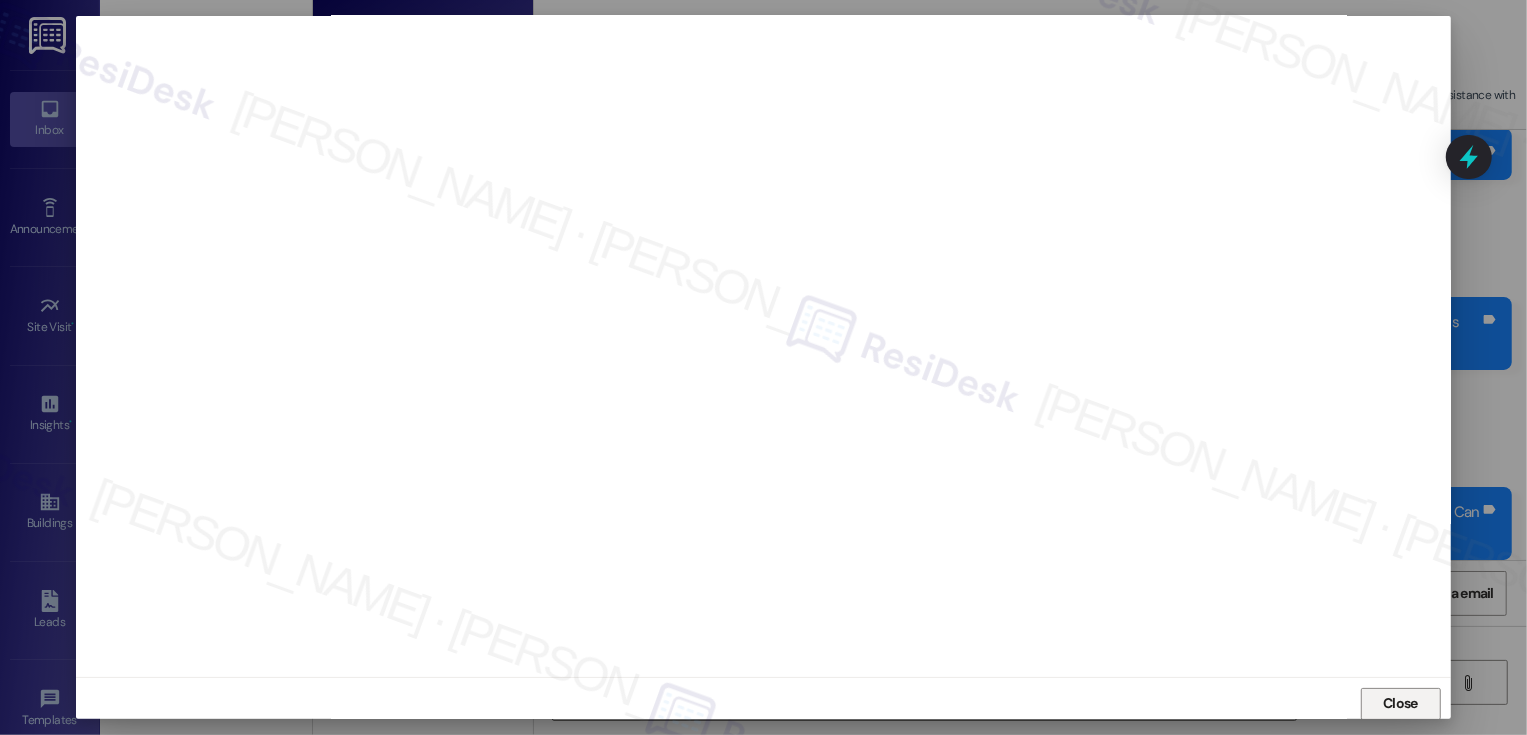 click on "Close" at bounding box center (1401, 704) 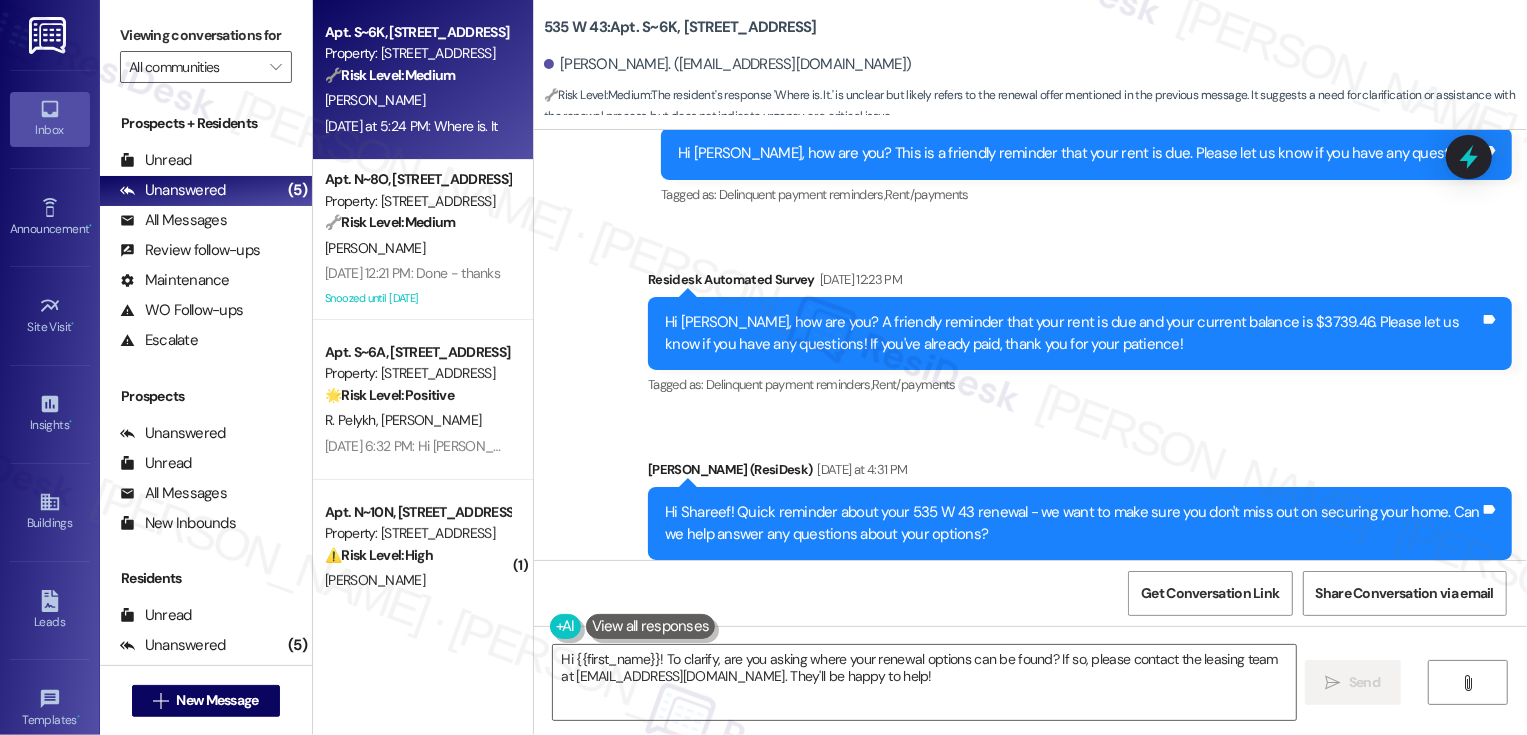 click on "Received via SMS [PERSON_NAME] Question [DATE] at 5:24 PM Where is. It Tags and notes Tagged as:   Bad communication Click to highlight conversations about Bad communication" at bounding box center [1030, 691] 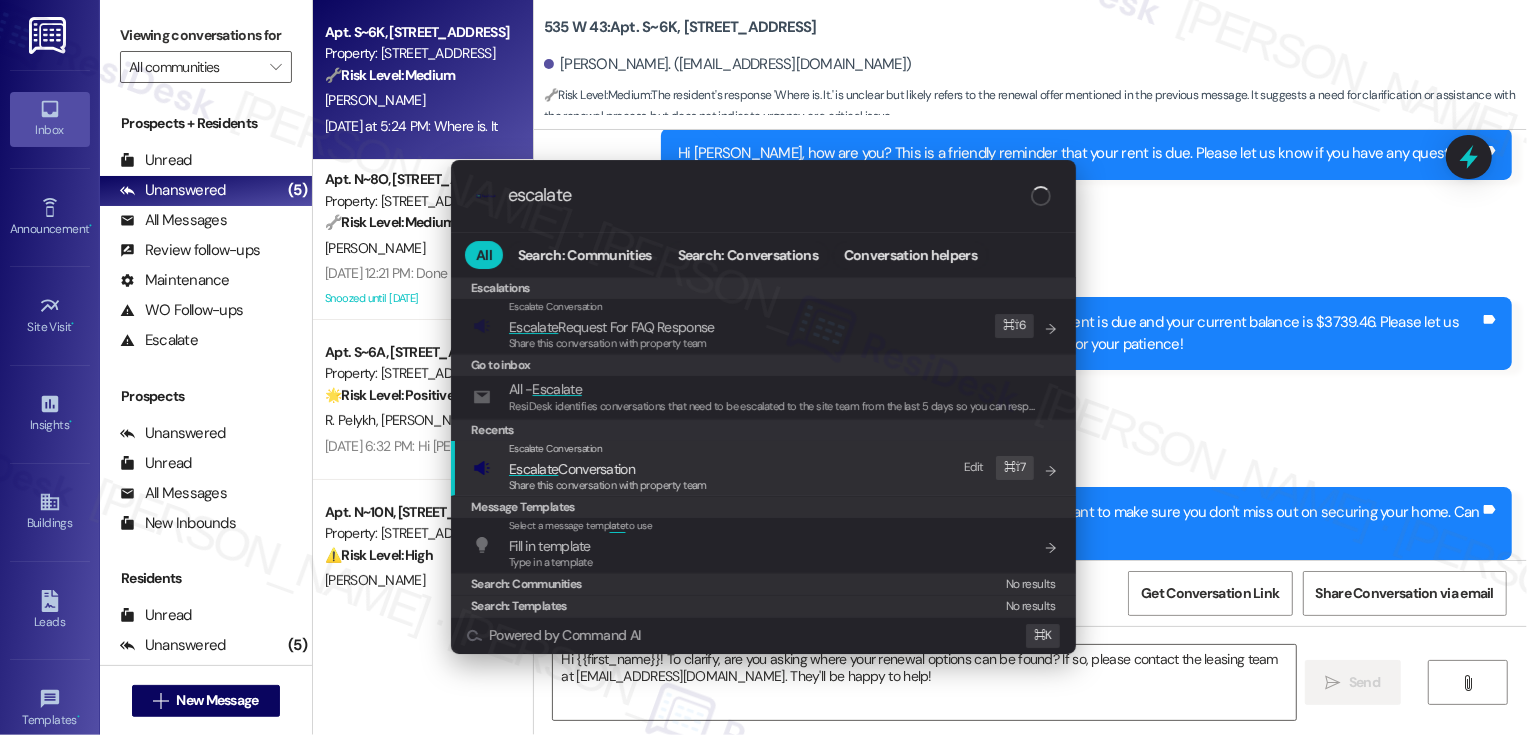 type on "escalate" 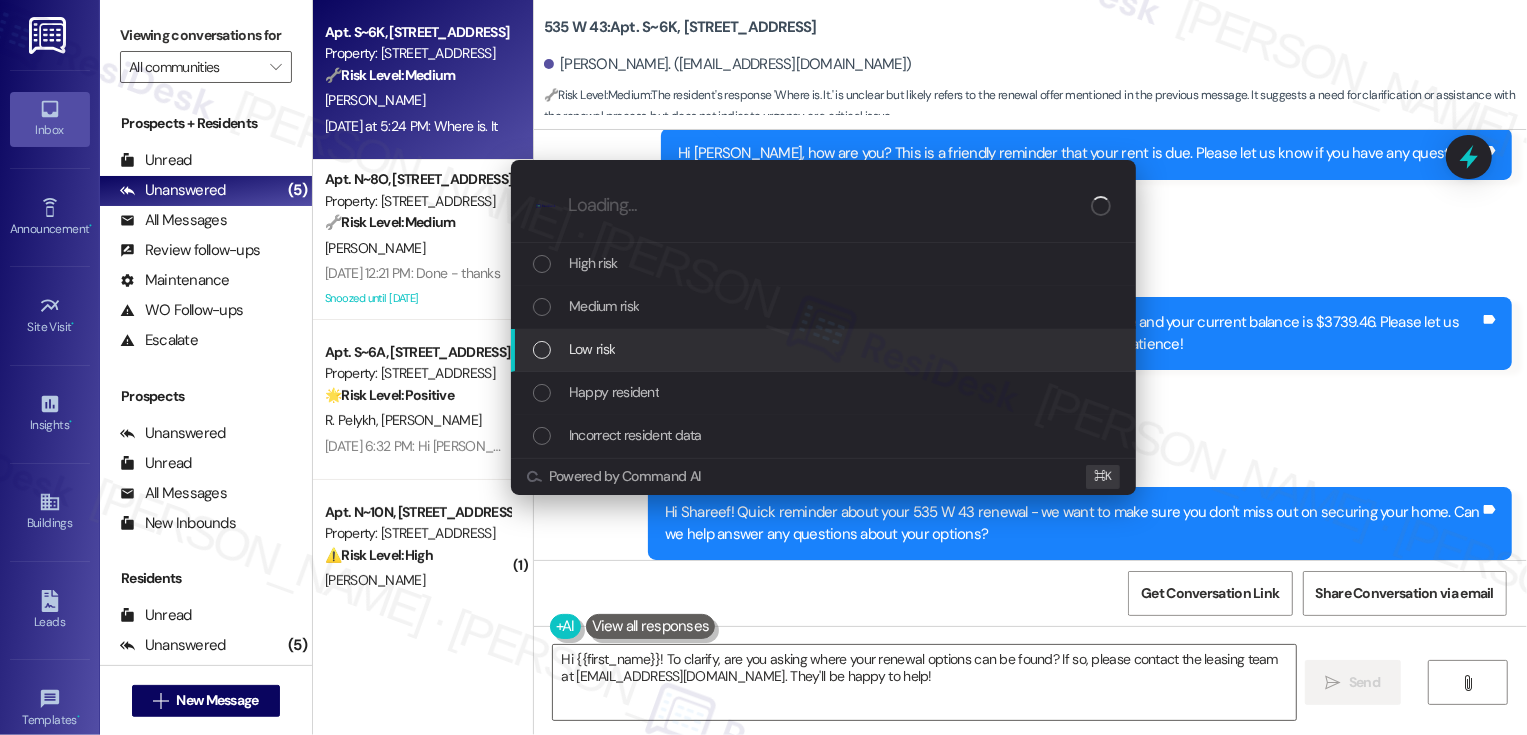 click on "Low risk" at bounding box center [825, 349] 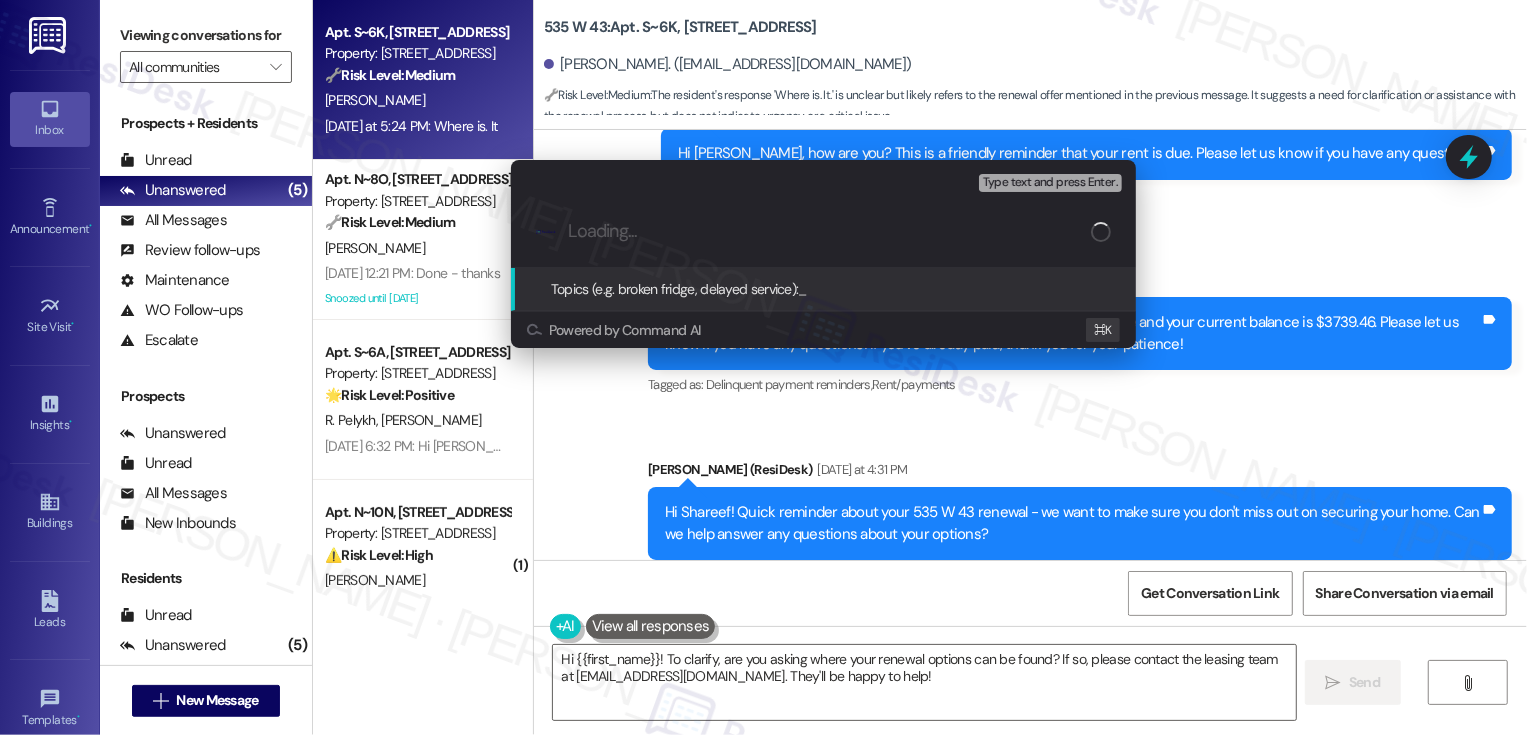 paste on "Please confirm if renewal offer has been sent" 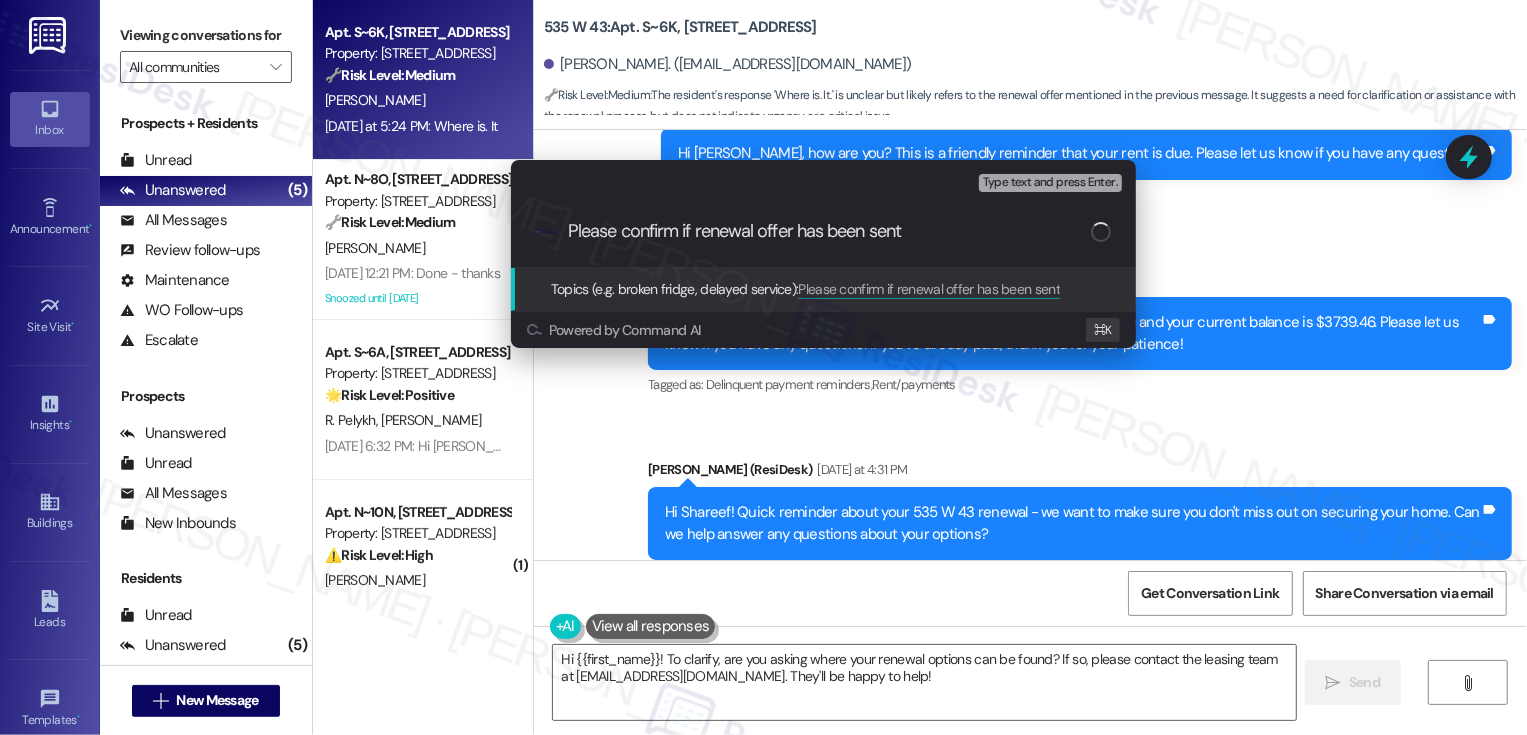 type 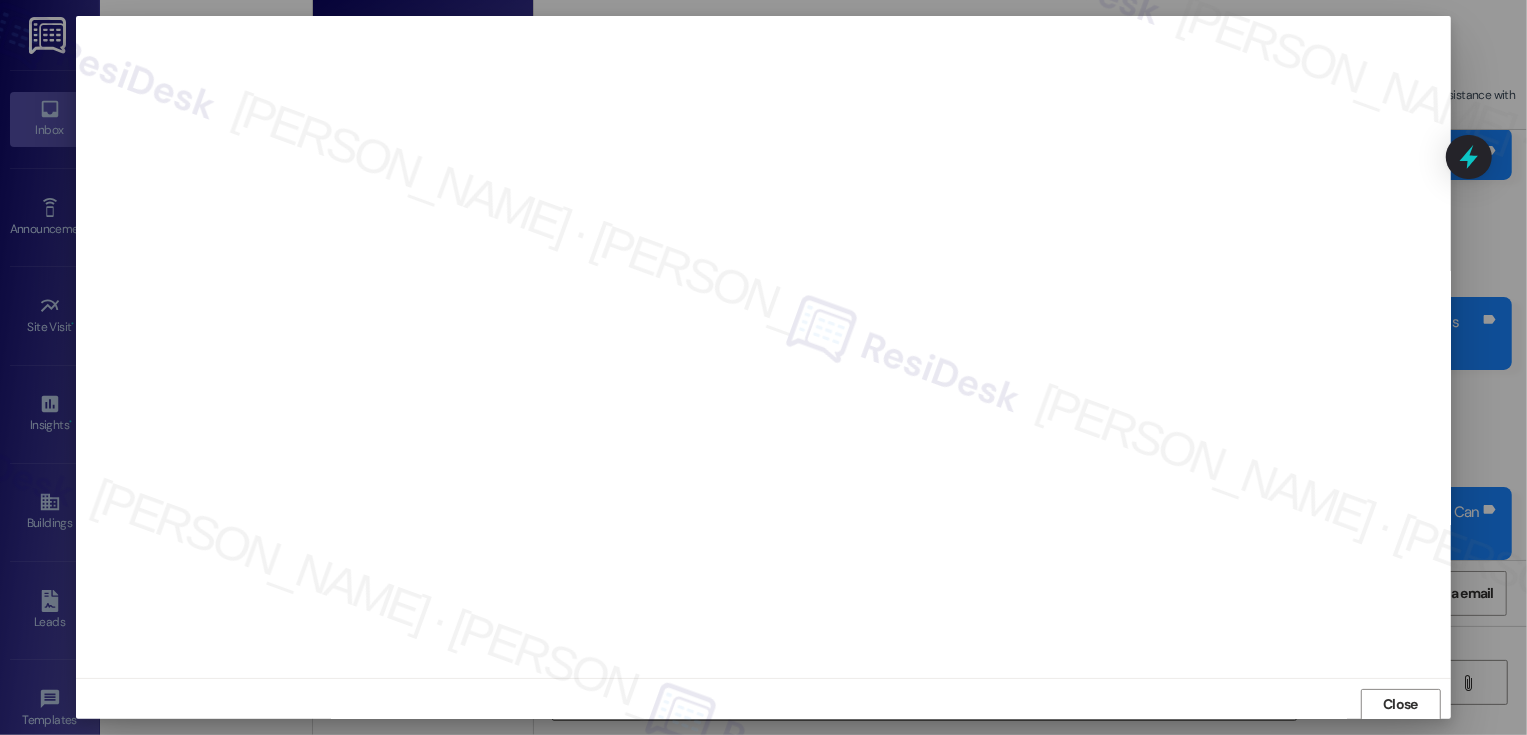 scroll, scrollTop: 1, scrollLeft: 0, axis: vertical 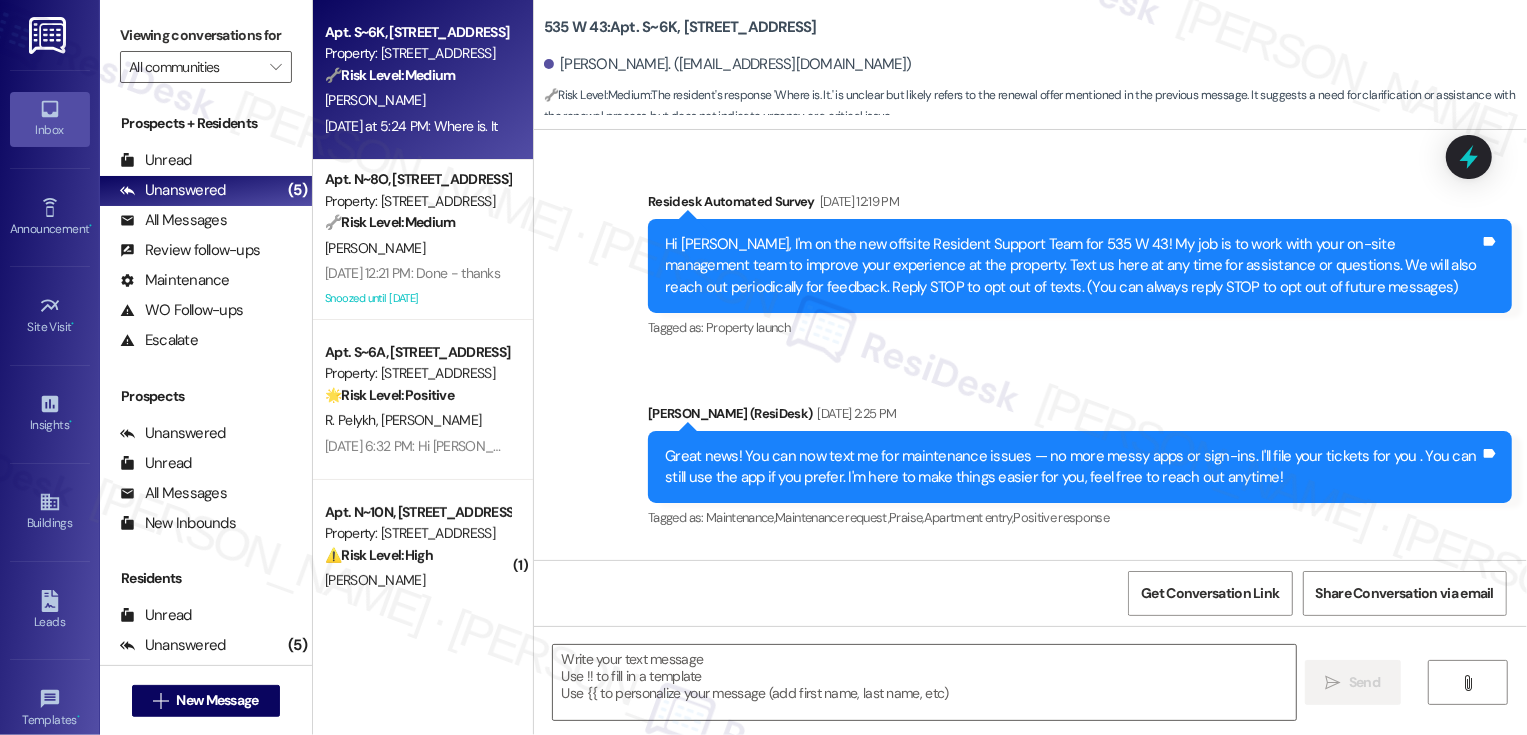type on "Fetching suggested responses. Please feel free to read through the conversation in the meantime." 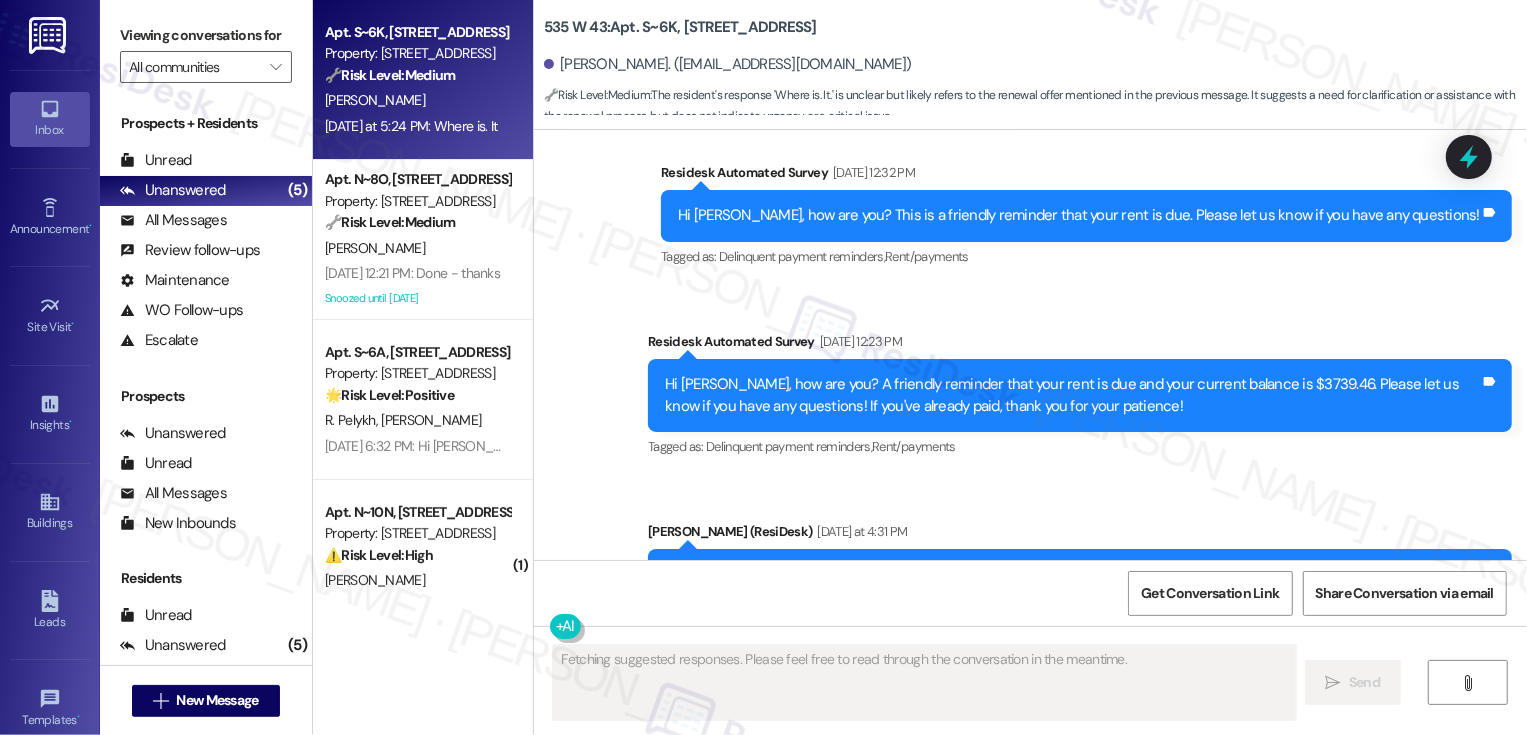 scroll, scrollTop: 15845, scrollLeft: 0, axis: vertical 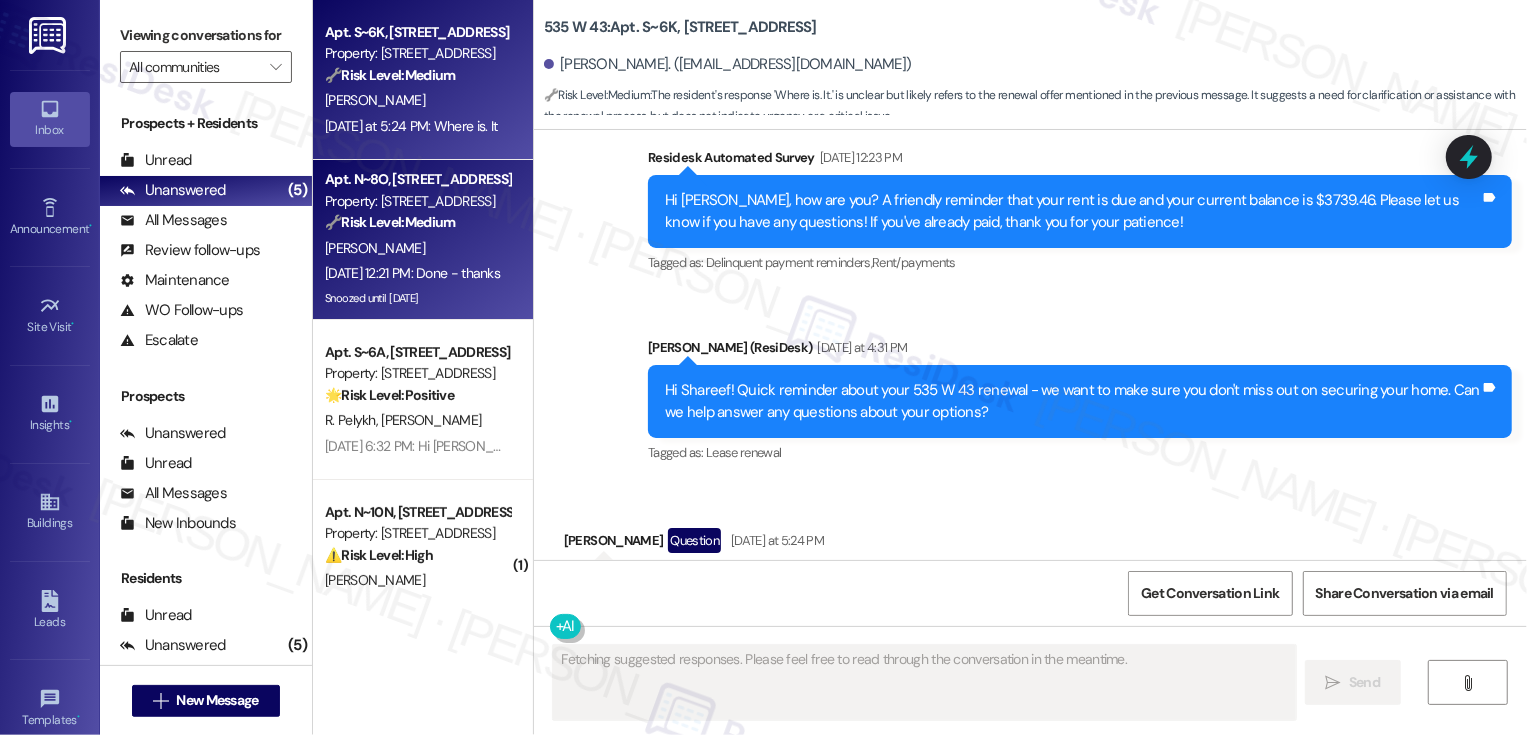 click on "[PERSON_NAME]" at bounding box center (417, 248) 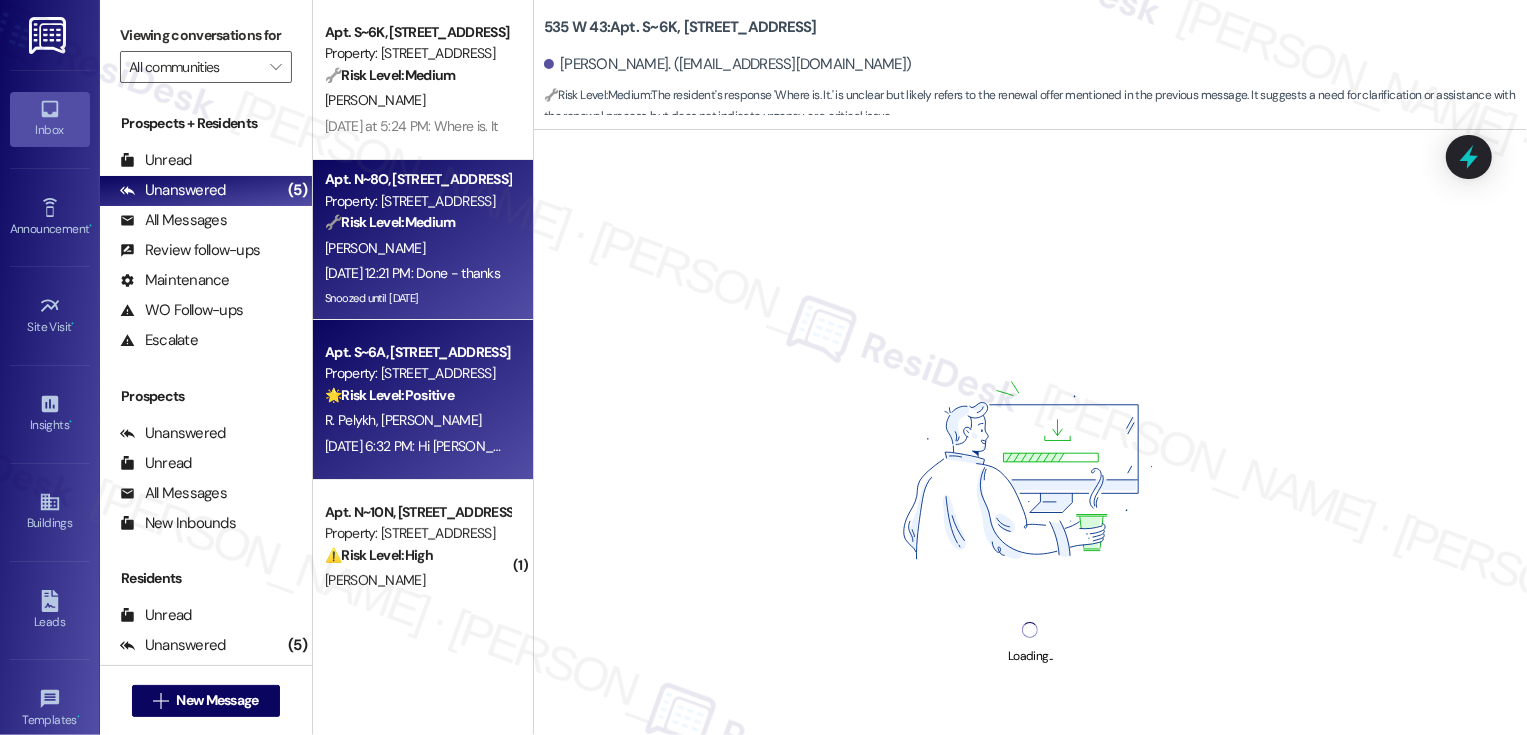 click on "Apt. S~6A, [STREET_ADDRESS]" at bounding box center (417, 352) 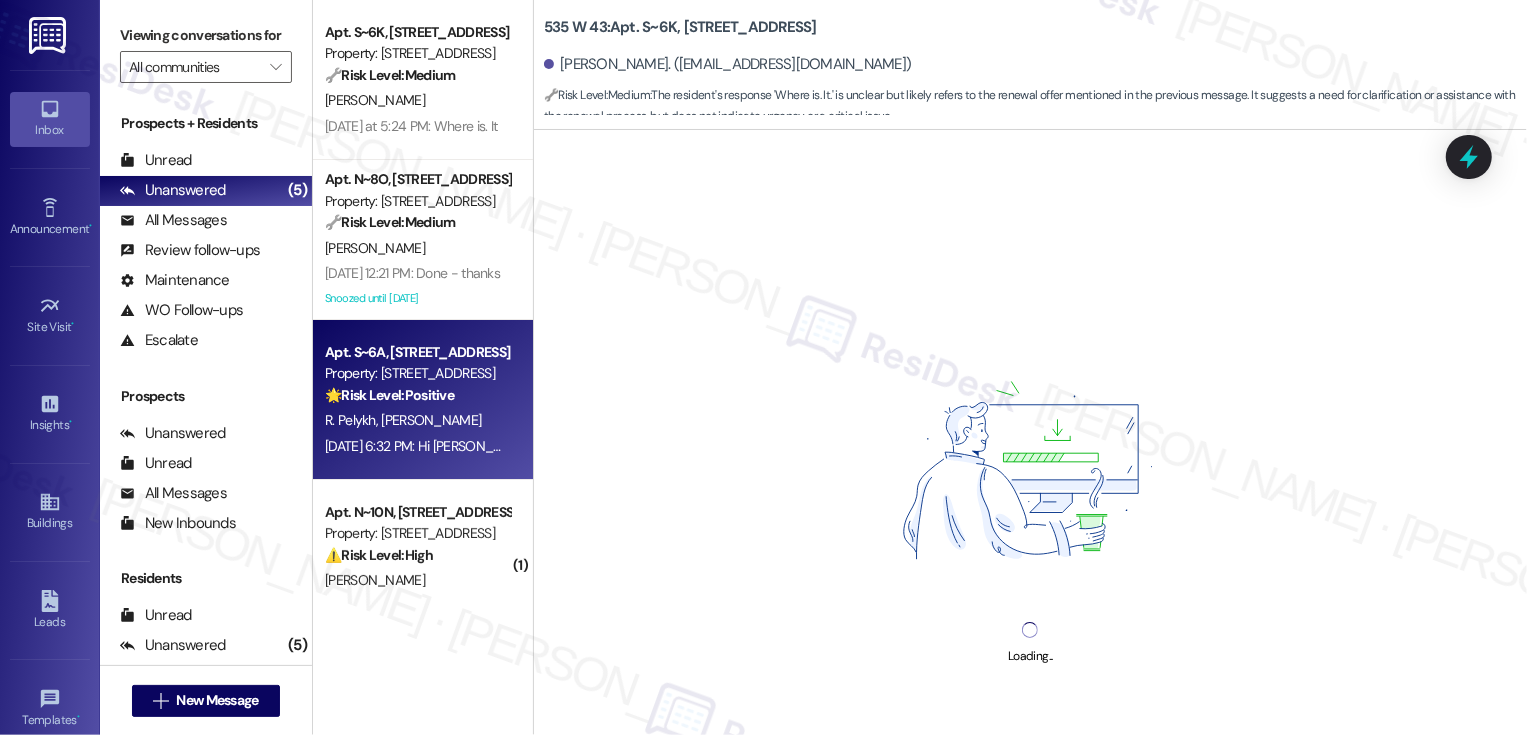 click on "Property: [STREET_ADDRESS]" at bounding box center (417, 373) 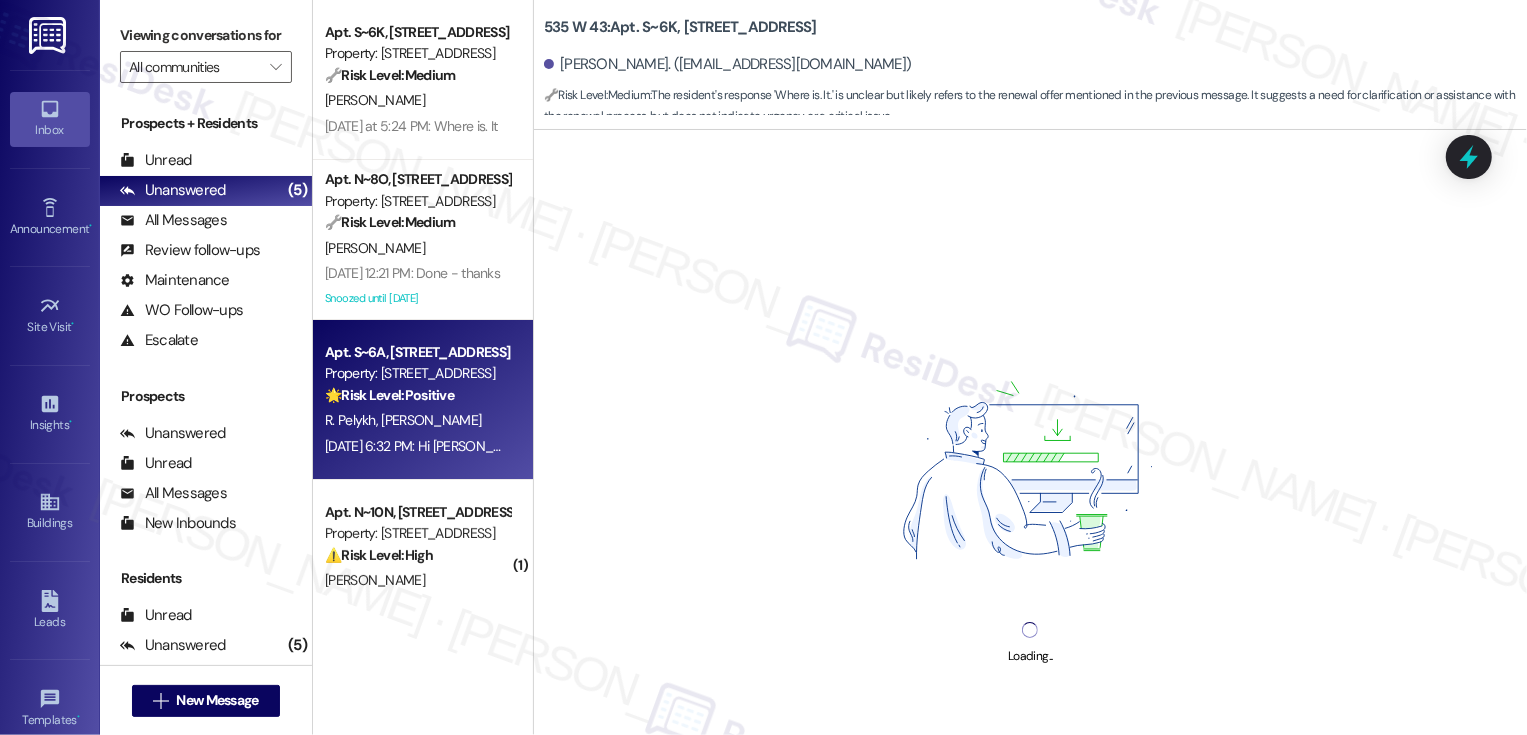 click on "Property: [STREET_ADDRESS]" at bounding box center [417, 373] 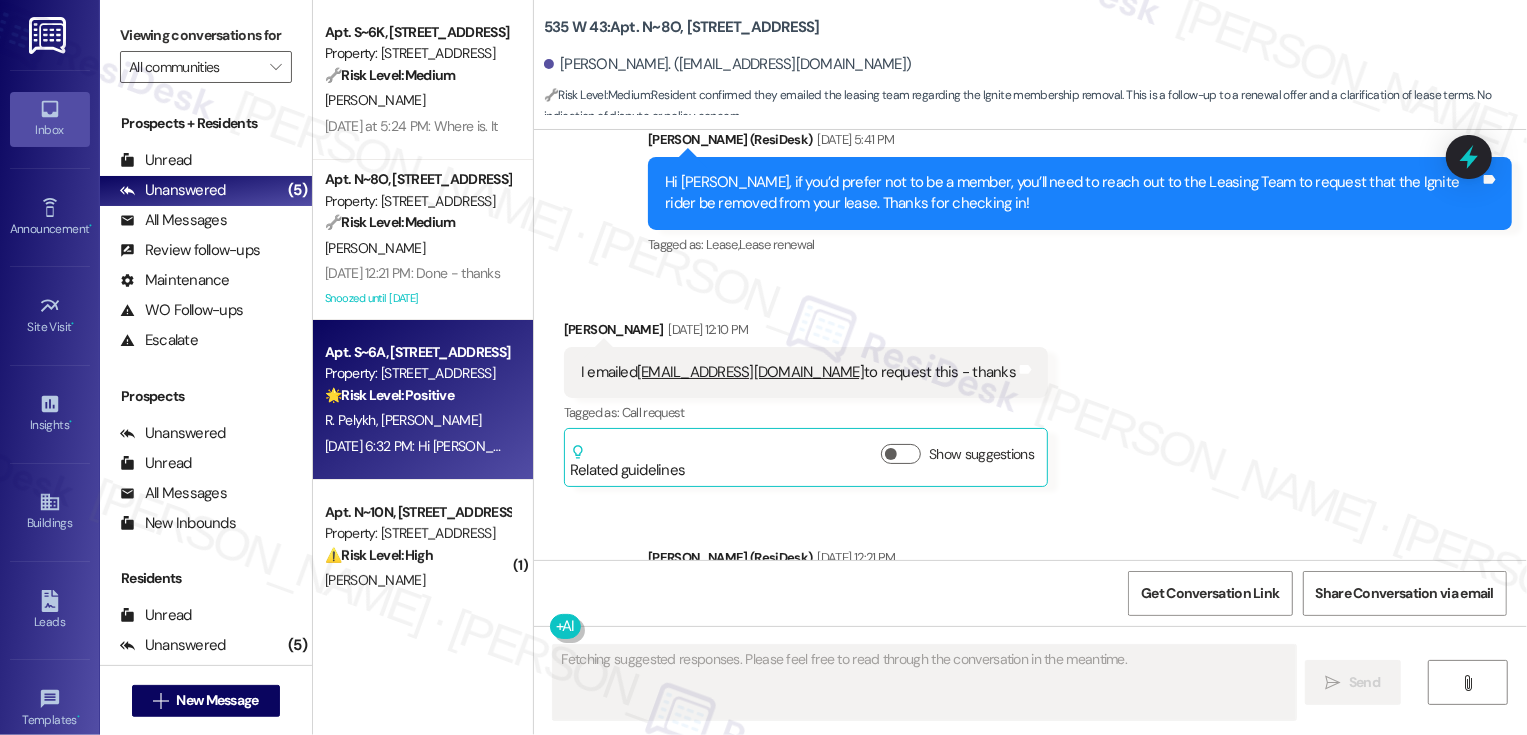 scroll, scrollTop: 19321, scrollLeft: 0, axis: vertical 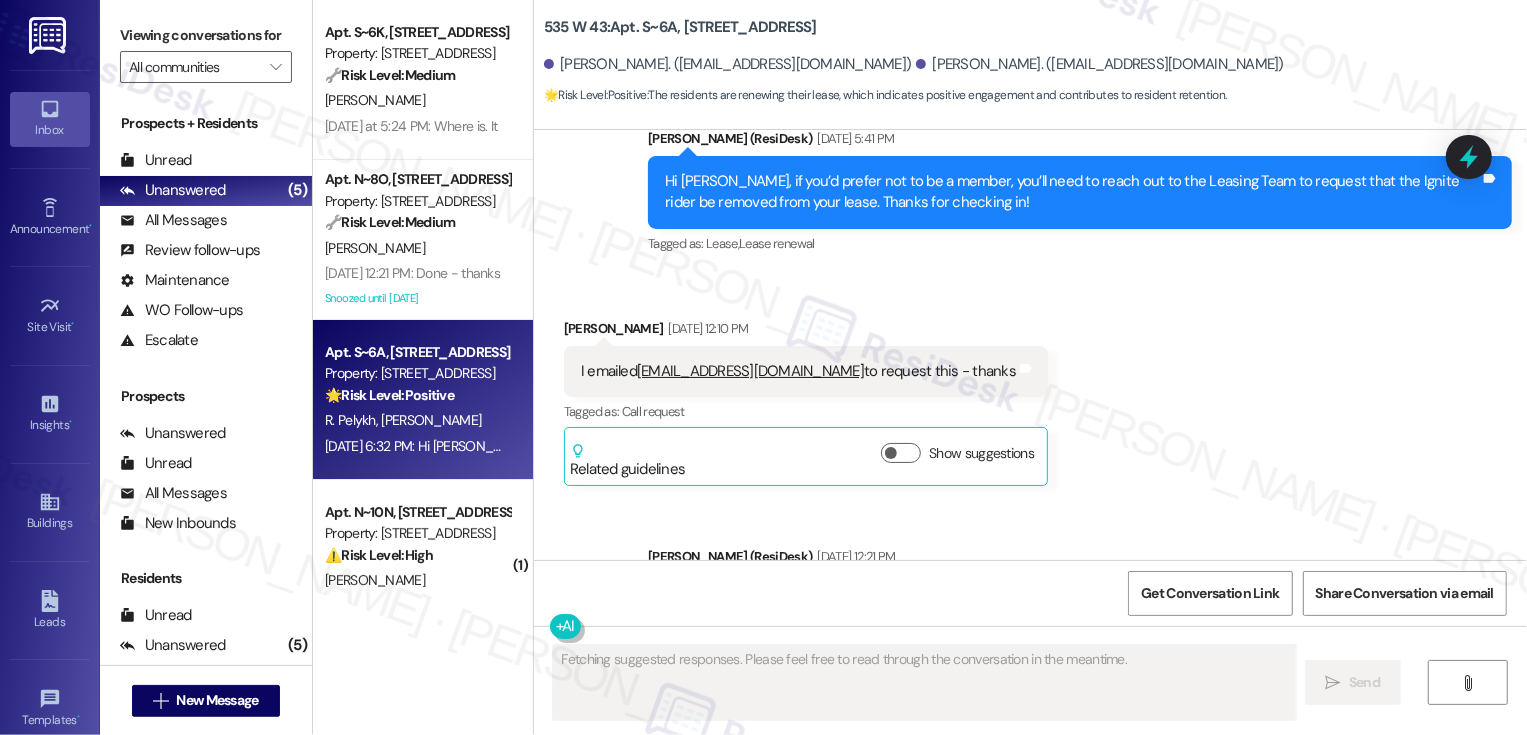click on "🌟  Risk Level:  Positive" at bounding box center (389, 395) 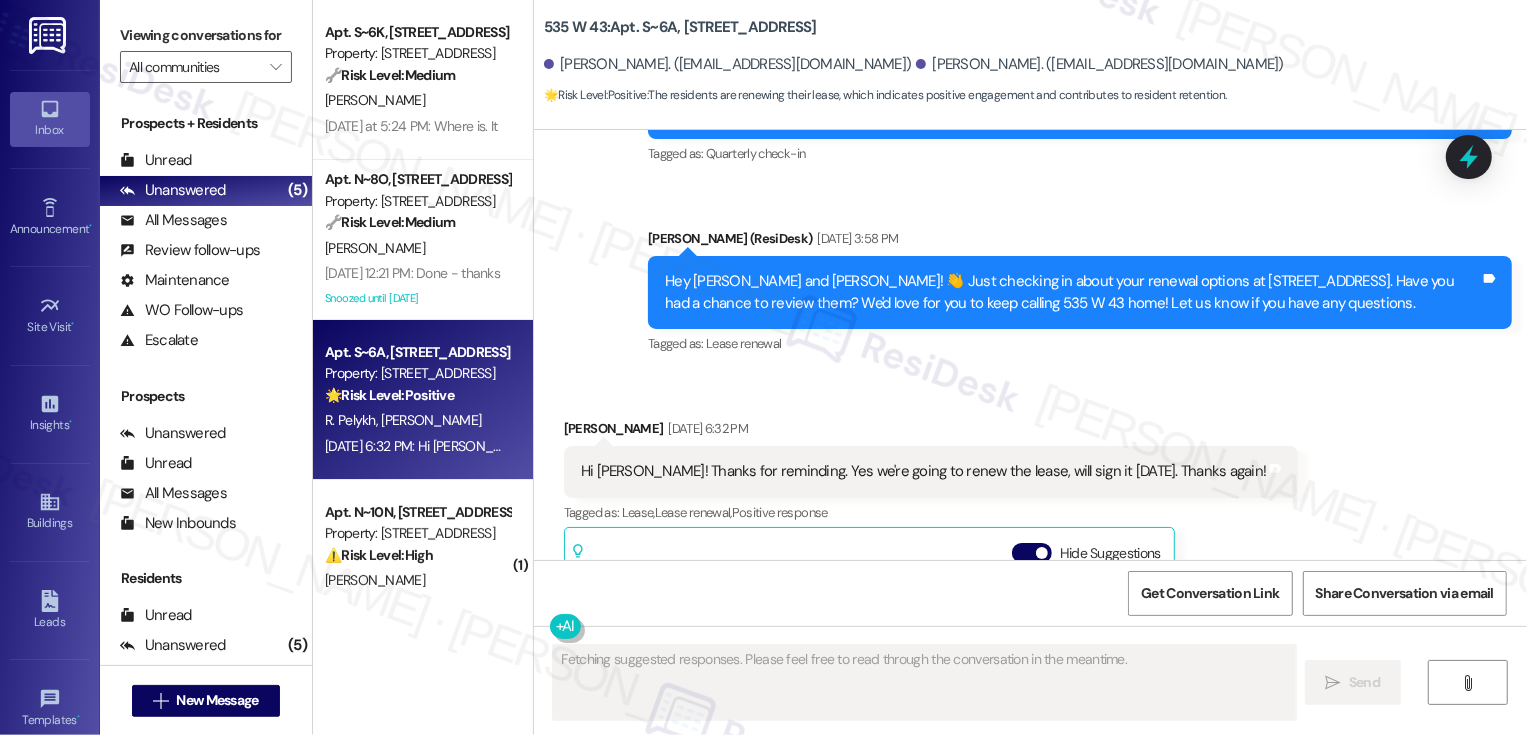 scroll, scrollTop: 6701, scrollLeft: 0, axis: vertical 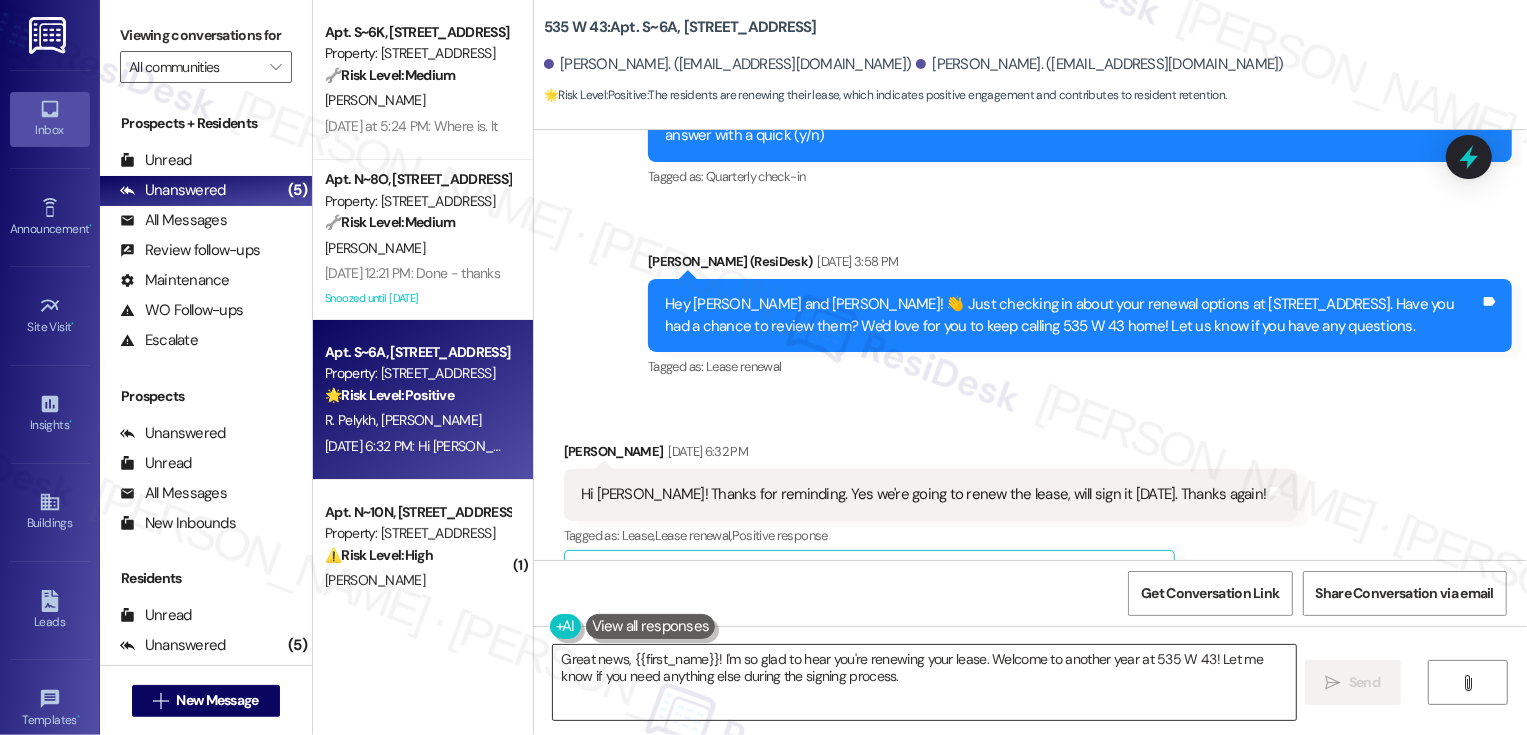 click on "Great news, {{first_name}}! I'm so glad to hear you're renewing your lease. Welcome to another year at 535 W 43! Let me know if you need anything else during the signing process." at bounding box center [924, 682] 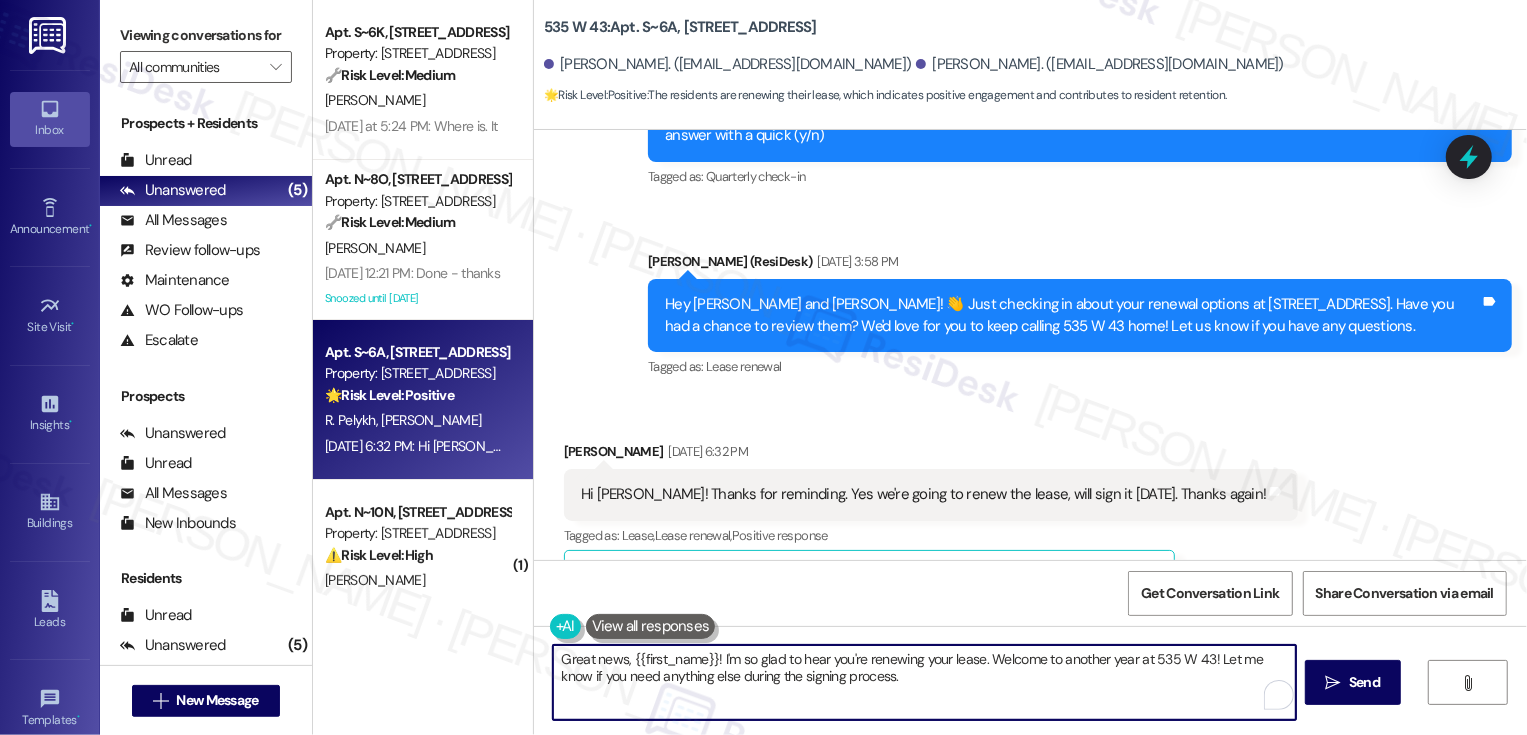 click on "[PERSON_NAME] [DATE] 6:32 PM" at bounding box center (931, 455) 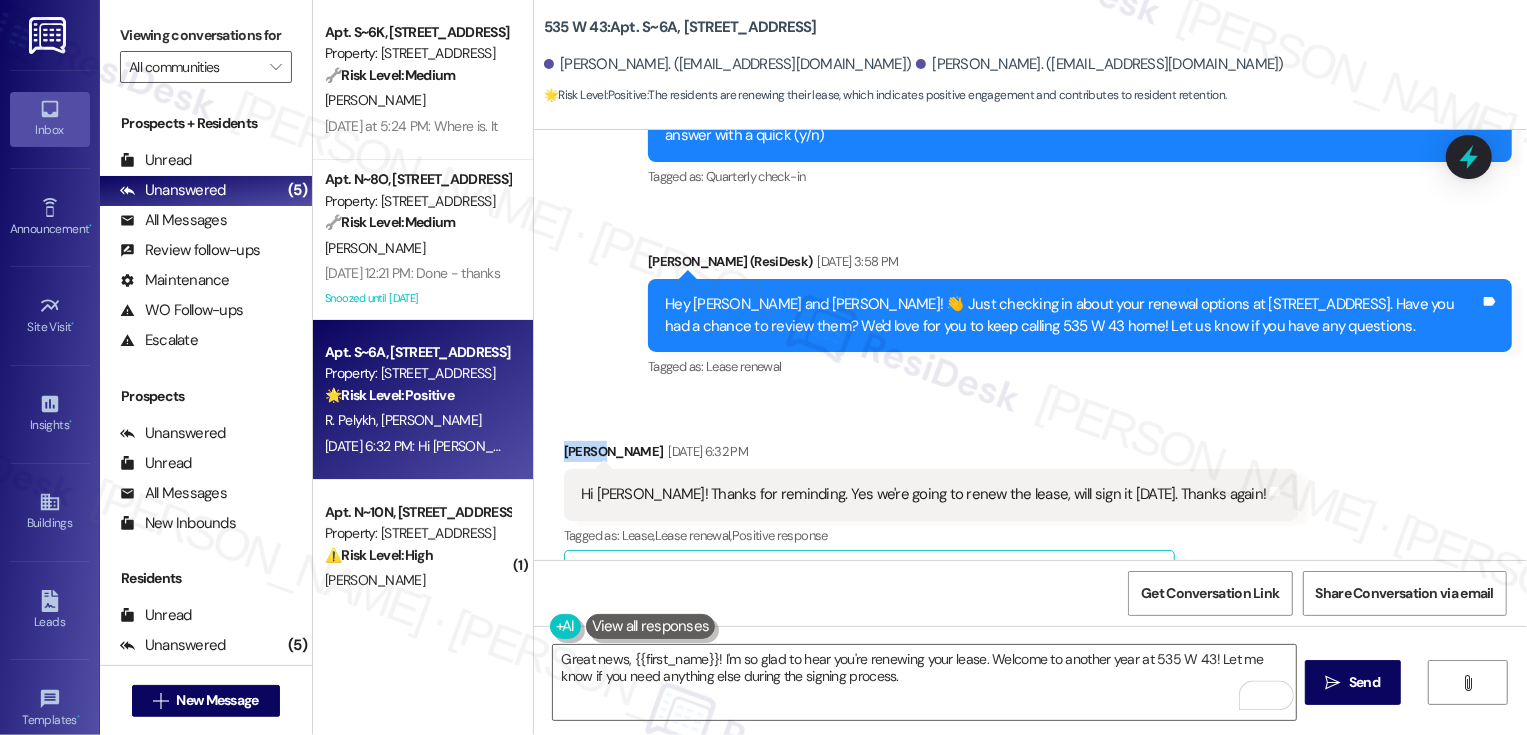 copy on "[PERSON_NAME]" 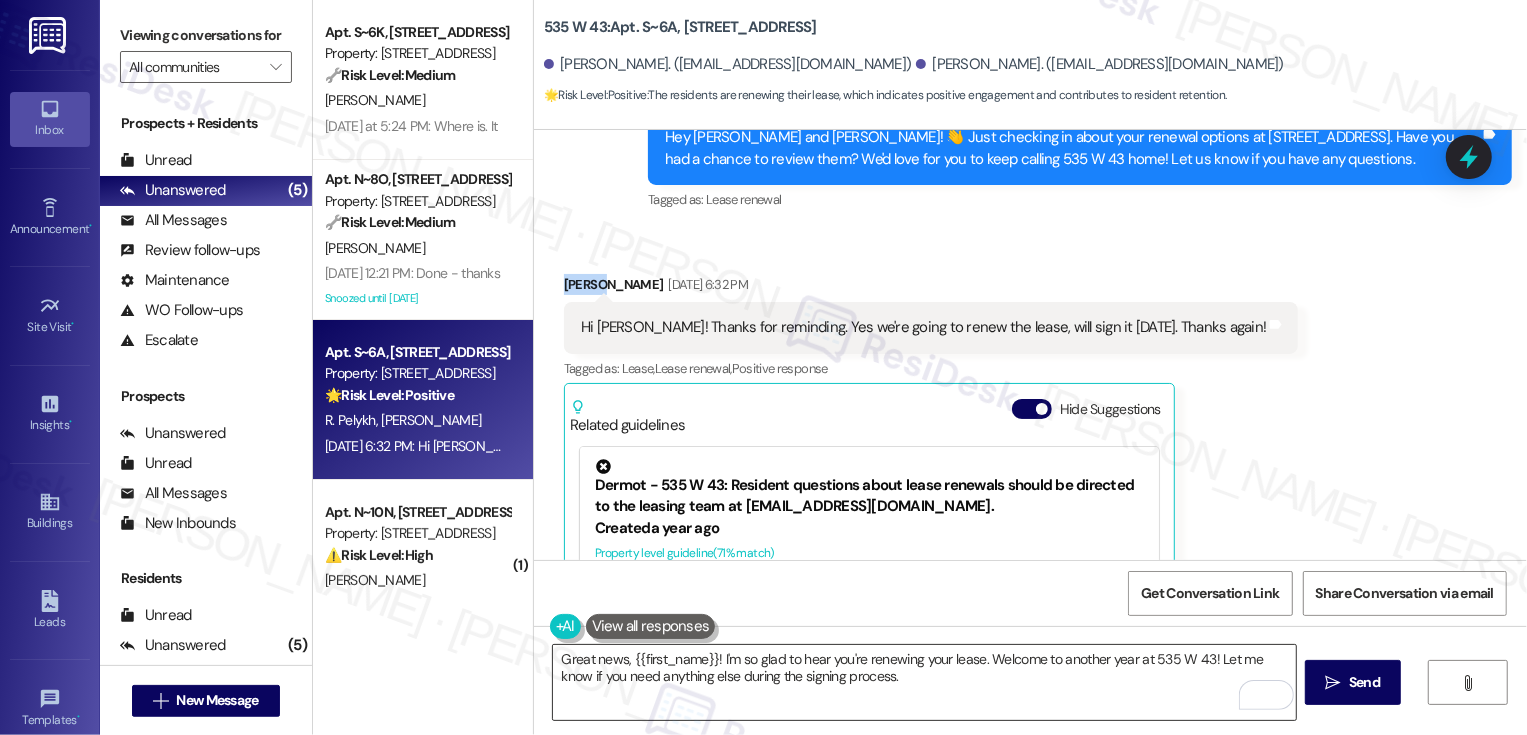 click on "Great news, {{first_name}}! I'm so glad to hear you're renewing your lease. Welcome to another year at 535 W 43! Let me know if you need anything else during the signing process." at bounding box center (924, 682) 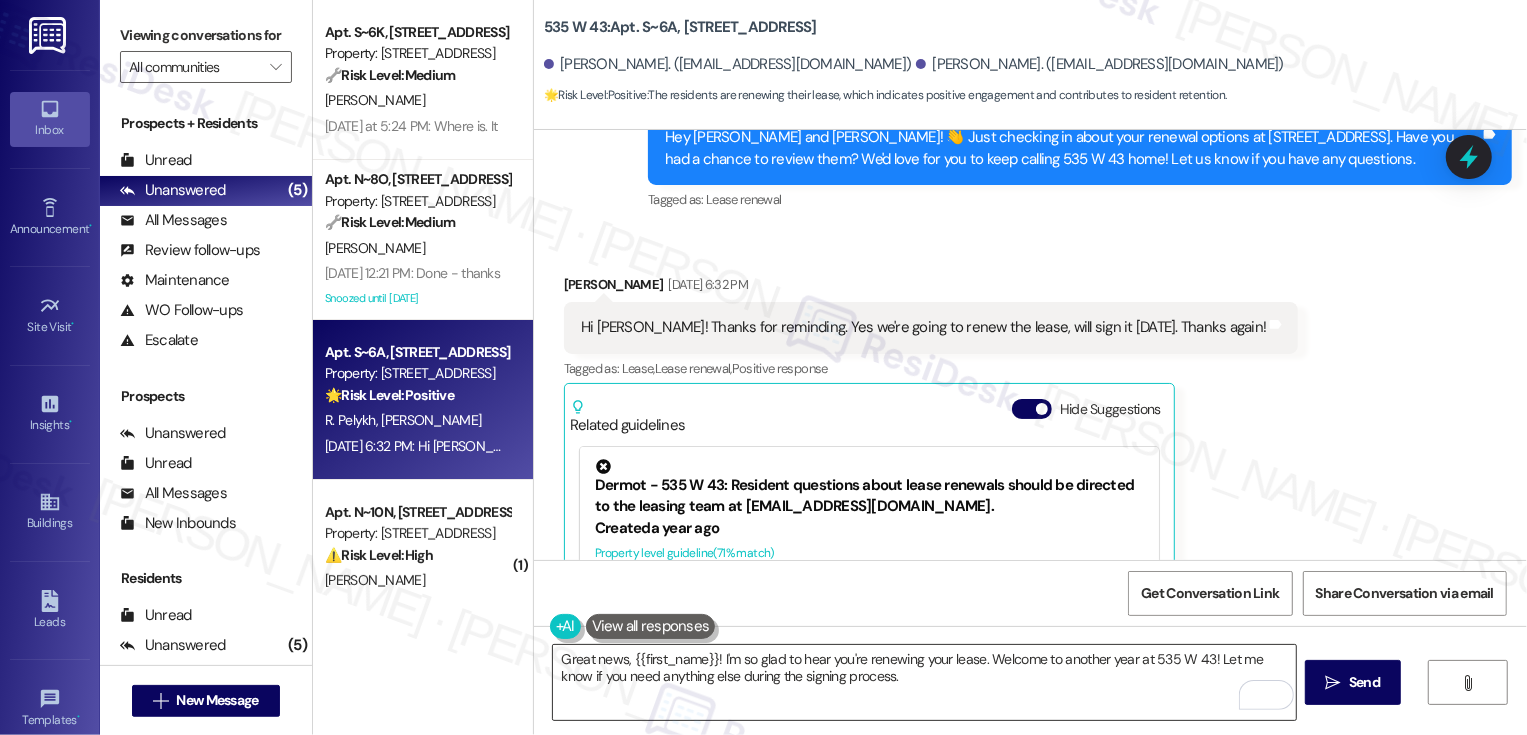 click on "Great news, {{first_name}}! I'm so glad to hear you're renewing your lease. Welcome to another year at 535 W 43! Let me know if you need anything else during the signing process." at bounding box center [924, 682] 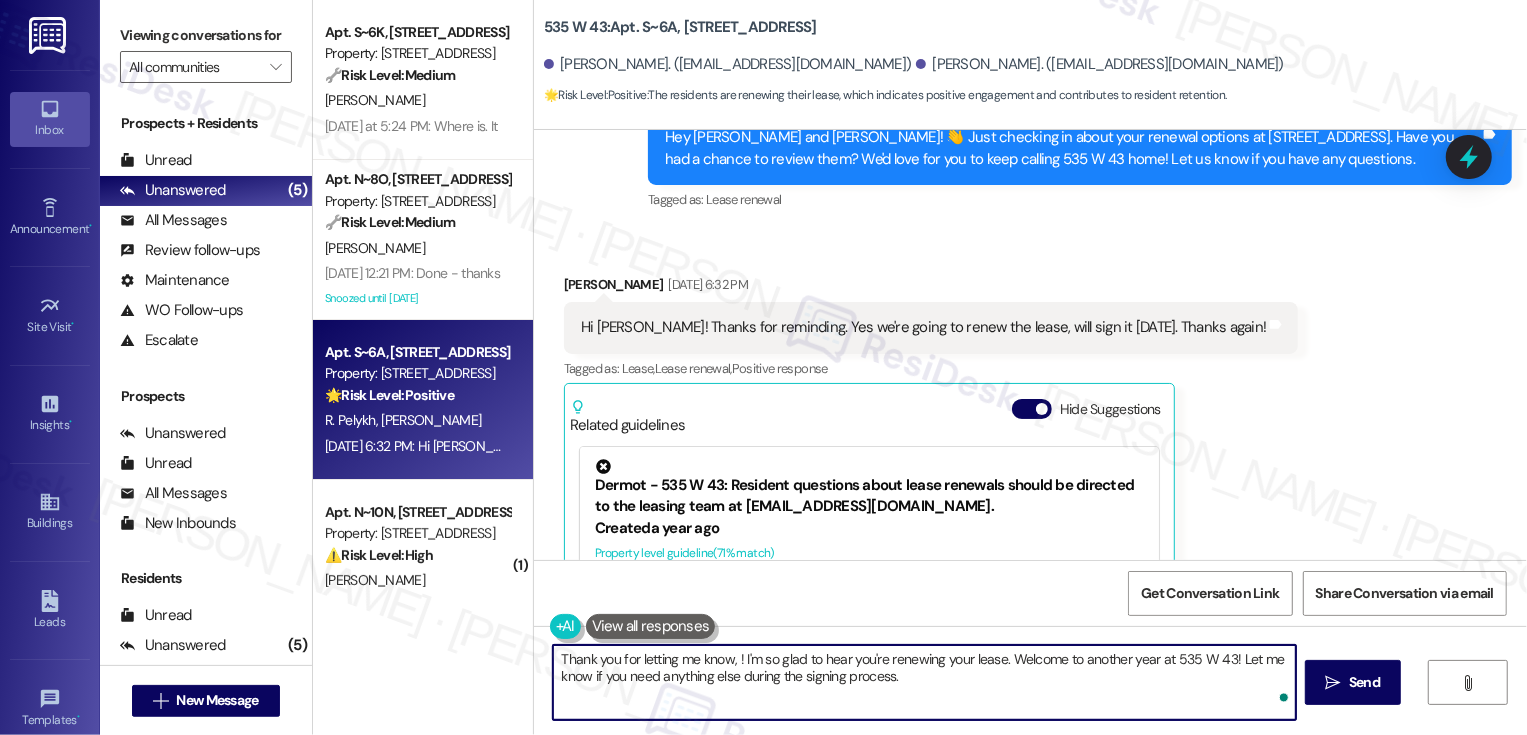 paste on "[PERSON_NAME]" 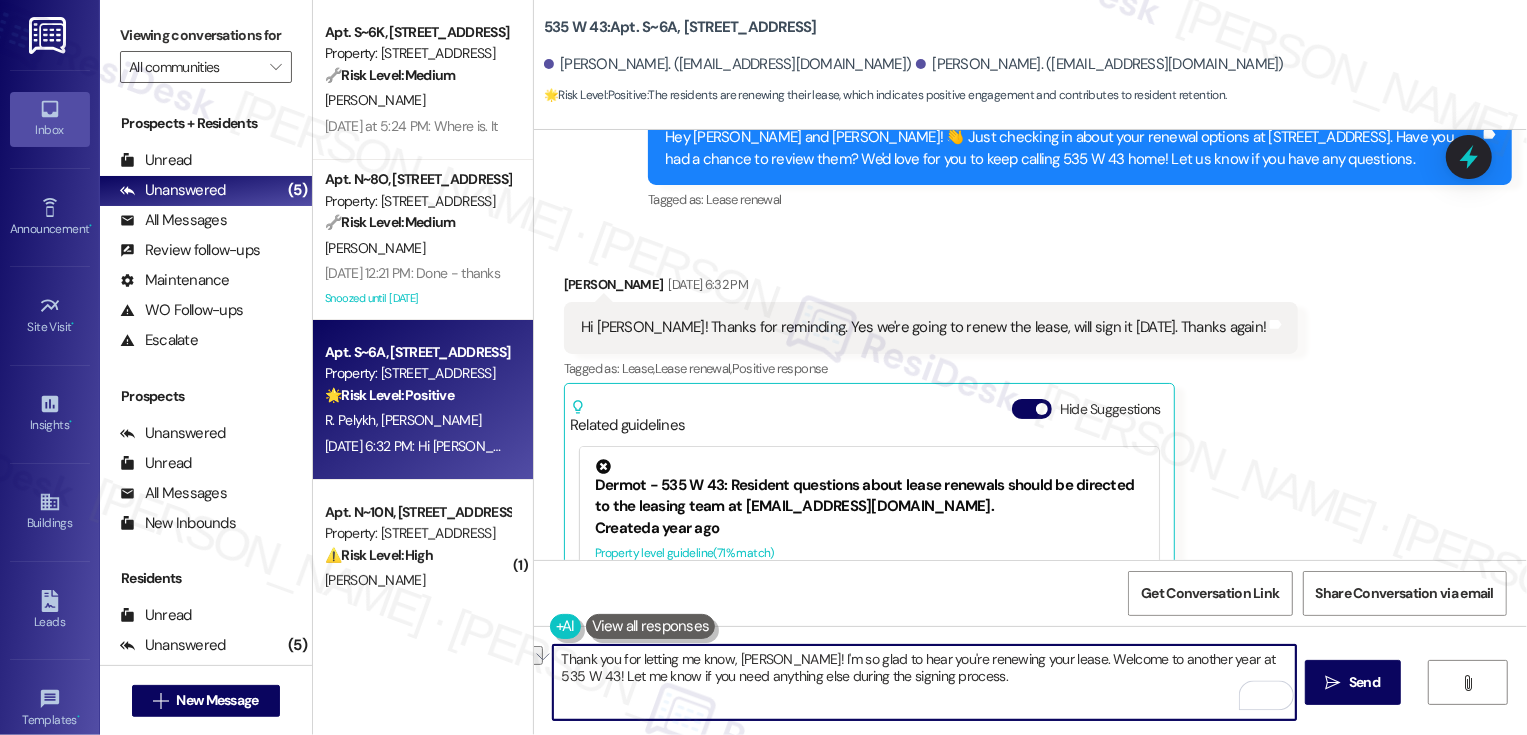 drag, startPoint x: 1035, startPoint y: 658, endPoint x: 1226, endPoint y: 704, distance: 196.4612 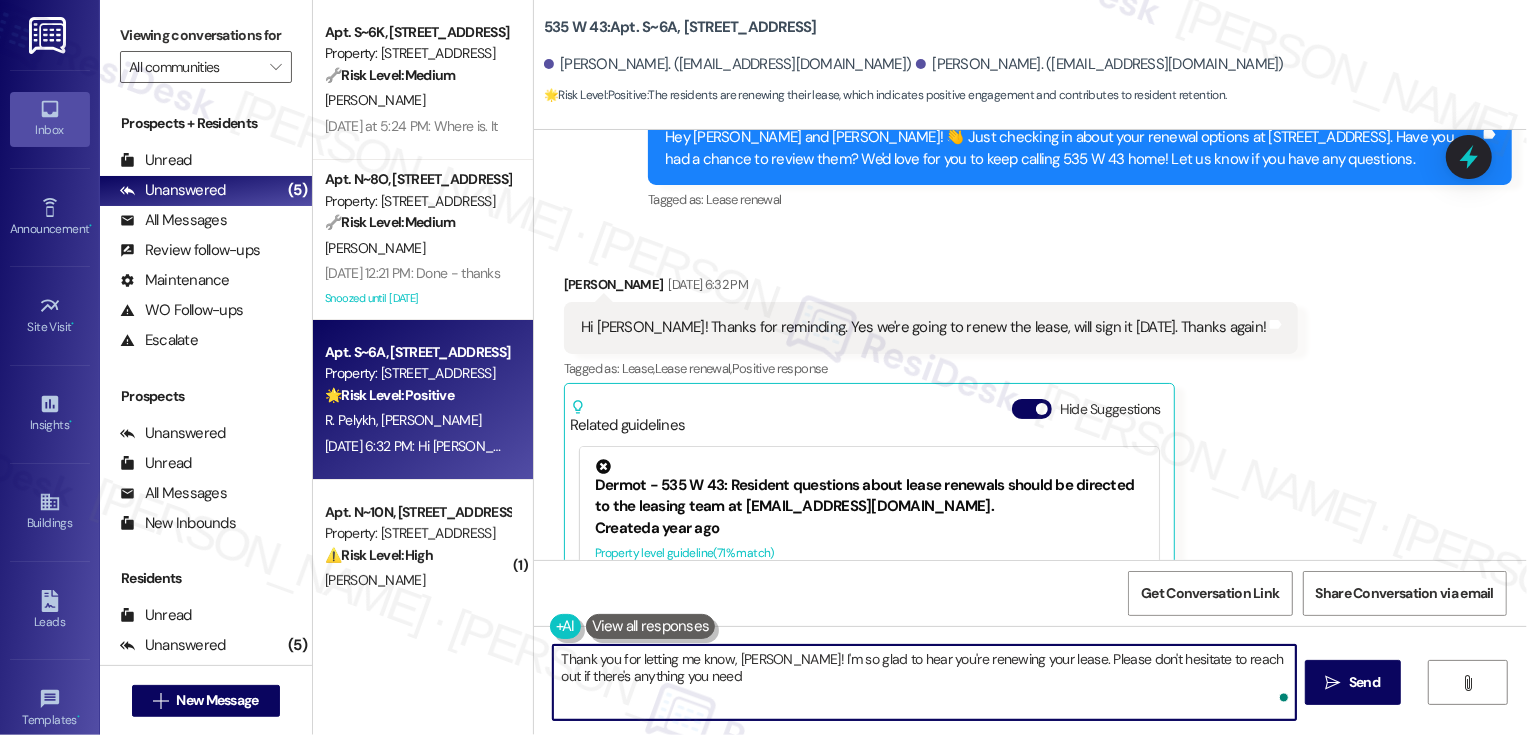 type on "Thank you for letting me know, [PERSON_NAME]! I'm so glad to hear you're renewing your lease. Please don't hesitate to reach out if there's anything you need!" 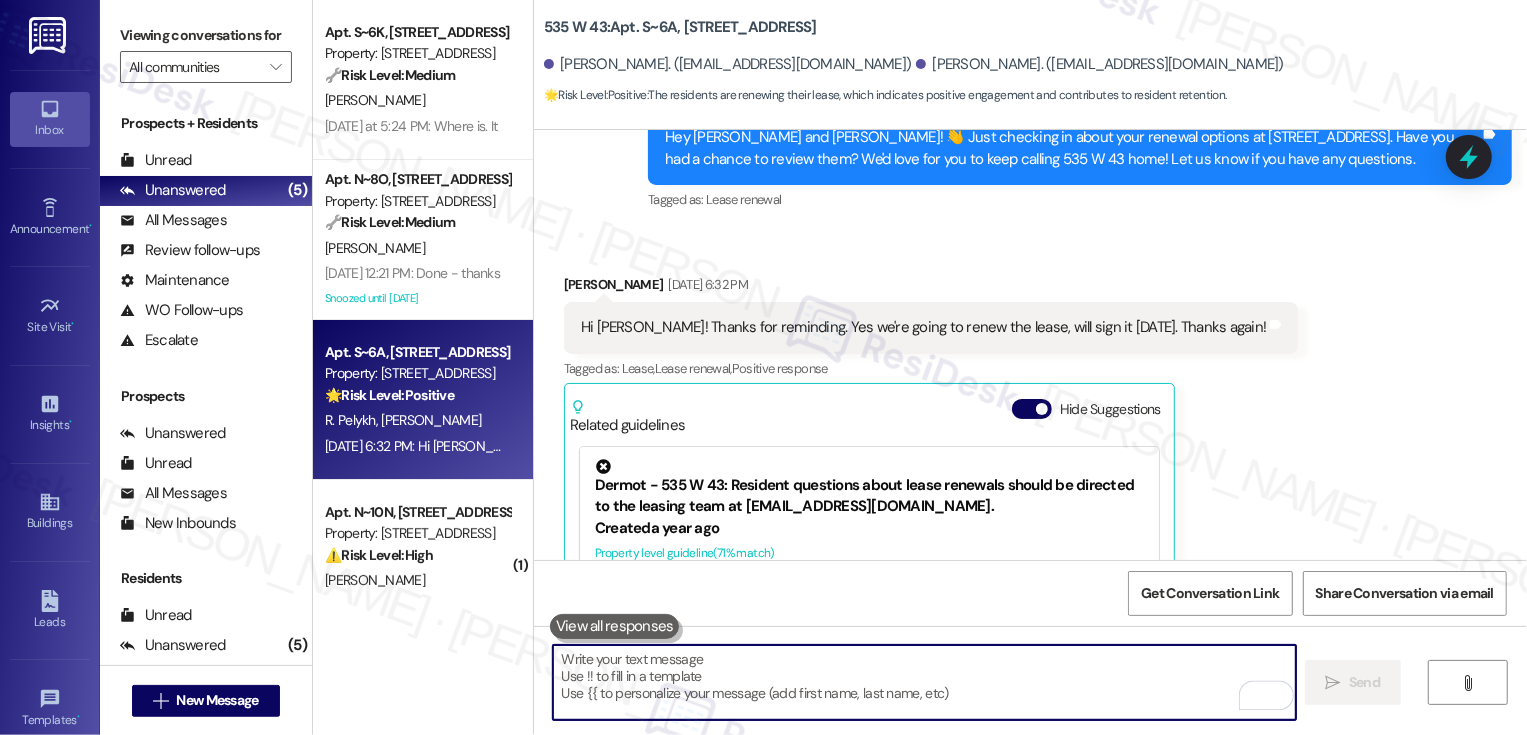 scroll, scrollTop: 278, scrollLeft: 0, axis: vertical 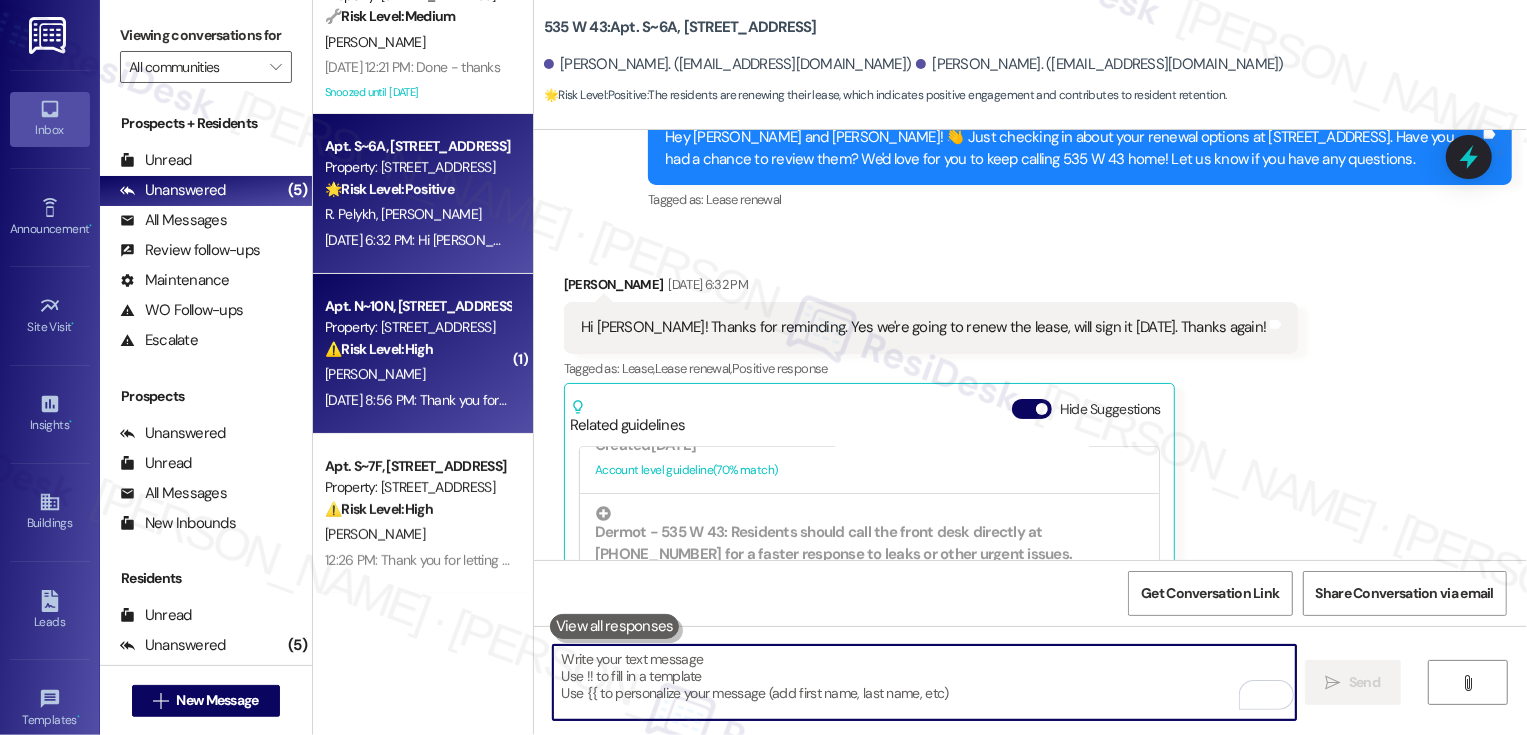 type 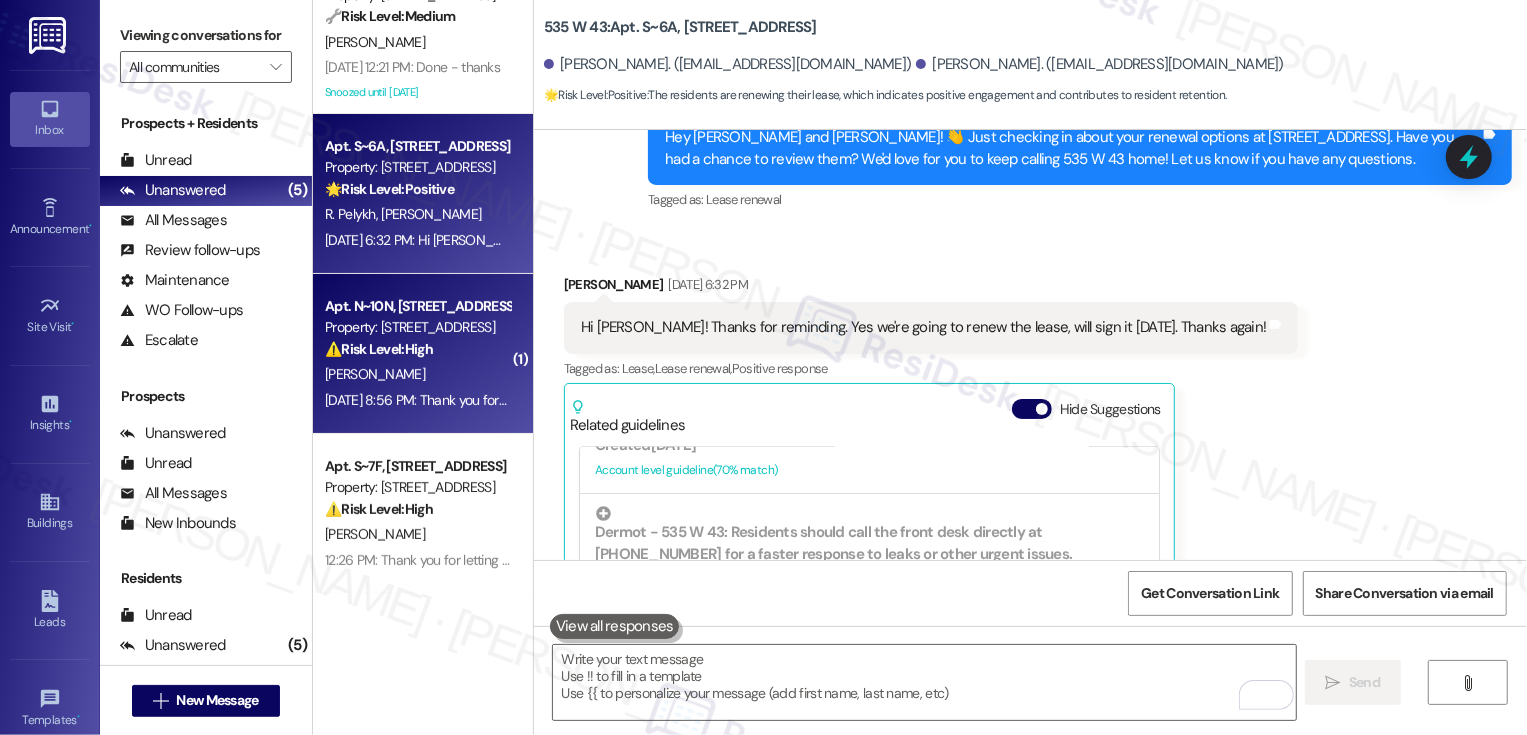 click on "[DATE] 8:56 PM: Thank you for your message. Our offices are currently closed, but we will contact you when we resume operations. For emergencies, please contact your emergency number [PHONE_NUMBER]. If you are looking to enter a work order, I can help you when I return to the office or you can do so through the BuildingLink app or by visiting [URL][DOMAIN_NAME]. [DATE] 8:56 PM: Thank you for your message. Our offices are currently closed, but we will contact you when we resume operations. For emergencies, please contact your emergency number [PHONE_NUMBER]. If you are looking to enter a work order, I can help you when I return to the office or you can do so through the BuildingLink app or by visiting [URL][DOMAIN_NAME]." at bounding box center (1402, 400) 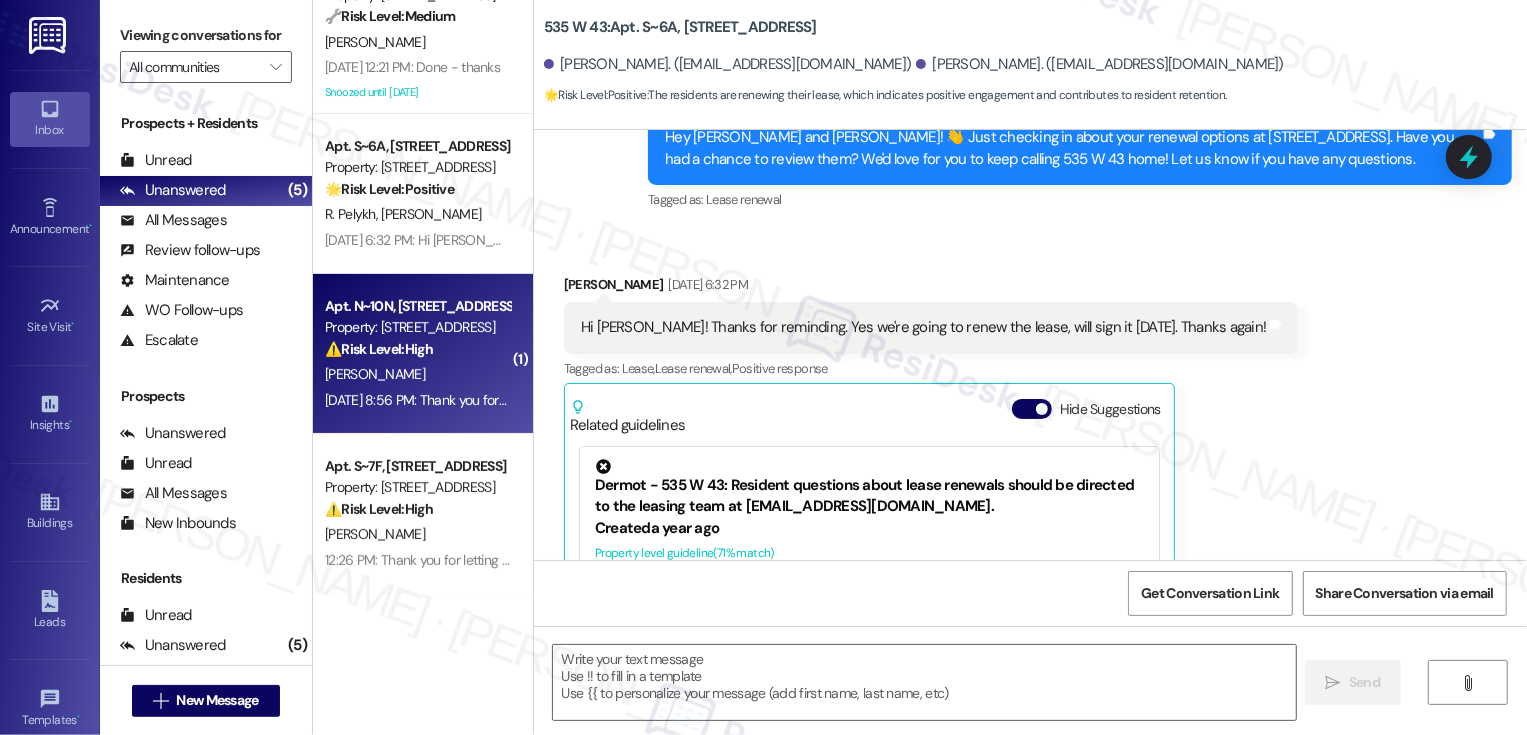 click on "[DATE] 8:56 PM: Thank you for your message. Our offices are currently closed, but we will contact you when we resume operations. For emergencies, please contact your emergency number [PHONE_NUMBER]. If you are looking to enter a work order, I can help you when I return to the office or you can do so through the BuildingLink app or by visiting [URL][DOMAIN_NAME]. [DATE] 8:56 PM: Thank you for your message. Our offices are currently closed, but we will contact you when we resume operations. For emergencies, please contact your emergency number [PHONE_NUMBER]. If you are looking to enter a work order, I can help you when I return to the office or you can do so through the BuildingLink app or by visiting [URL][DOMAIN_NAME]." at bounding box center (1402, 400) 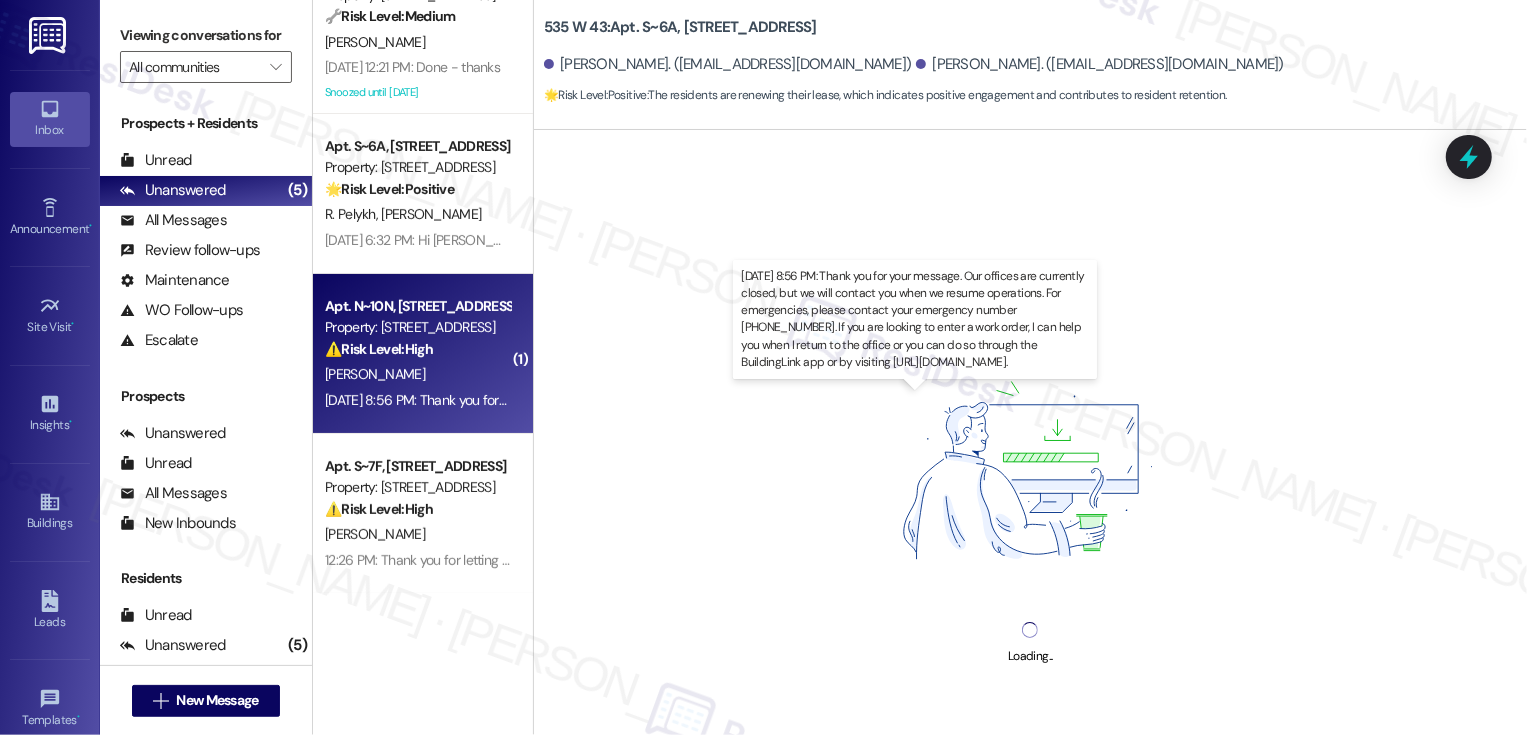 click on "[DATE] 8:56 PM: Thank you for your message. Our offices are currently closed, but we will contact you when we resume operations. For emergencies, please contact your emergency number [PHONE_NUMBER]. If you are looking to enter a work order, I can help you when I return to the office or you can do so through the BuildingLink app or by visiting [URL][DOMAIN_NAME]. [DATE] 8:56 PM: Thank you for your message. Our offices are currently closed, but we will contact you when we resume operations. For emergencies, please contact your emergency number [PHONE_NUMBER]. If you are looking to enter a work order, I can help you when I return to the office or you can do so through the BuildingLink app or by visiting [URL][DOMAIN_NAME]." at bounding box center [1402, 400] 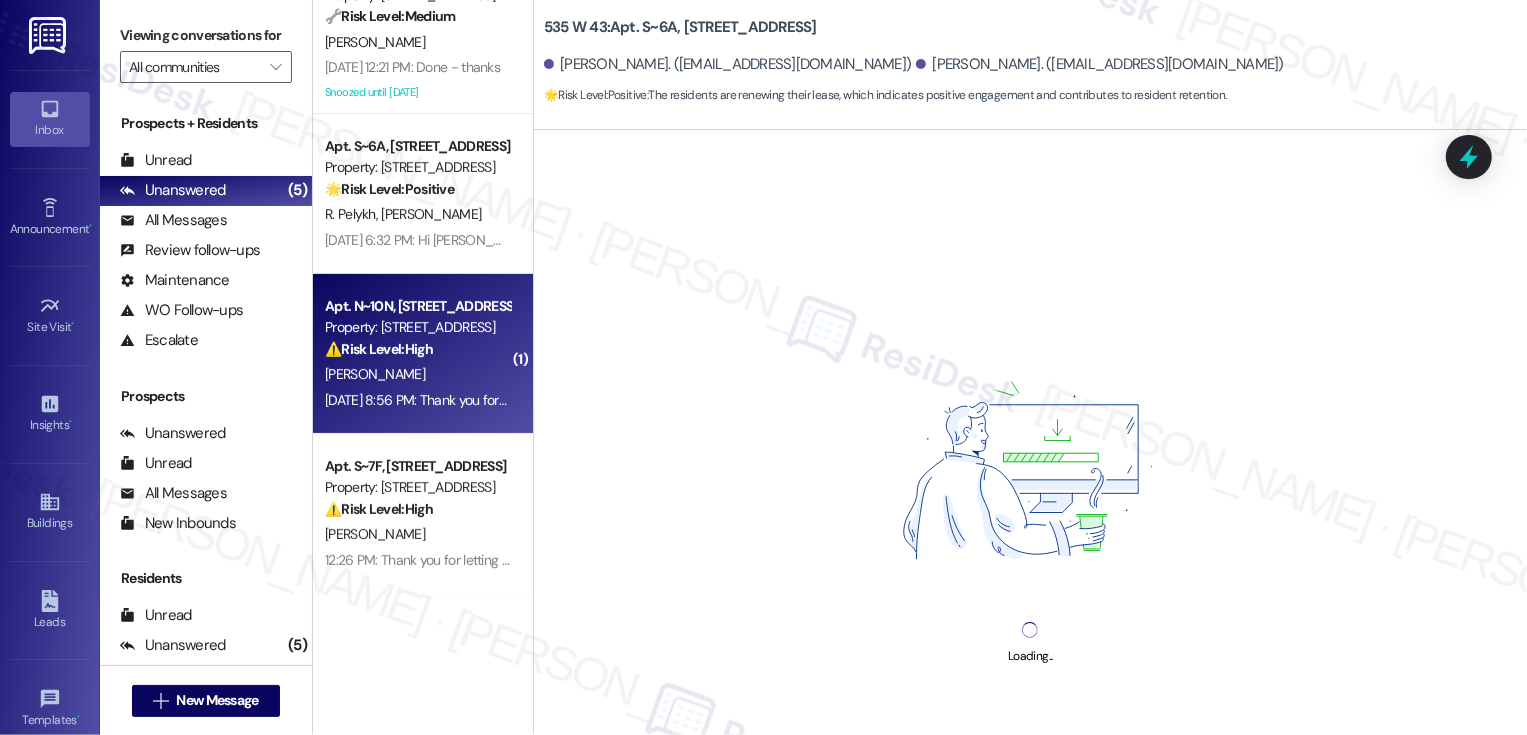 click on "Apt. N~10N, [STREET_ADDRESS] Property: [STREET_ADDRESS] ⚠️  Risk Level:  High The resident is reporting that the air conditioning is not working in the north tower. This is an urgent maintenance issue, especially during hot weather, and could lead to health and safety concerns if not addressed promptly. [PERSON_NAME] [DATE] 8:56 PM: Thank you for your message. Our offices are currently closed, but we will contact you when we resume operations. For emergencies, please contact your emergency number [PHONE_NUMBER]. If you are looking to enter a work order, I can help you when I return to the office or you can do so through the BuildingLink app or by visiting [URL][DOMAIN_NAME]." at bounding box center [423, 354] 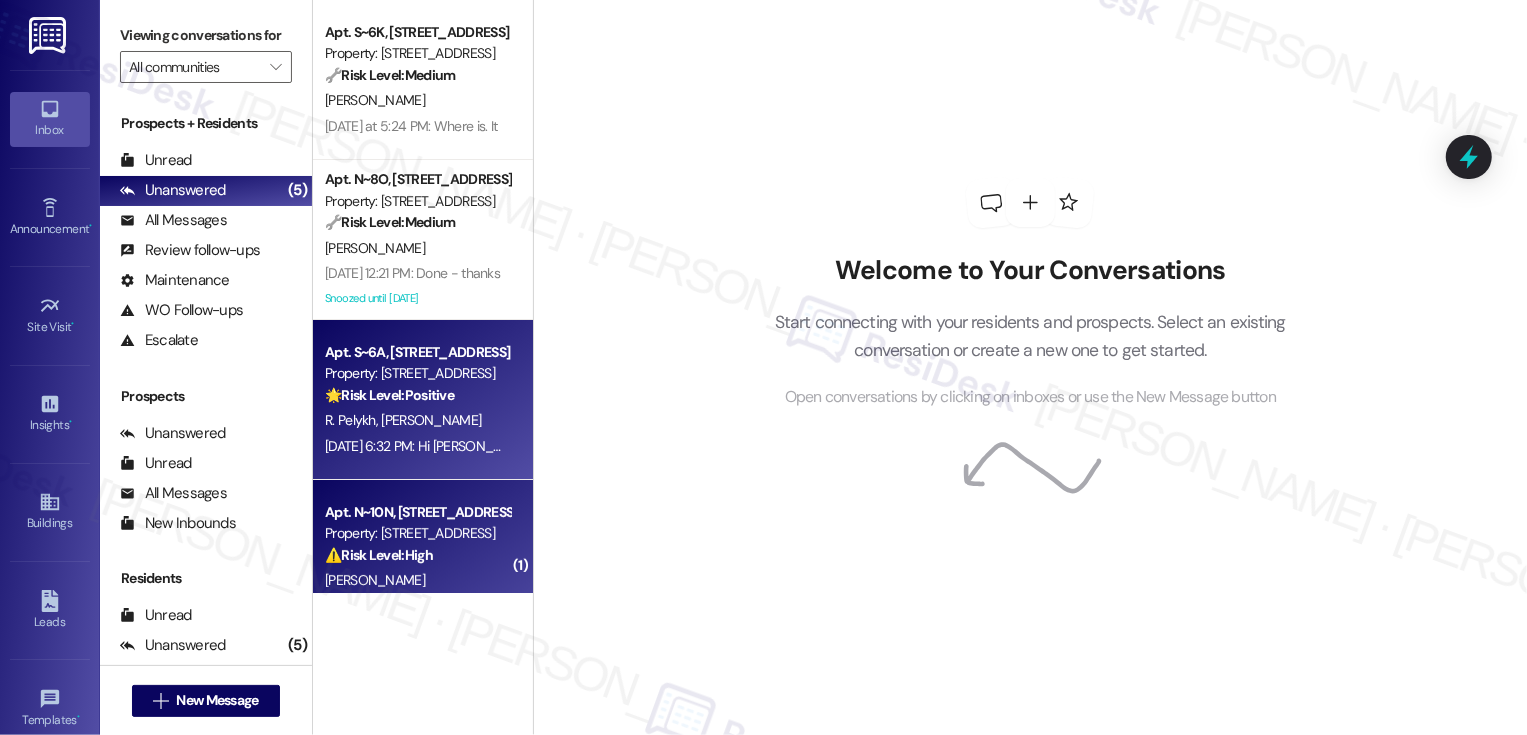 click on "🌟  Risk Level:  Positive" at bounding box center [389, 395] 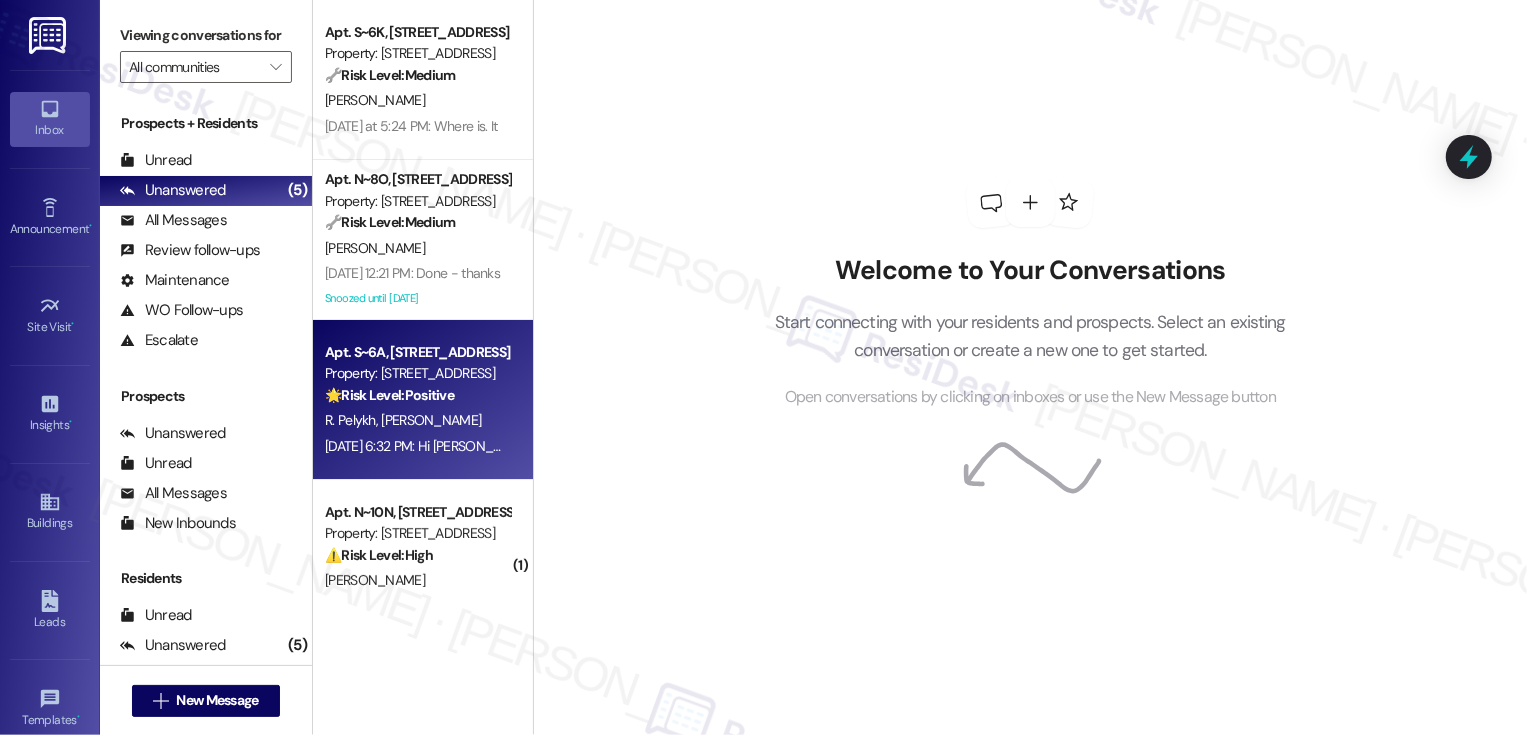 click on "🌟  Risk Level:  Positive" at bounding box center (389, 395) 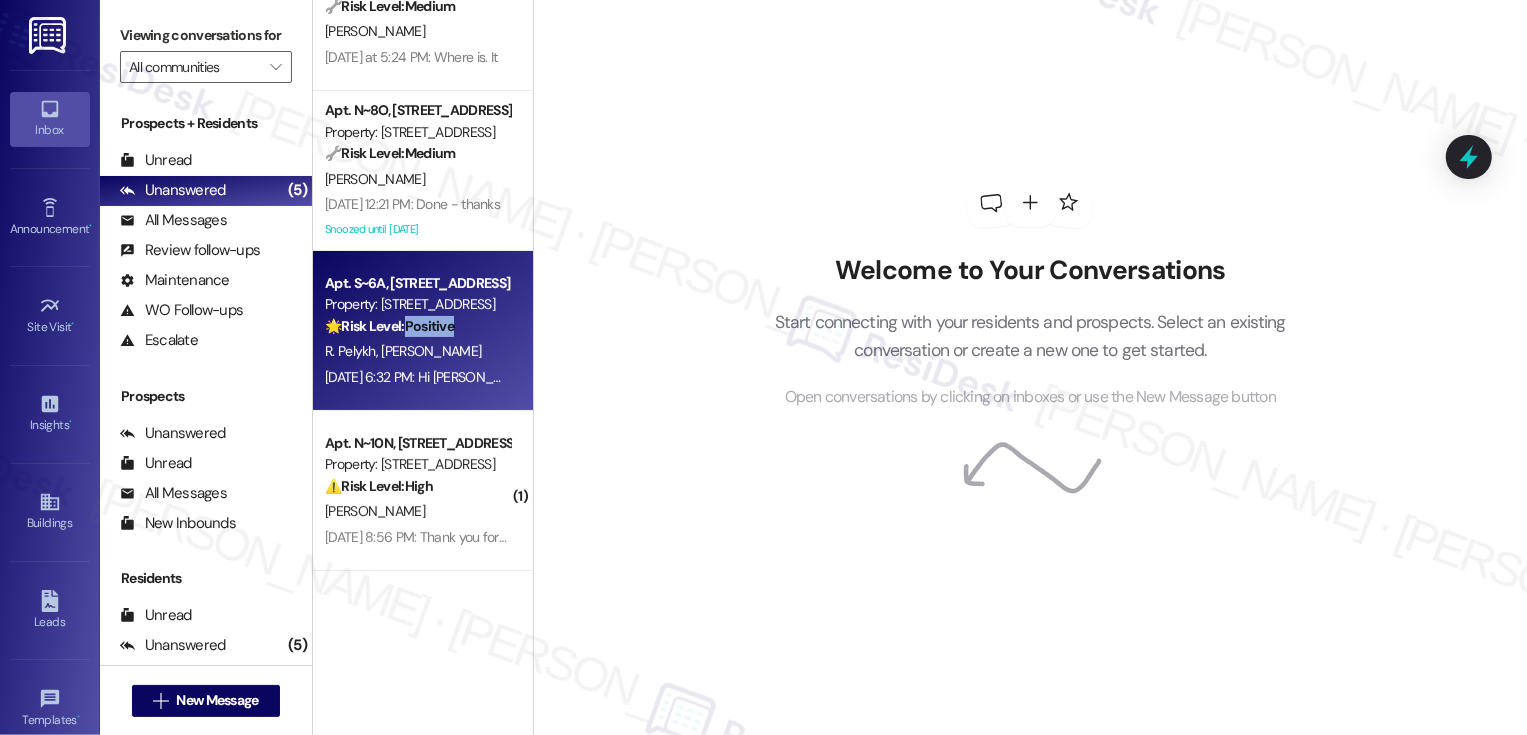 scroll, scrollTop: 138, scrollLeft: 0, axis: vertical 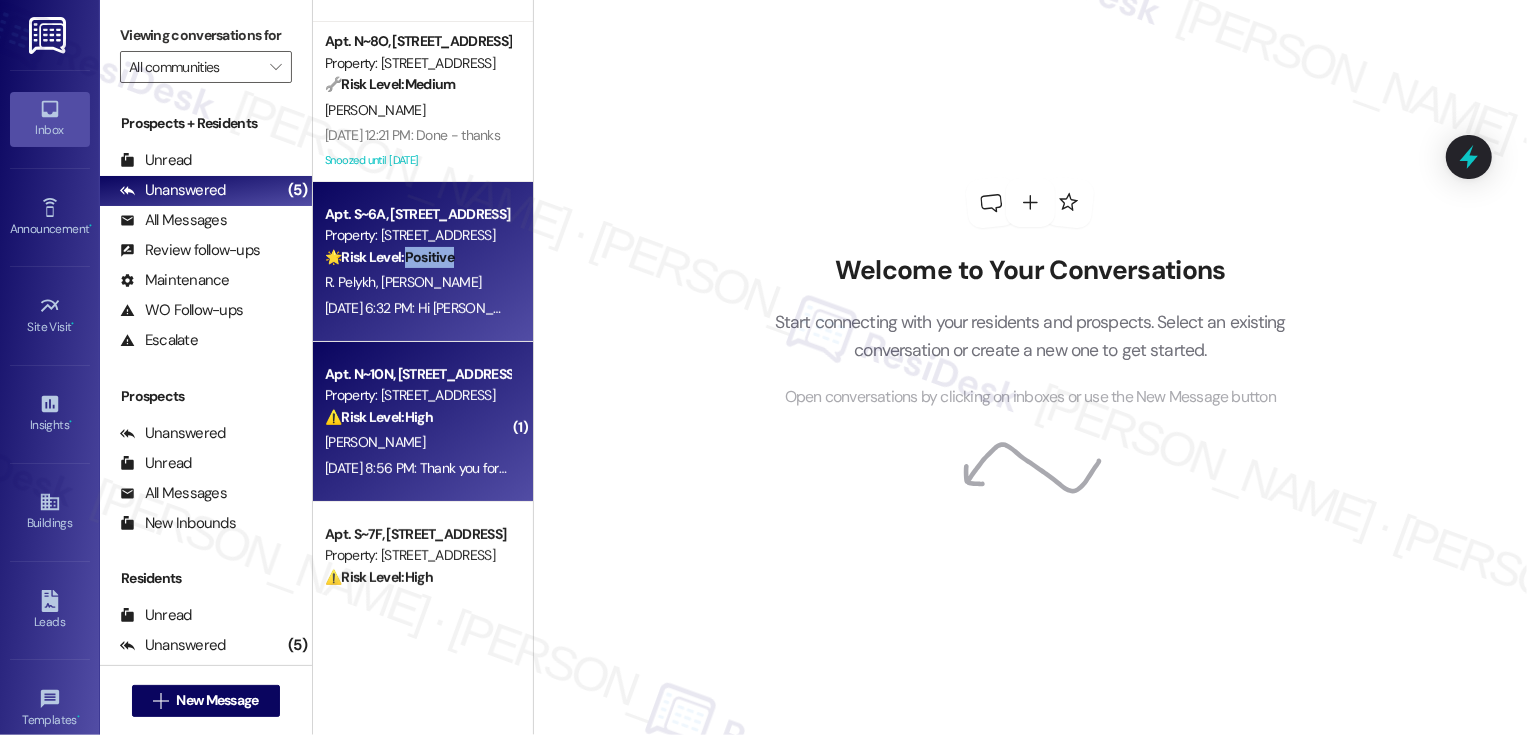 click on "Apt. N~10N, [STREET_ADDRESS] Property: [STREET_ADDRESS] ⚠️  Risk Level:  High The resident is reporting that the air conditioning is not working in the north tower. This is an urgent maintenance issue, especially during hot weather, and could lead to health and safety concerns if not addressed promptly." at bounding box center [417, 396] 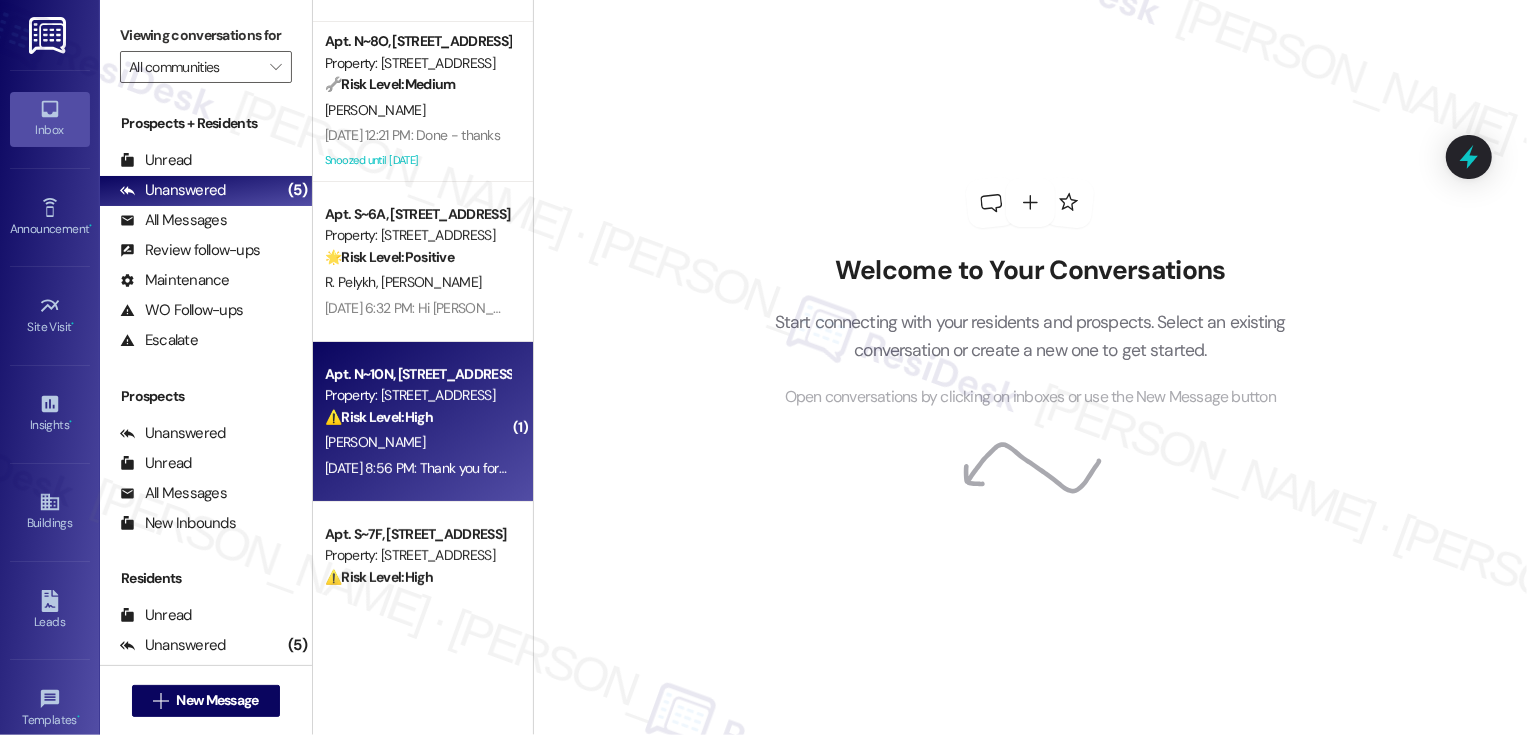 click on "Apt. N~10N, [STREET_ADDRESS] Property: [STREET_ADDRESS] ⚠️  Risk Level:  High The resident is reporting that the air conditioning is not working in the north tower. This is an urgent maintenance issue, especially during hot weather, and could lead to health and safety concerns if not addressed promptly." at bounding box center [417, 396] 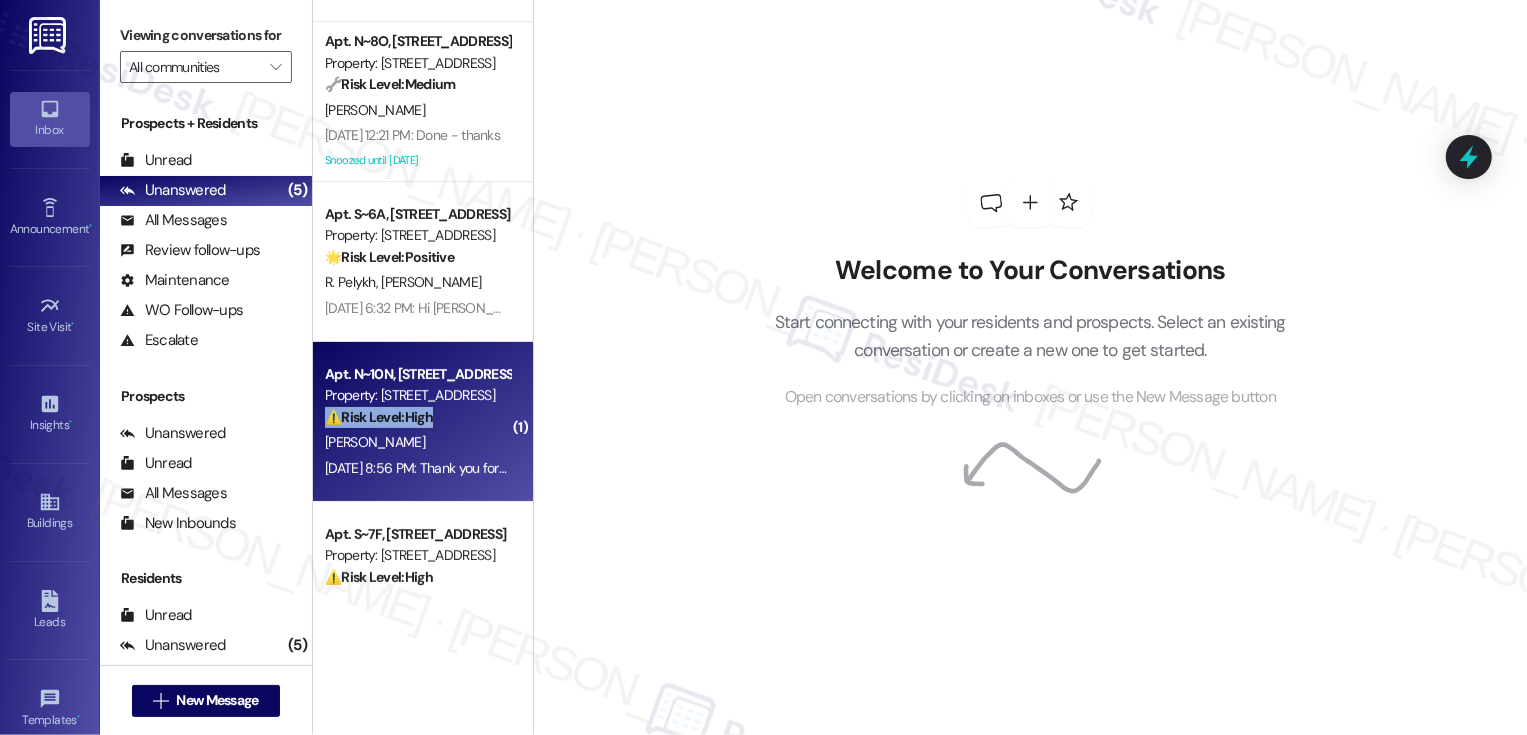 click on "Apt. N~10N, [STREET_ADDRESS] Property: [STREET_ADDRESS] ⚠️  Risk Level:  High The resident is reporting that the air conditioning is not working in the north tower. This is an urgent maintenance issue, especially during hot weather, and could lead to health and safety concerns if not addressed promptly." at bounding box center [417, 396] 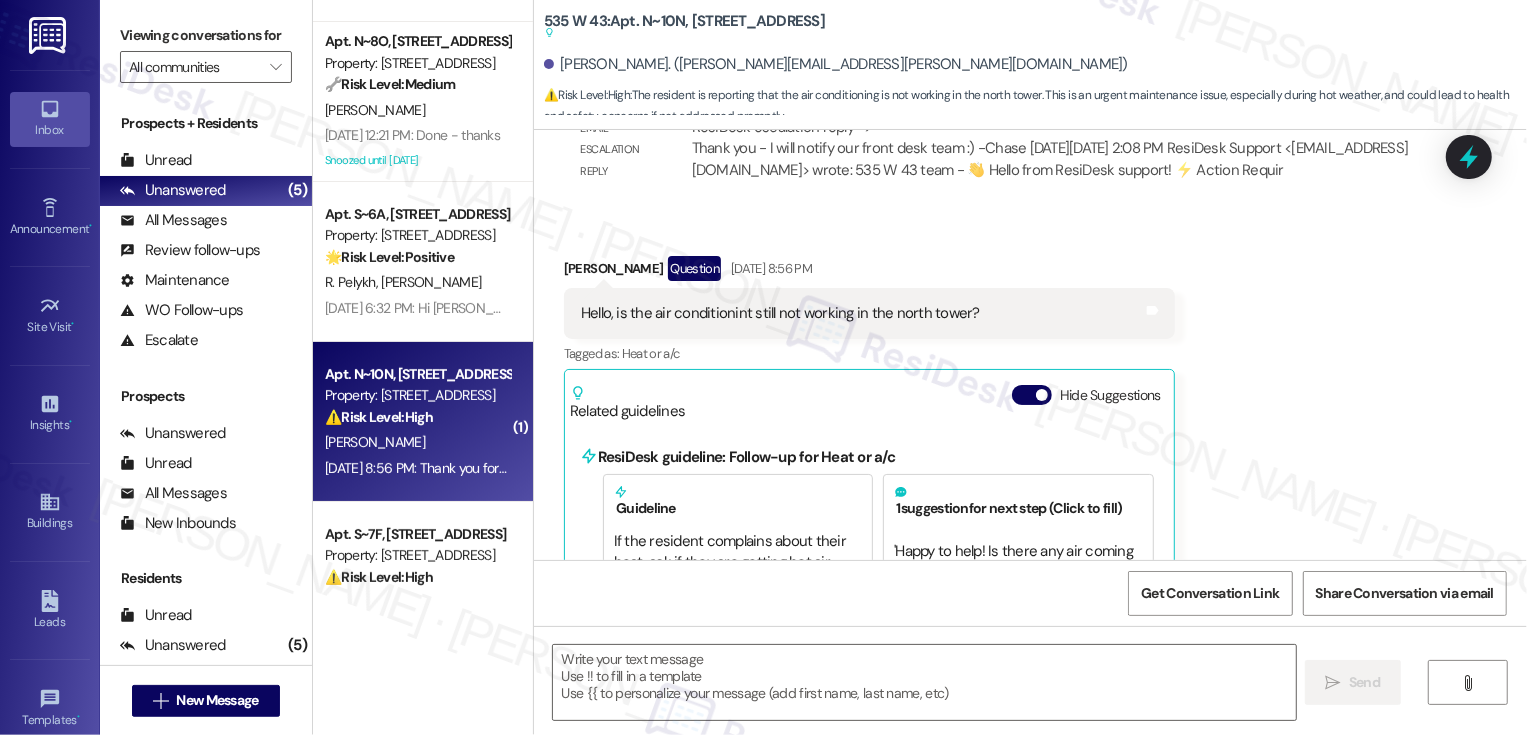 scroll, scrollTop: 11208, scrollLeft: 0, axis: vertical 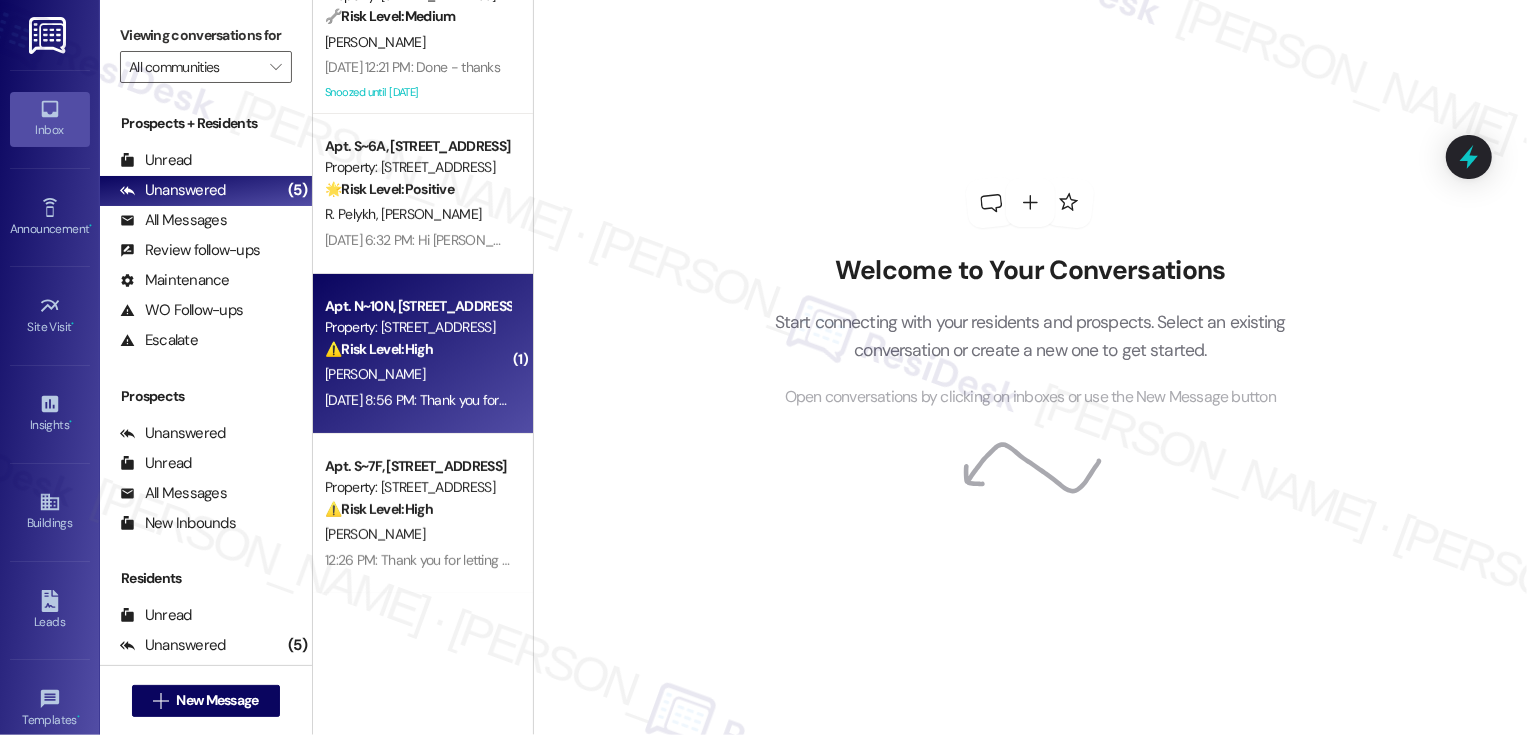 click on "⚠️  Risk Level:  High The resident is reporting that the air conditioning is not working in the north tower. This is an urgent maintenance issue, especially during hot weather, and could lead to health and safety concerns if not addressed promptly." at bounding box center [417, 349] 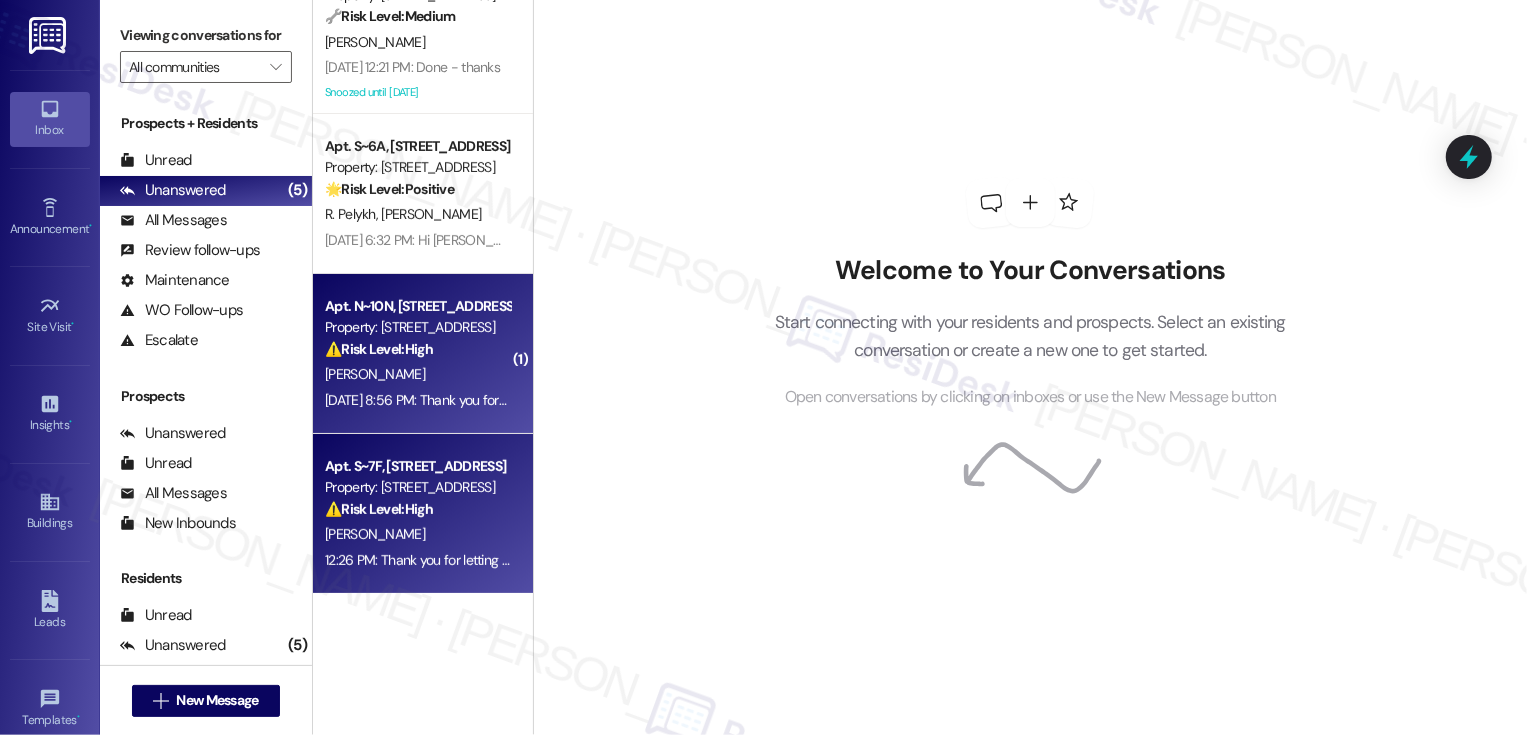 click on "Apt. S~7F, [STREET_ADDRESS]" at bounding box center [417, 466] 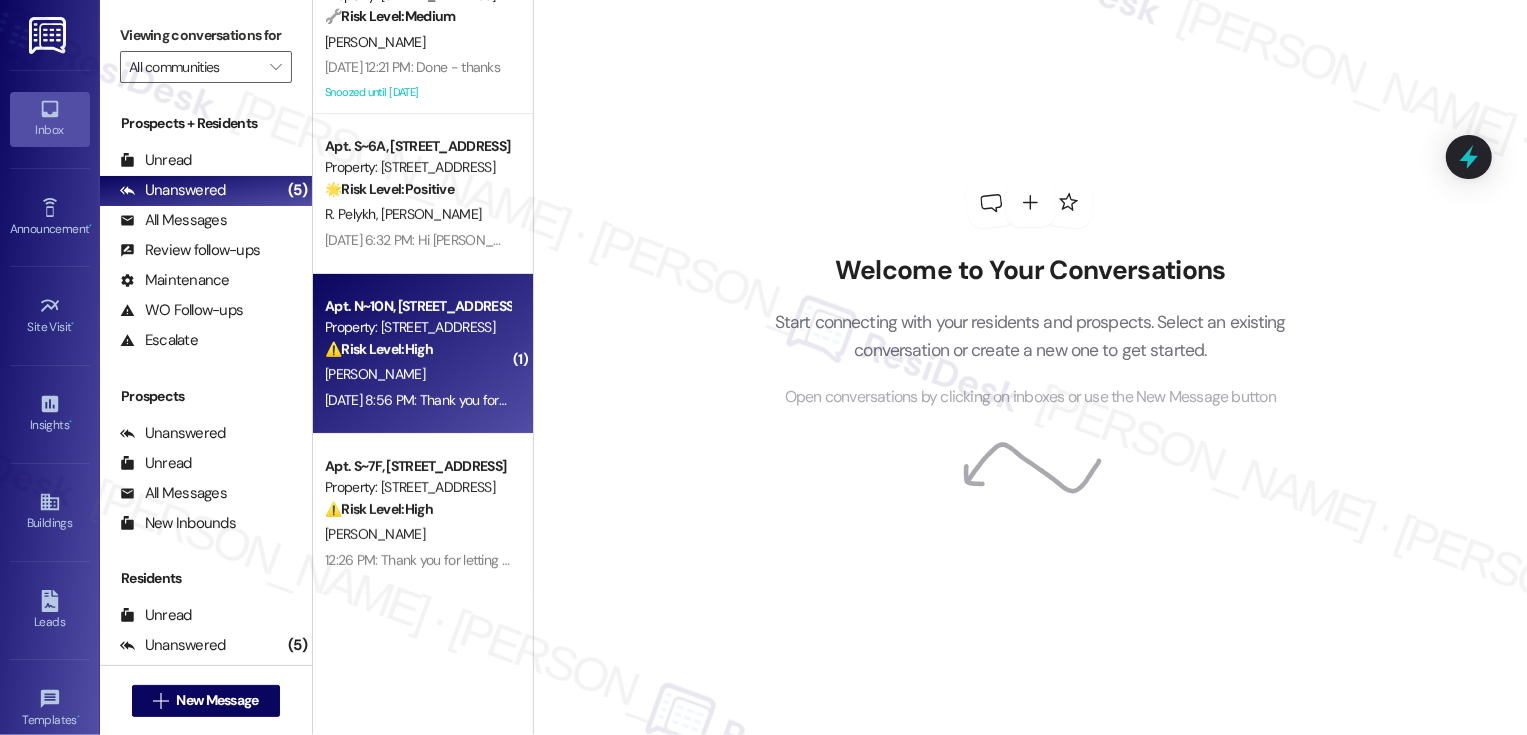 click on "[PERSON_NAME]" at bounding box center [417, 374] 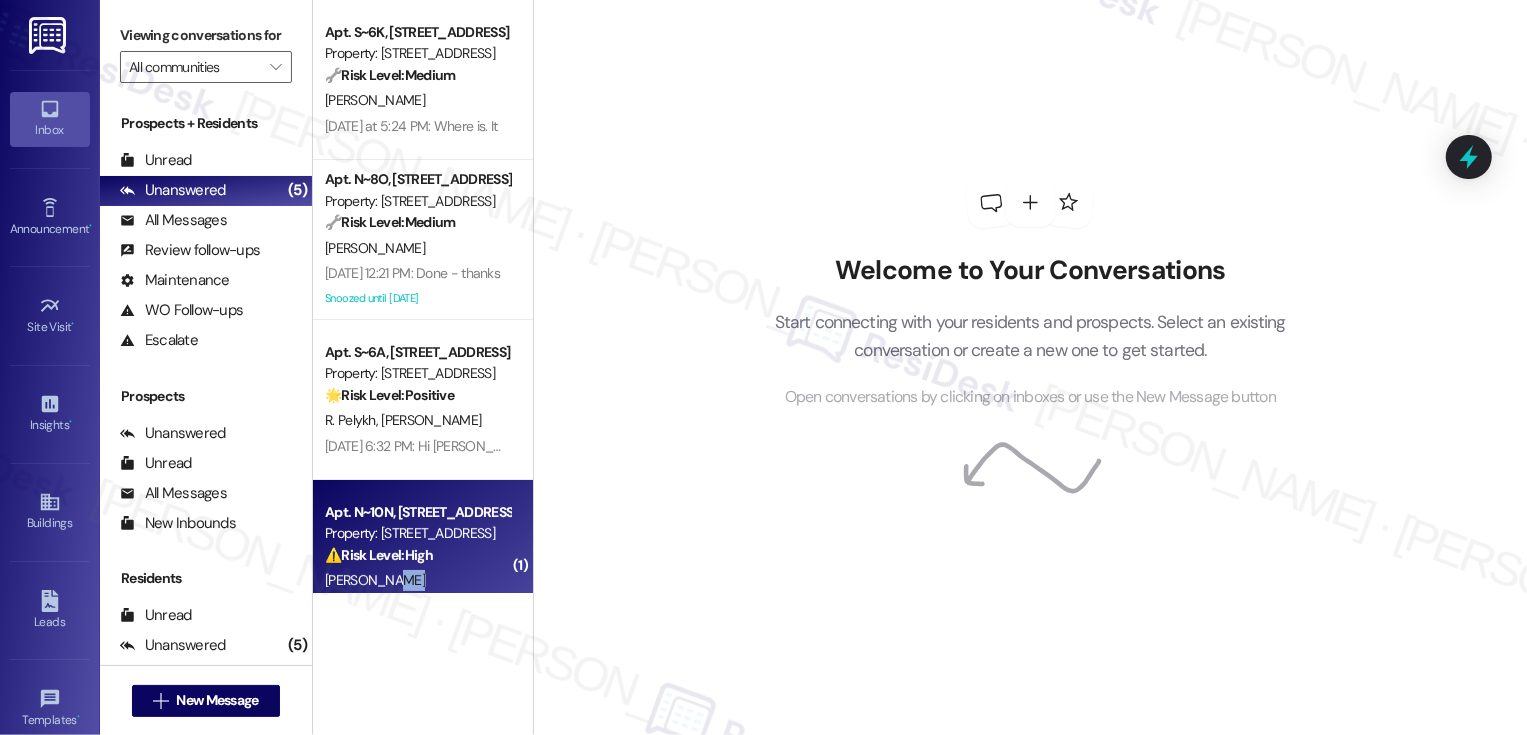 scroll, scrollTop: 66, scrollLeft: 0, axis: vertical 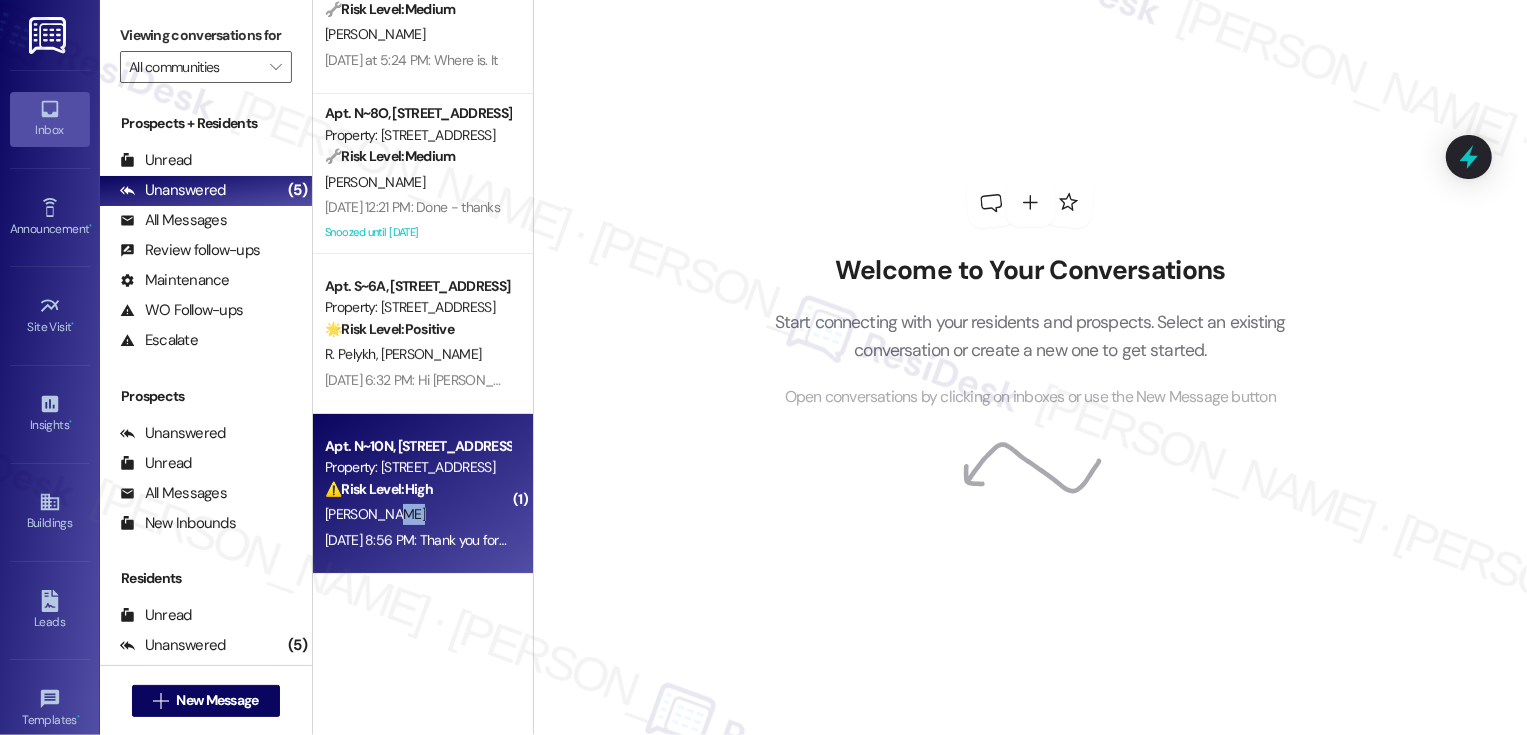 click on "⚠️  Risk Level:  High" at bounding box center [379, 489] 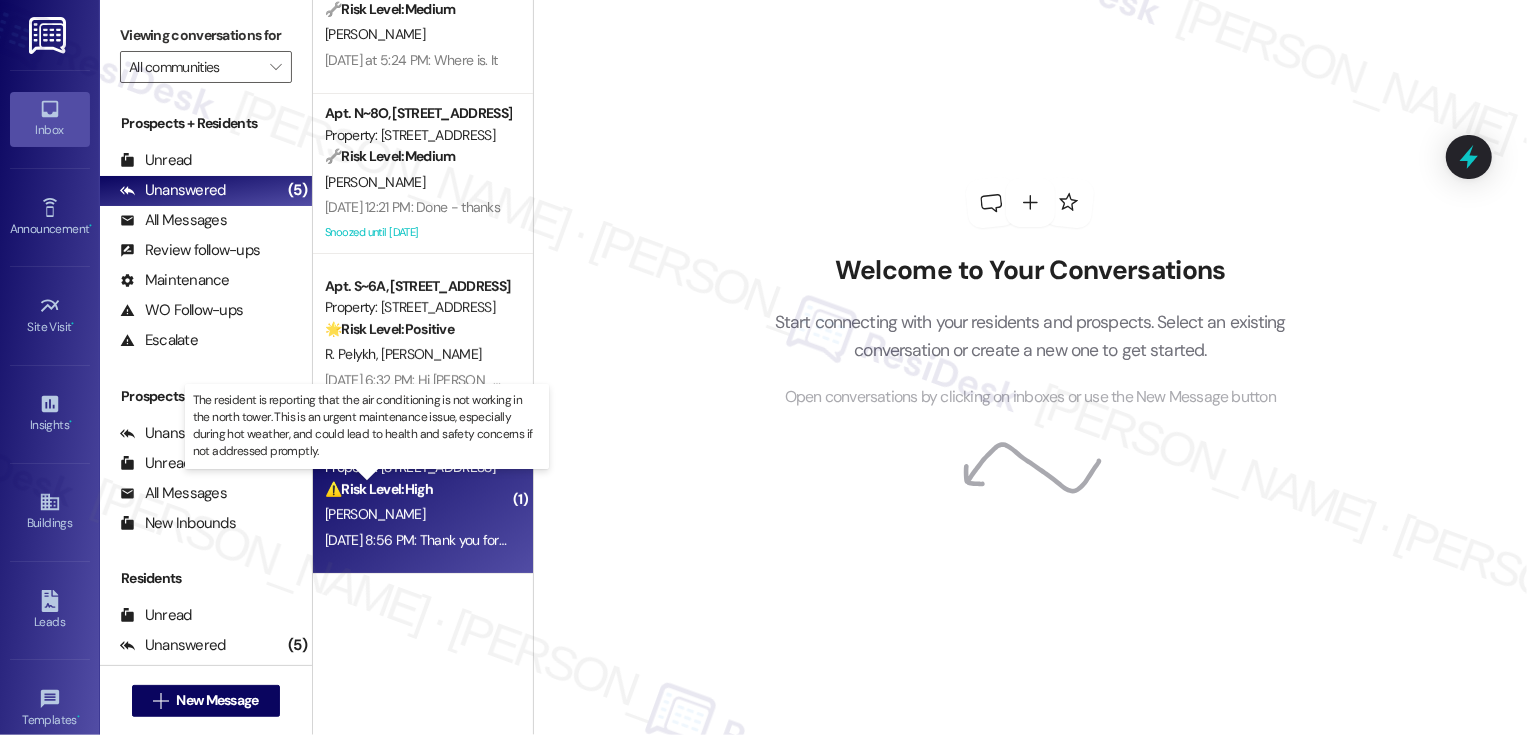 click on "⚠️  Risk Level:  High" at bounding box center [379, 489] 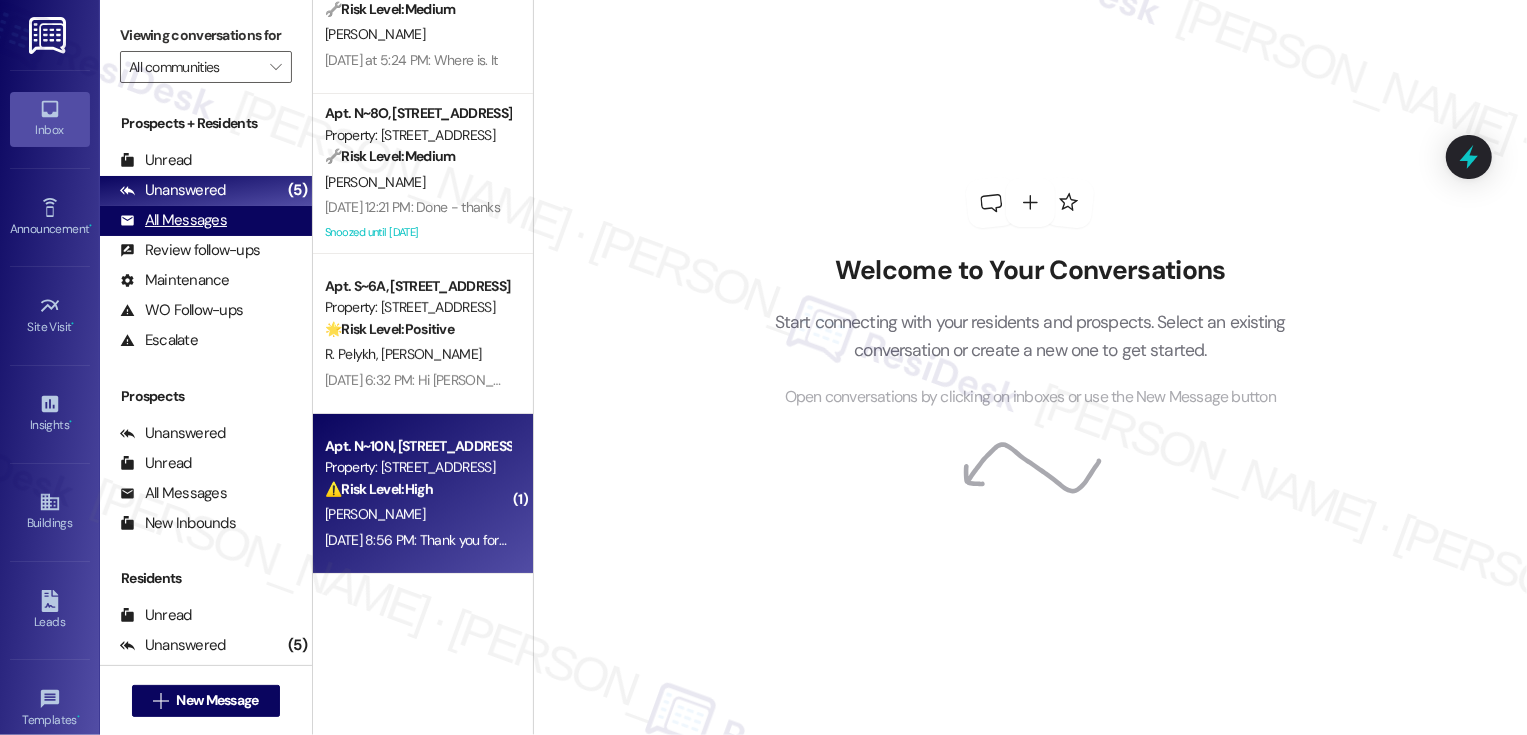 click on "All Messages (undefined)" at bounding box center [206, 221] 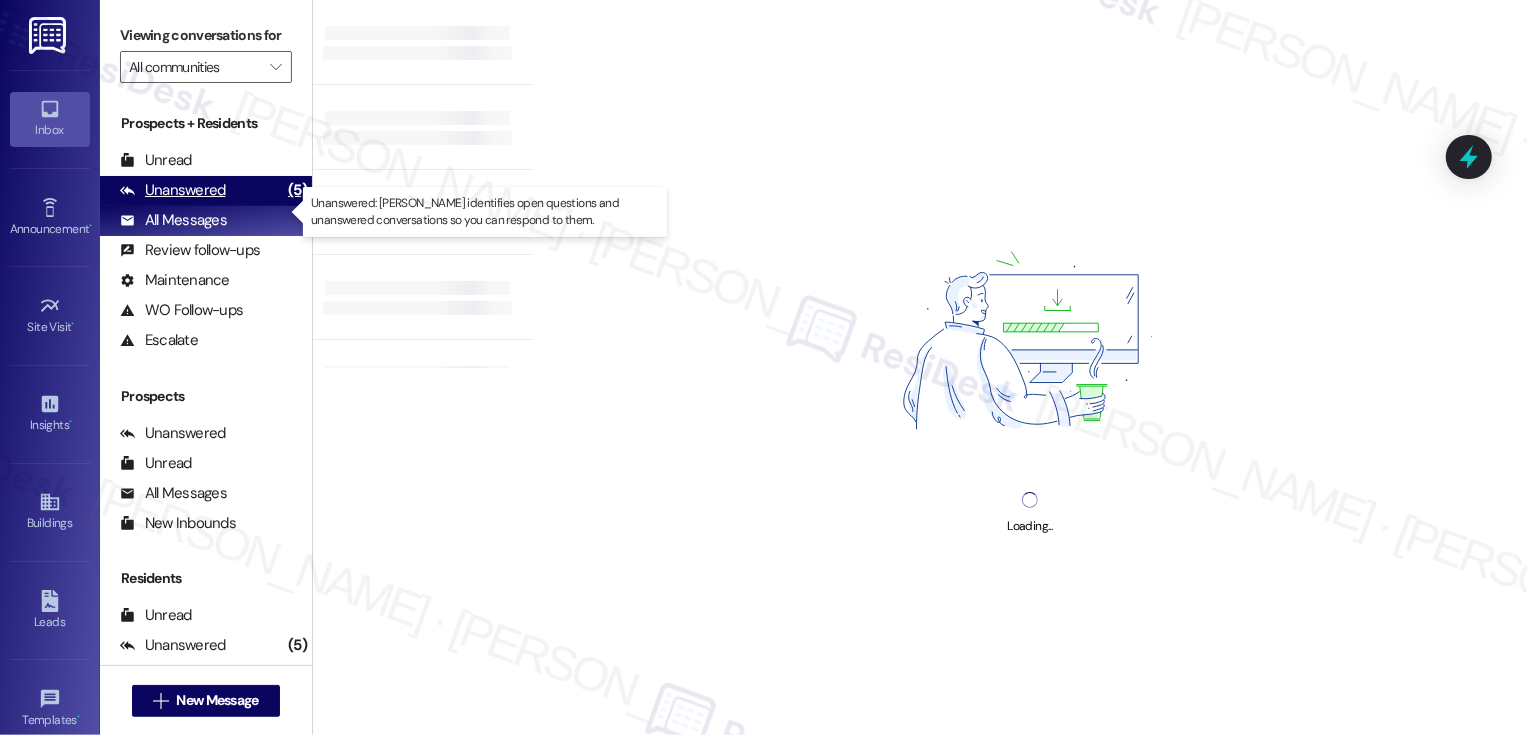 click on "Unanswered (5)" at bounding box center (206, 191) 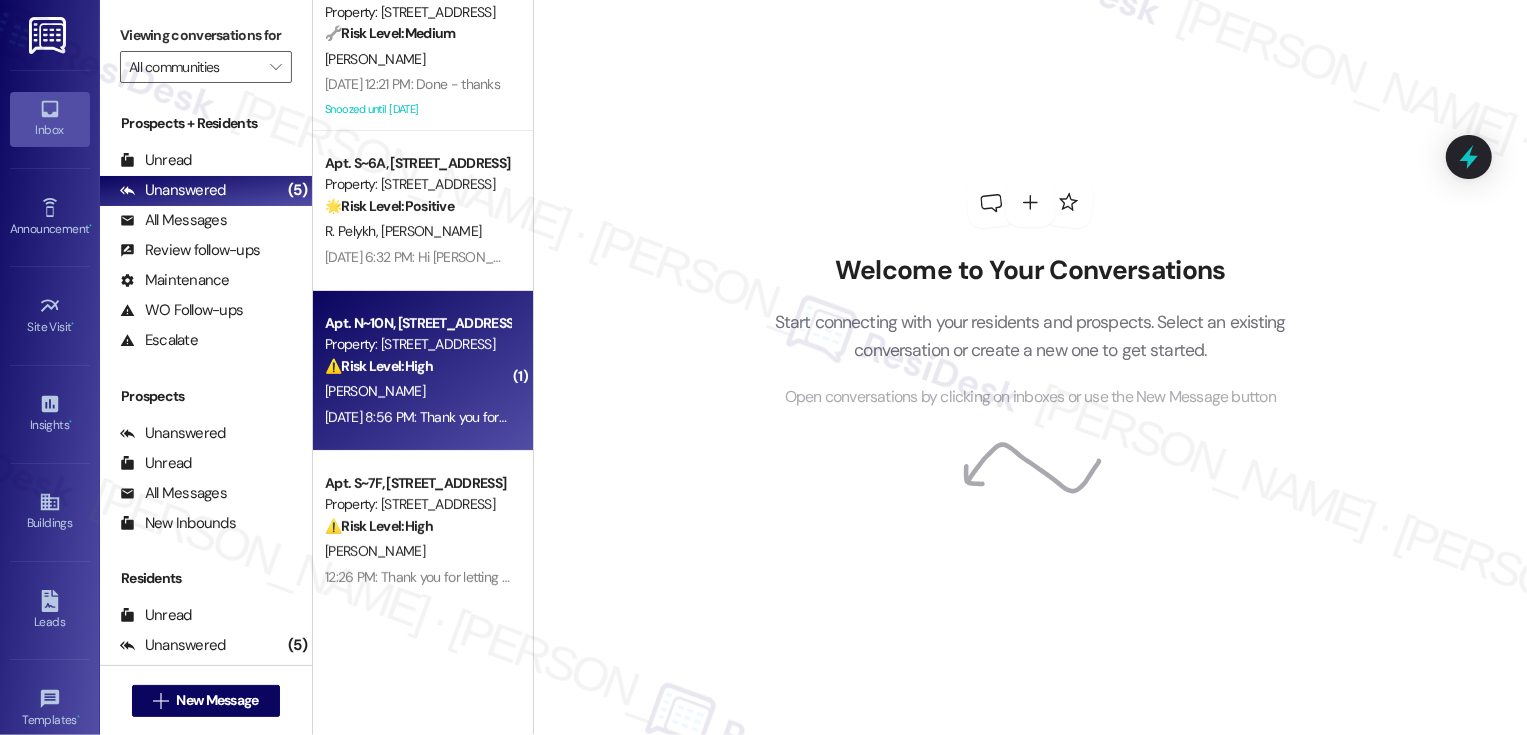 scroll, scrollTop: 206, scrollLeft: 0, axis: vertical 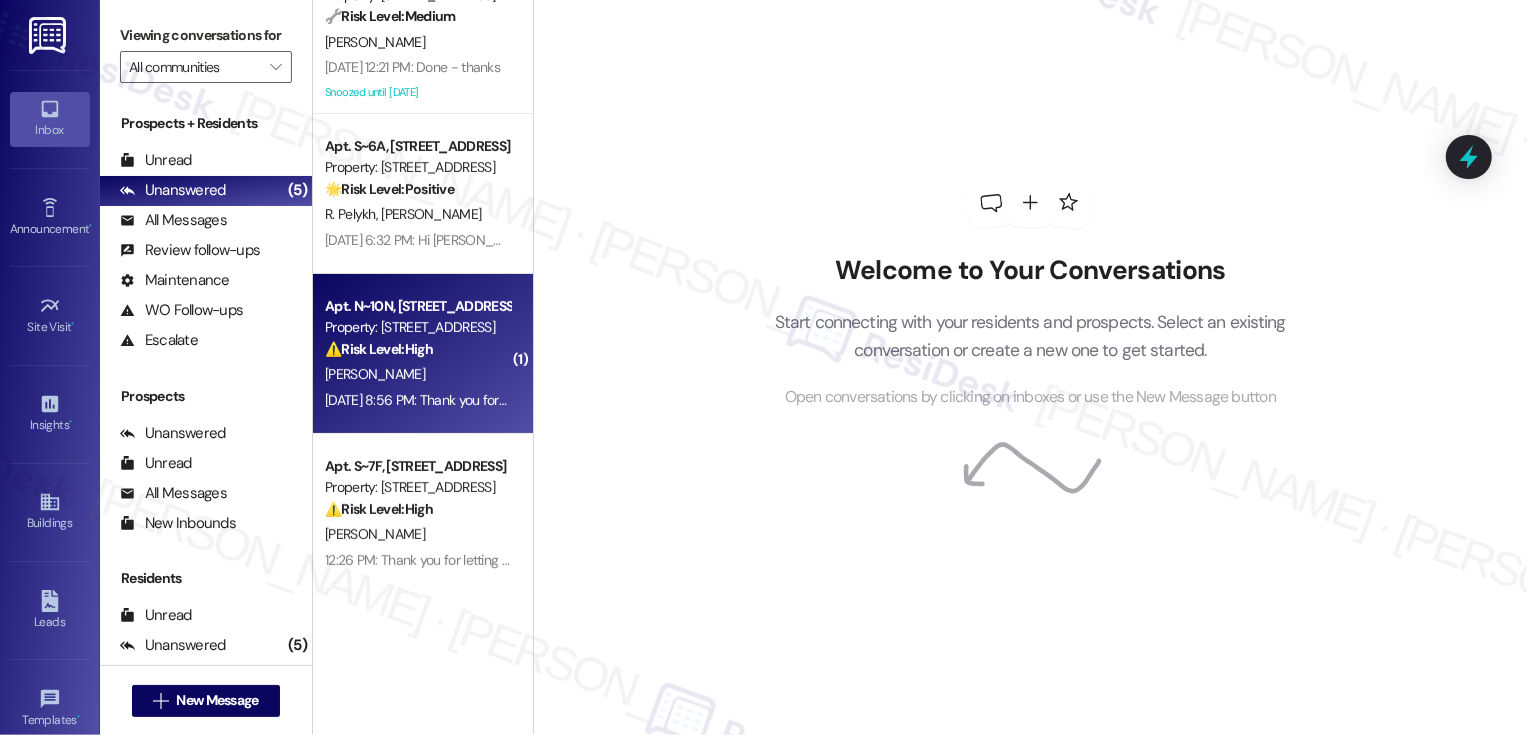 click on "⚠️  Risk Level:  High The resident is reporting that the air conditioning is not working in the north tower. This is an urgent maintenance issue, especially during hot weather, and could lead to health and safety concerns if not addressed promptly." at bounding box center [417, 349] 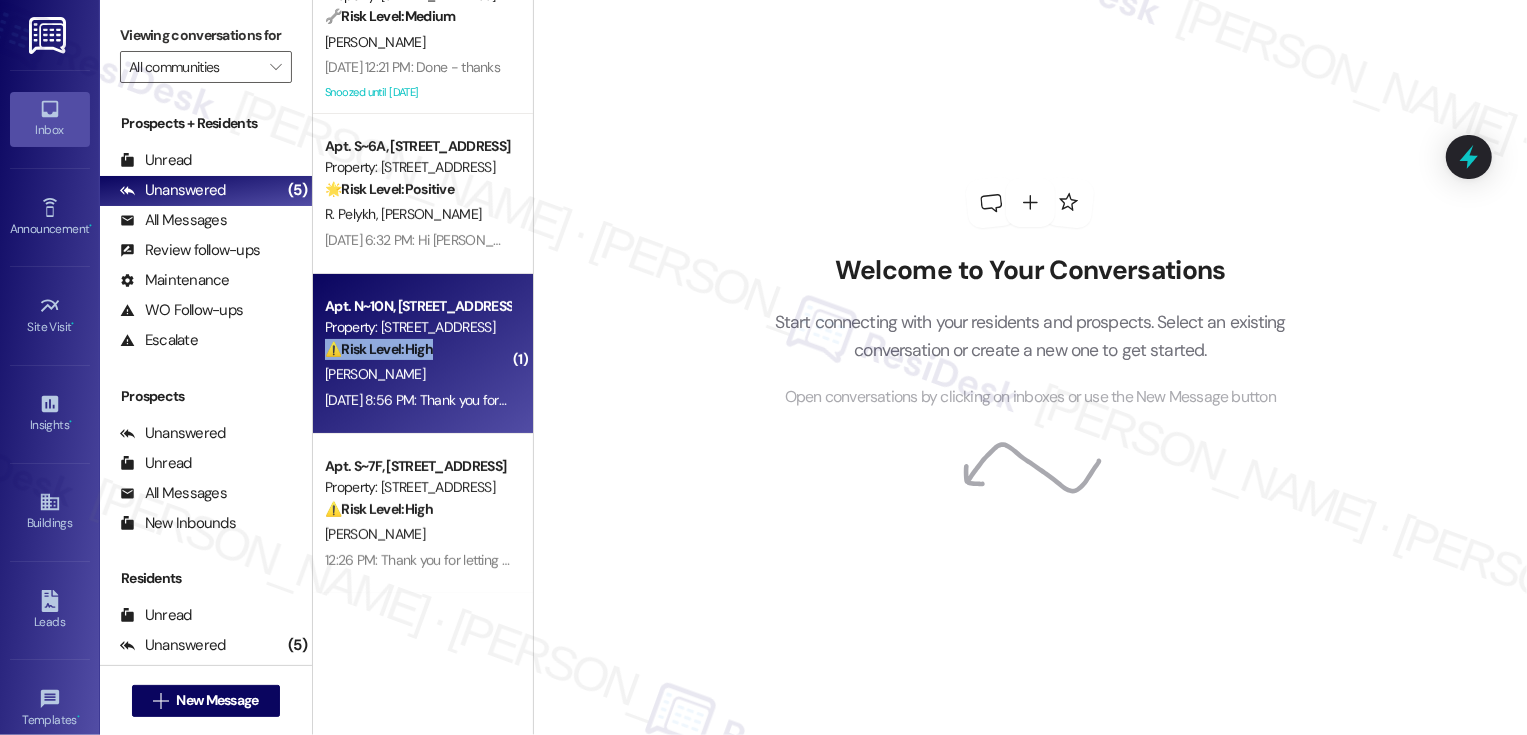 click on "⚠️  Risk Level:  High The resident is reporting that the air conditioning is not working in the north tower. This is an urgent maintenance issue, especially during hot weather, and could lead to health and safety concerns if not addressed promptly." at bounding box center [417, 349] 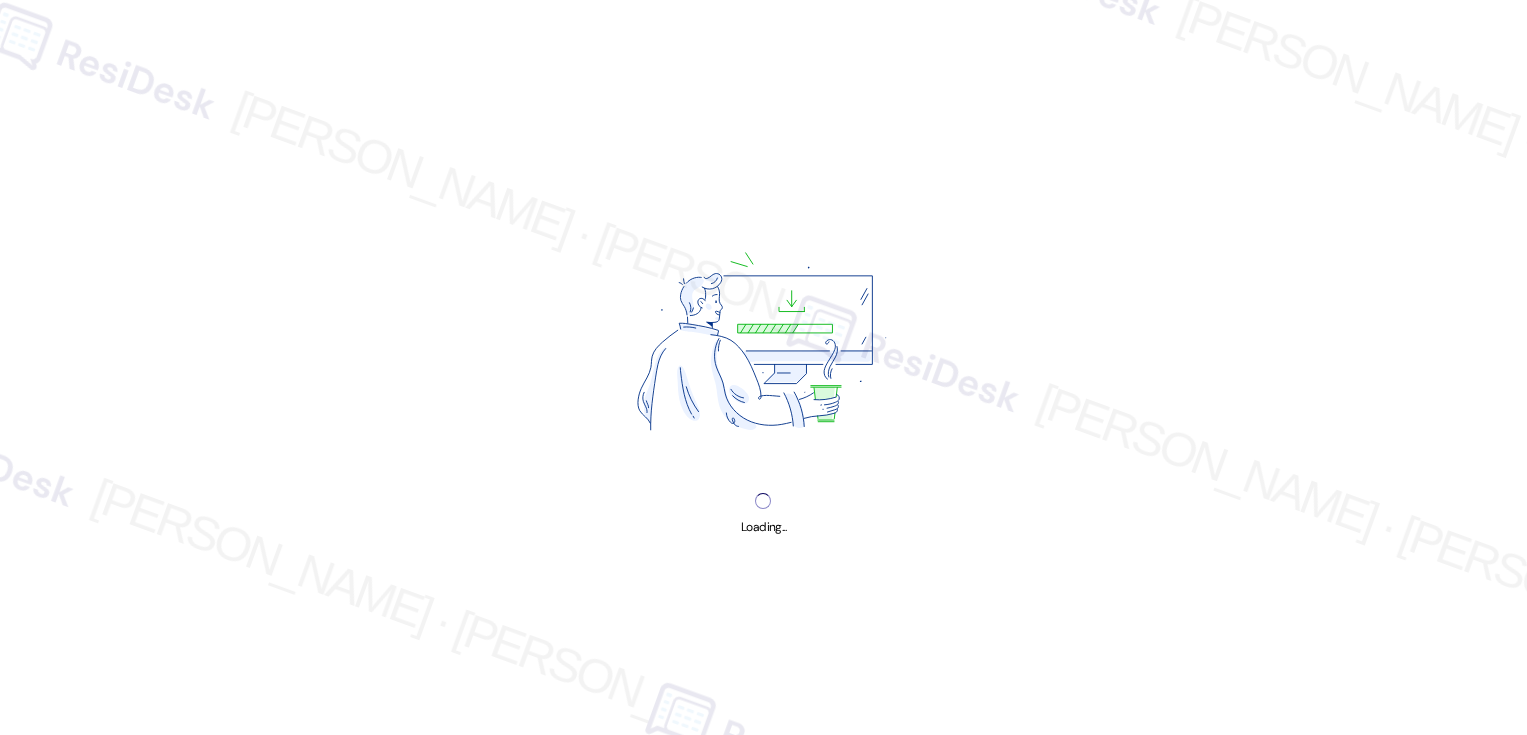 scroll, scrollTop: 0, scrollLeft: 0, axis: both 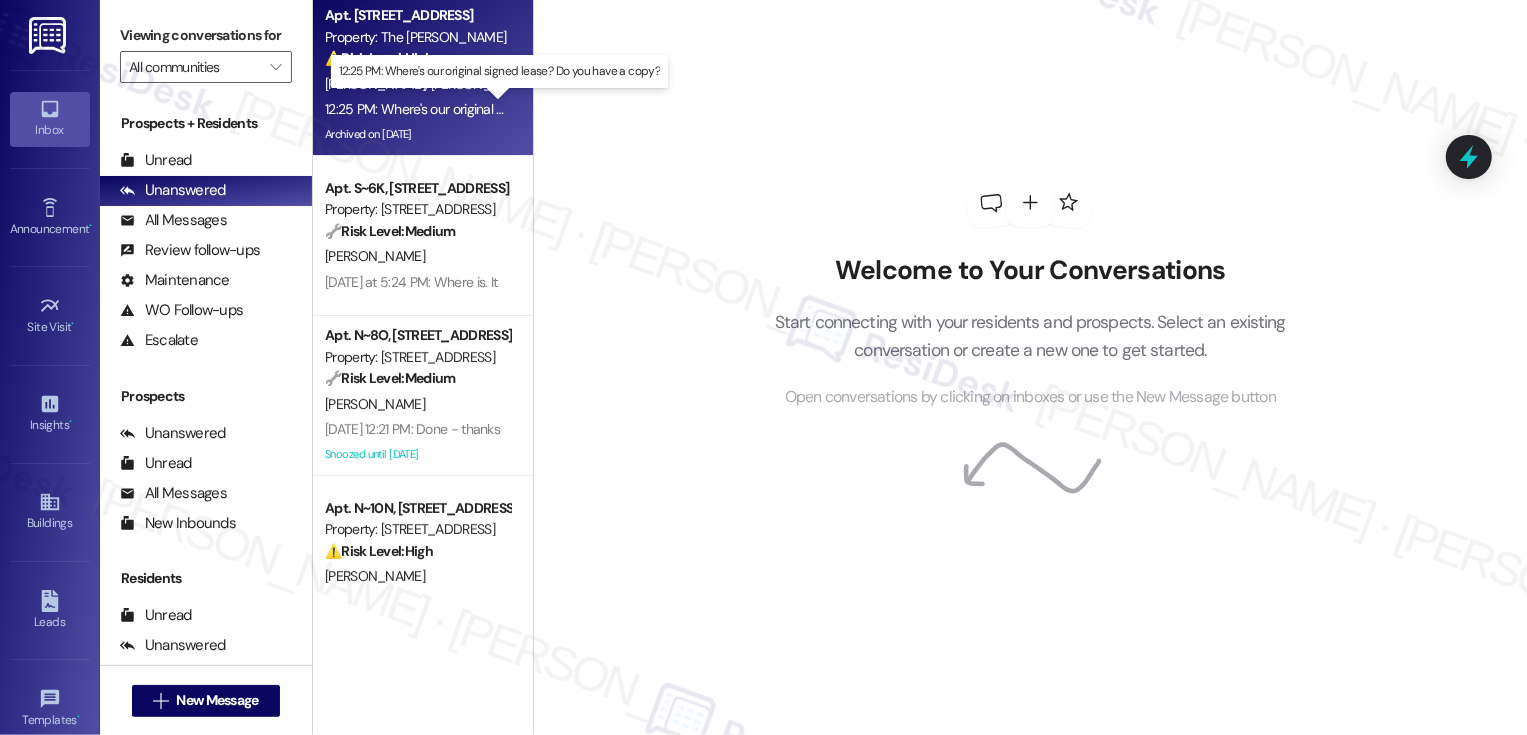 click on "12:25 PM: Where's our original signed lease? Do you have a copy?  12:25 PM: Where's our original signed lease? Do you have a copy?" at bounding box center [512, 109] 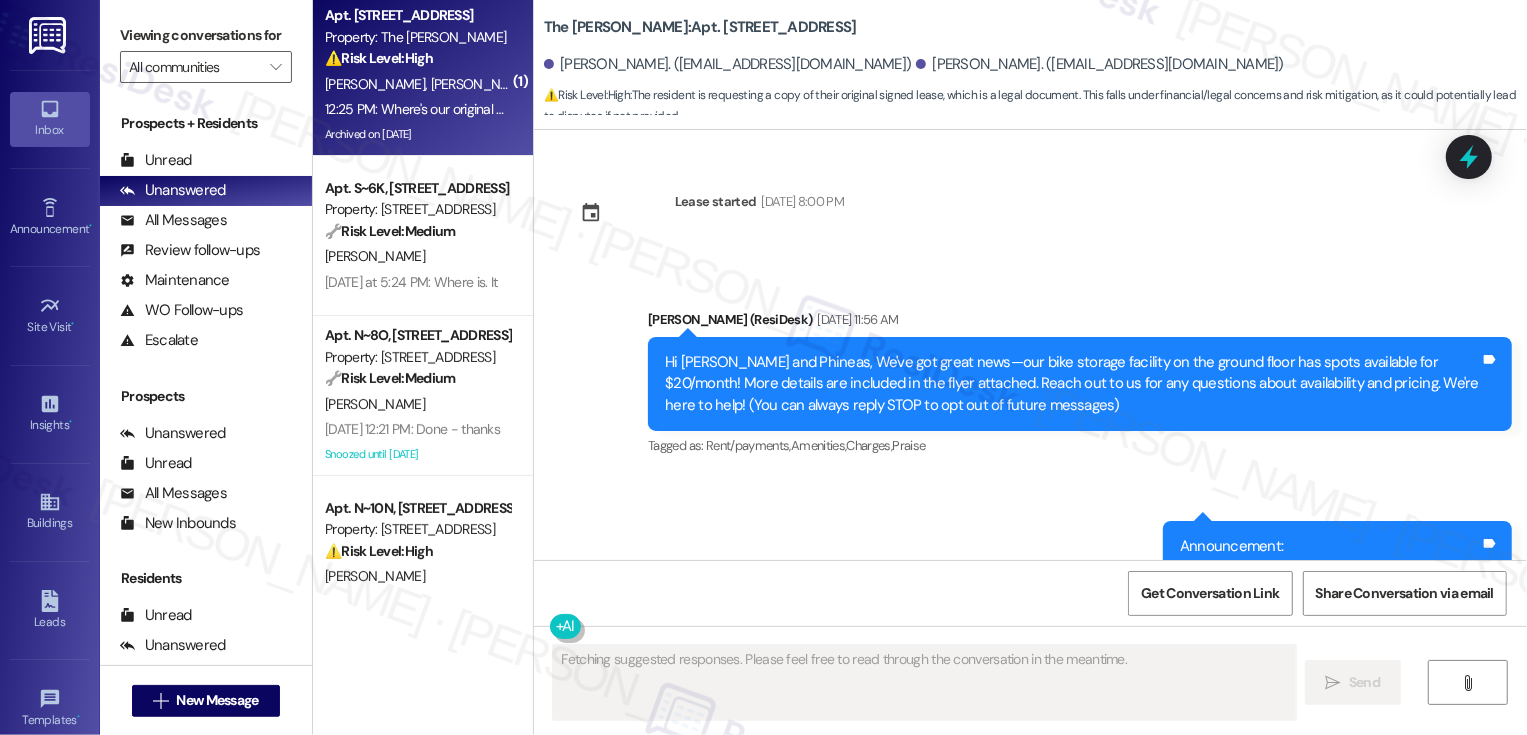 scroll, scrollTop: 13884, scrollLeft: 0, axis: vertical 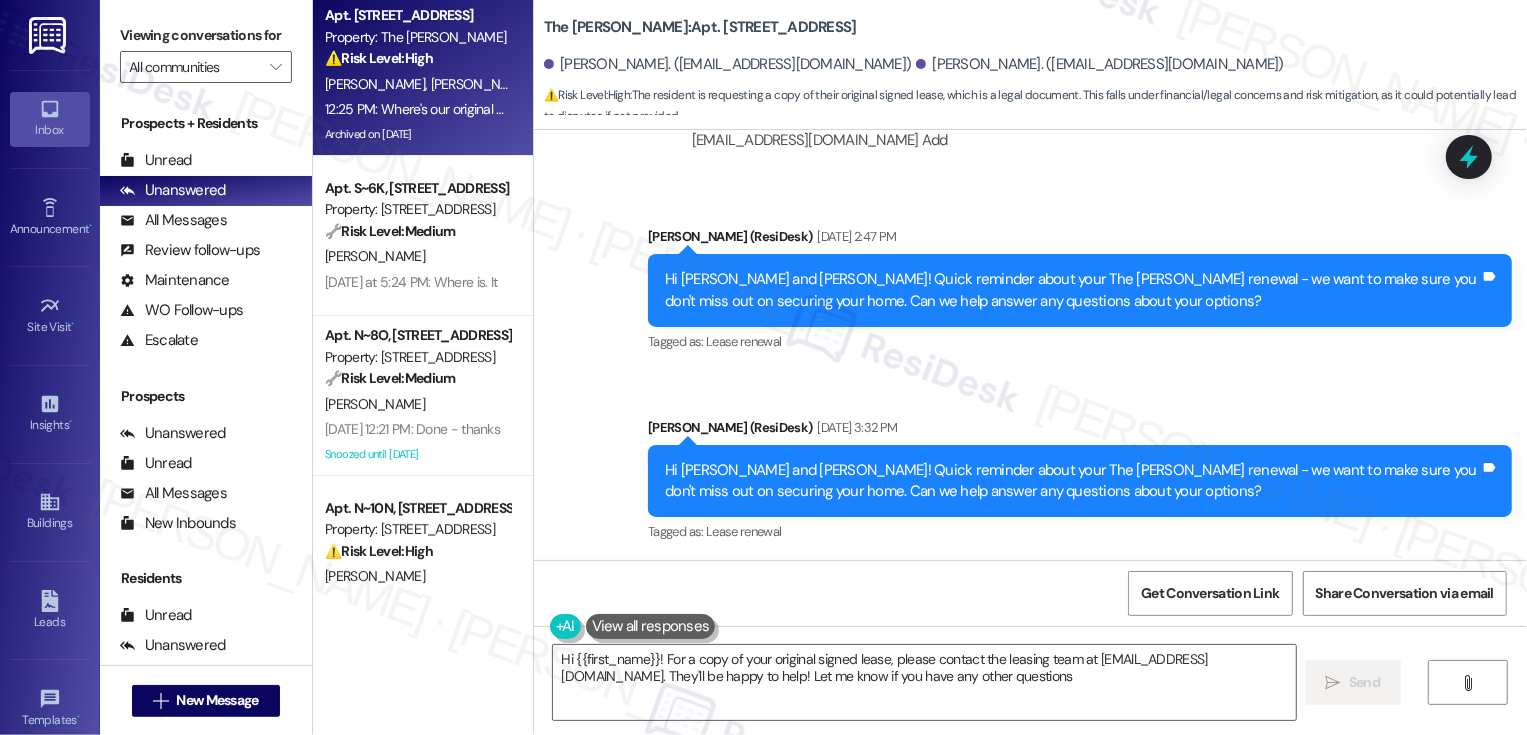 type on "Hi {{first_name}}! For a copy of your original signed lease, please contact the leasing team at LandonLeasing@dermotcompany.com. They'll be happy to help! Let me know if you have any other questions!" 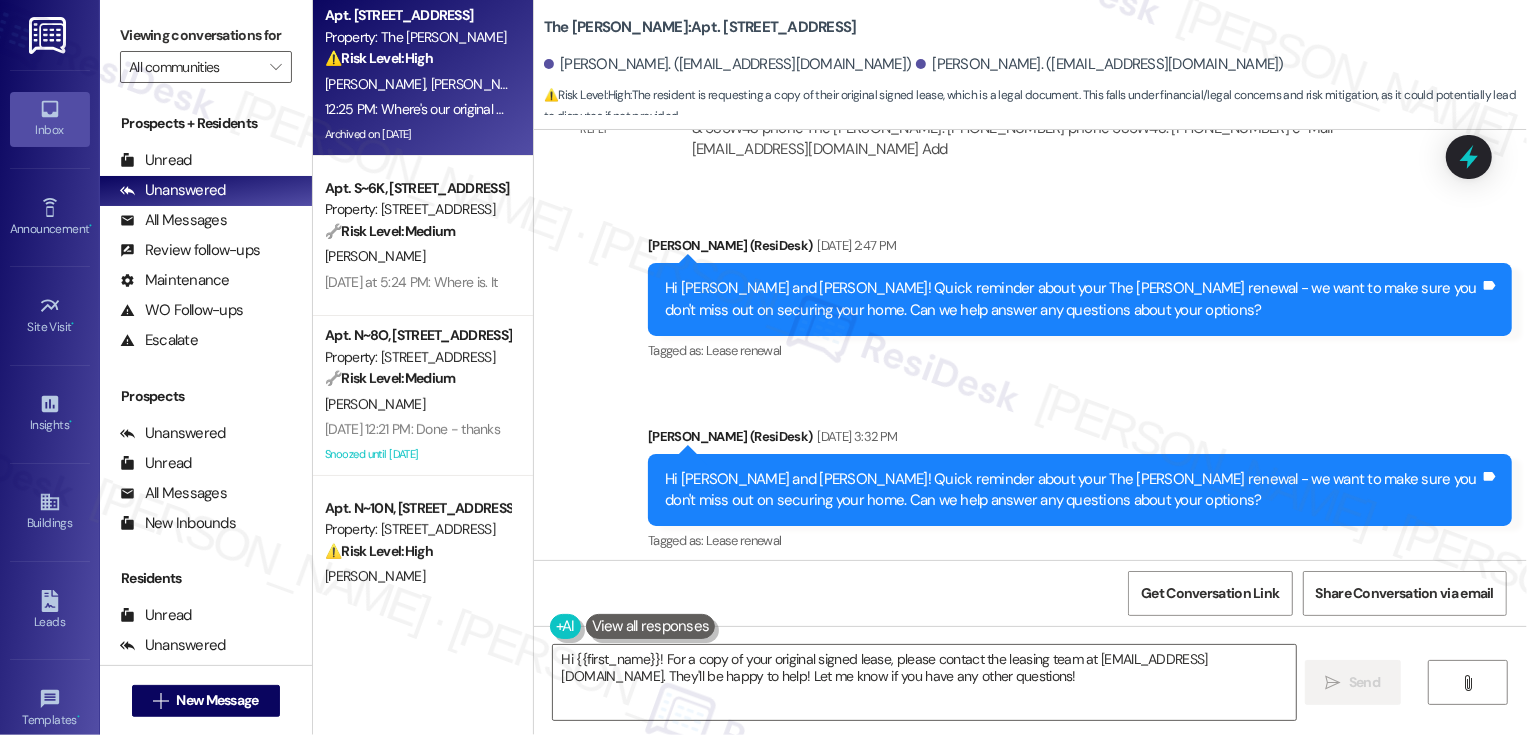 scroll, scrollTop: 13885, scrollLeft: 0, axis: vertical 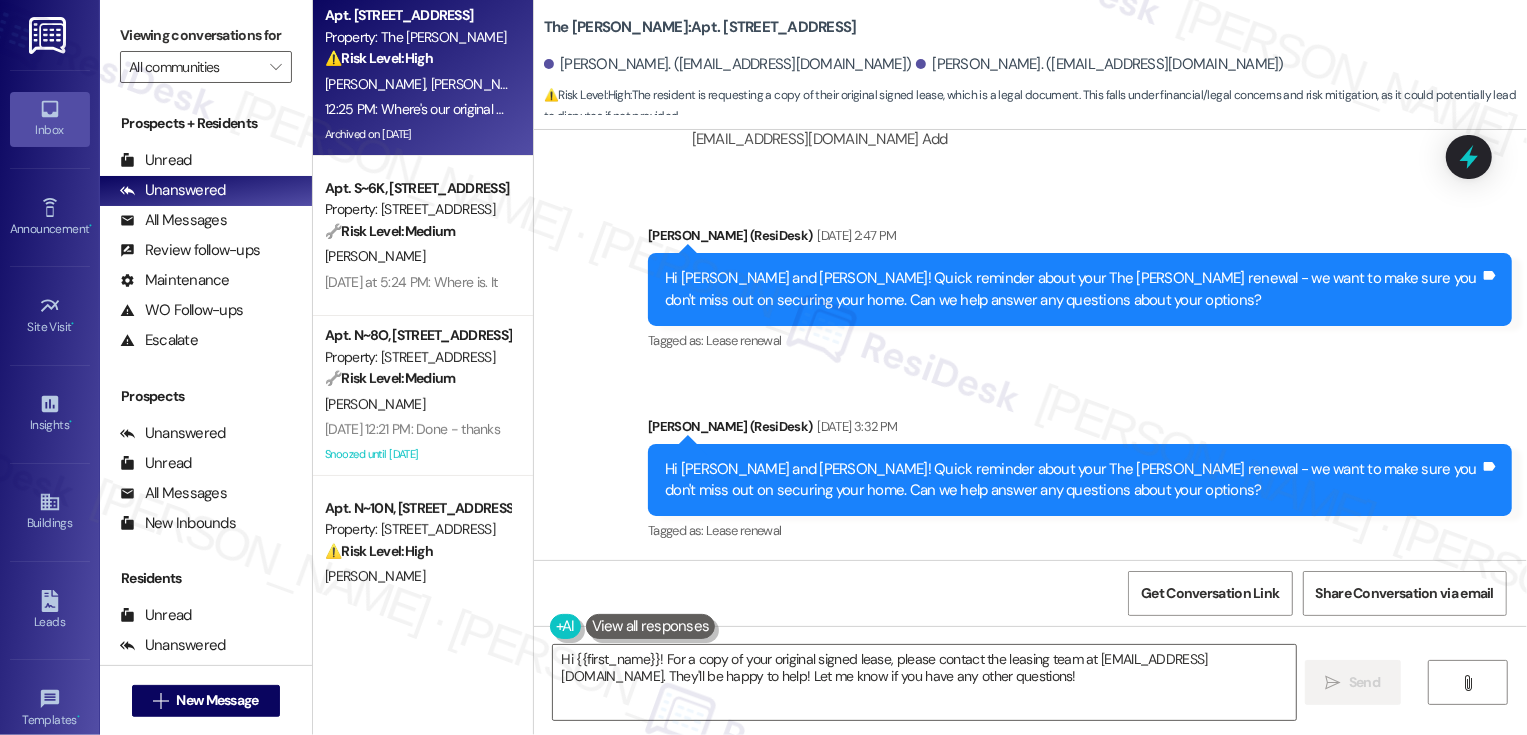 click on "Phineas Irvine Question 12:25 PM" at bounding box center [762, 812] 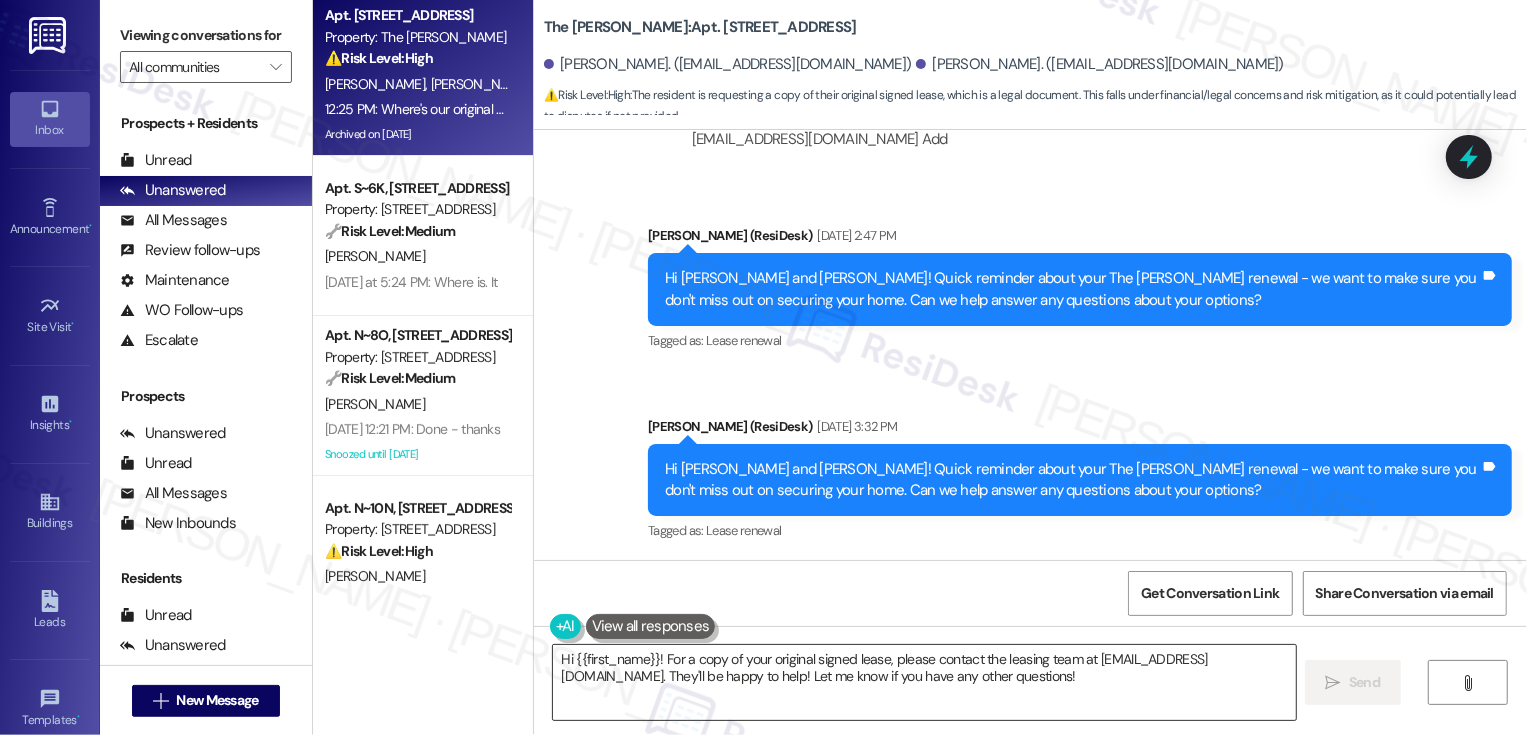 click on "Hi {{first_name}}! For a copy of your original signed lease, please contact the leasing team at LandonLeasing@dermotcompany.com. They'll be happy to help! Let me know if you have any other questions!" at bounding box center [924, 682] 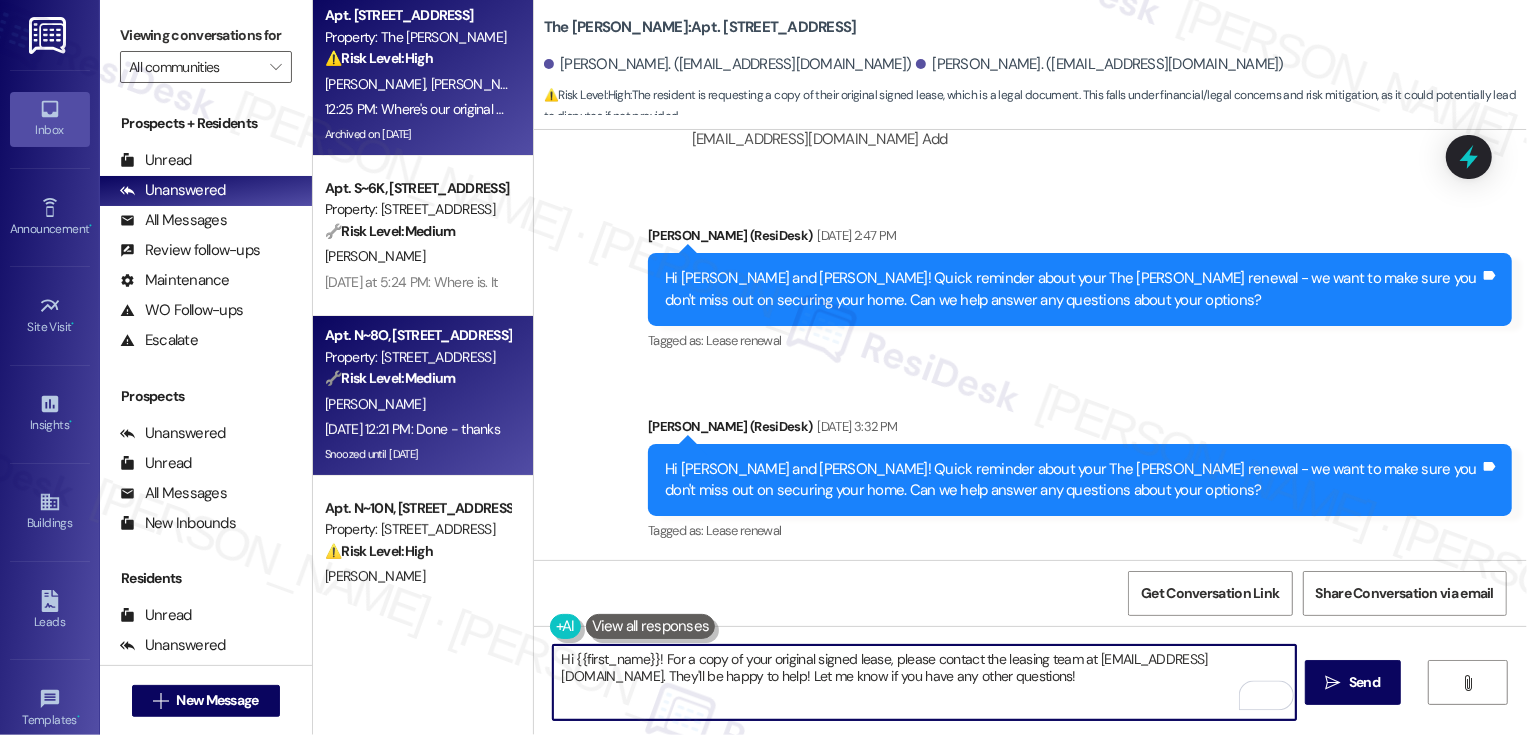 scroll, scrollTop: 206, scrollLeft: 0, axis: vertical 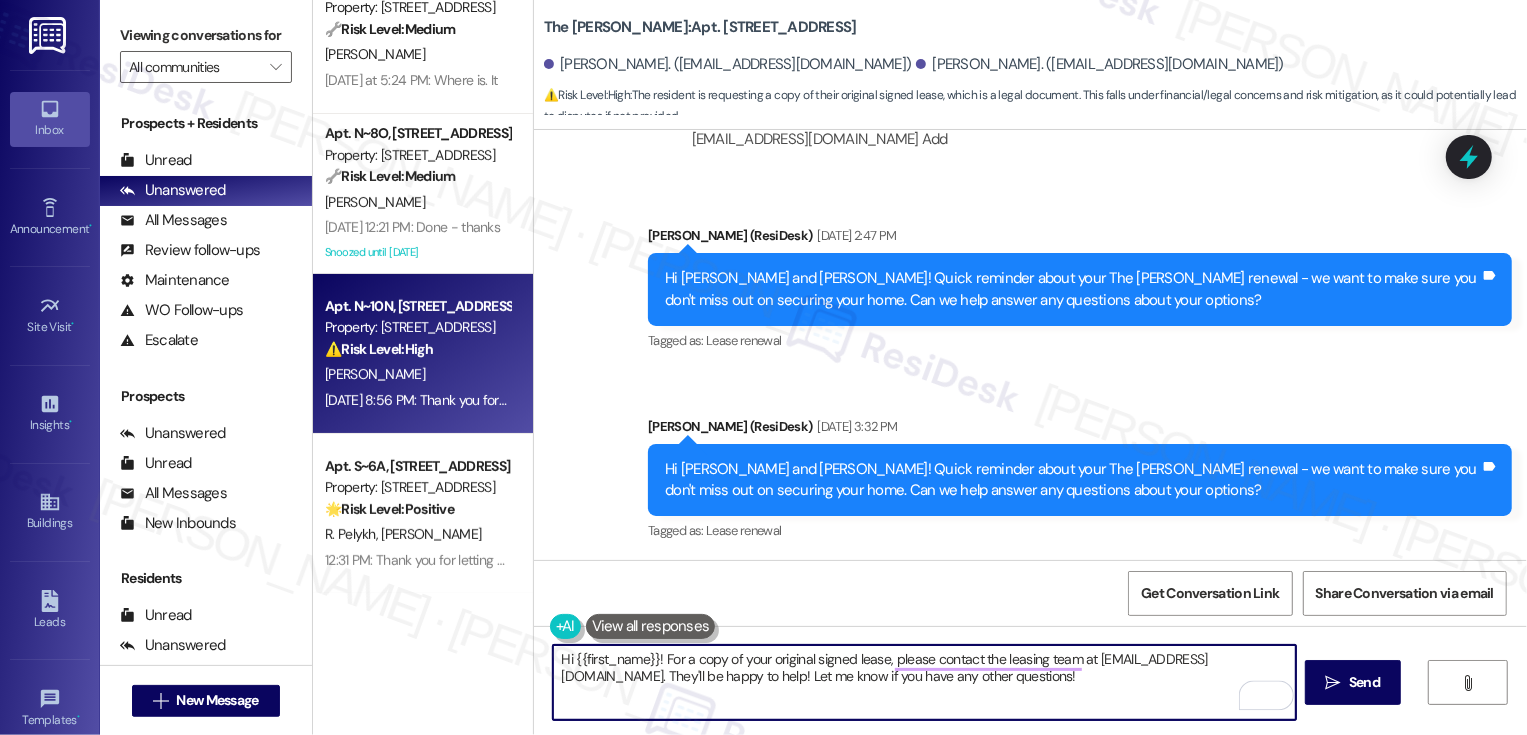 click on "[PERSON_NAME]" at bounding box center (417, 374) 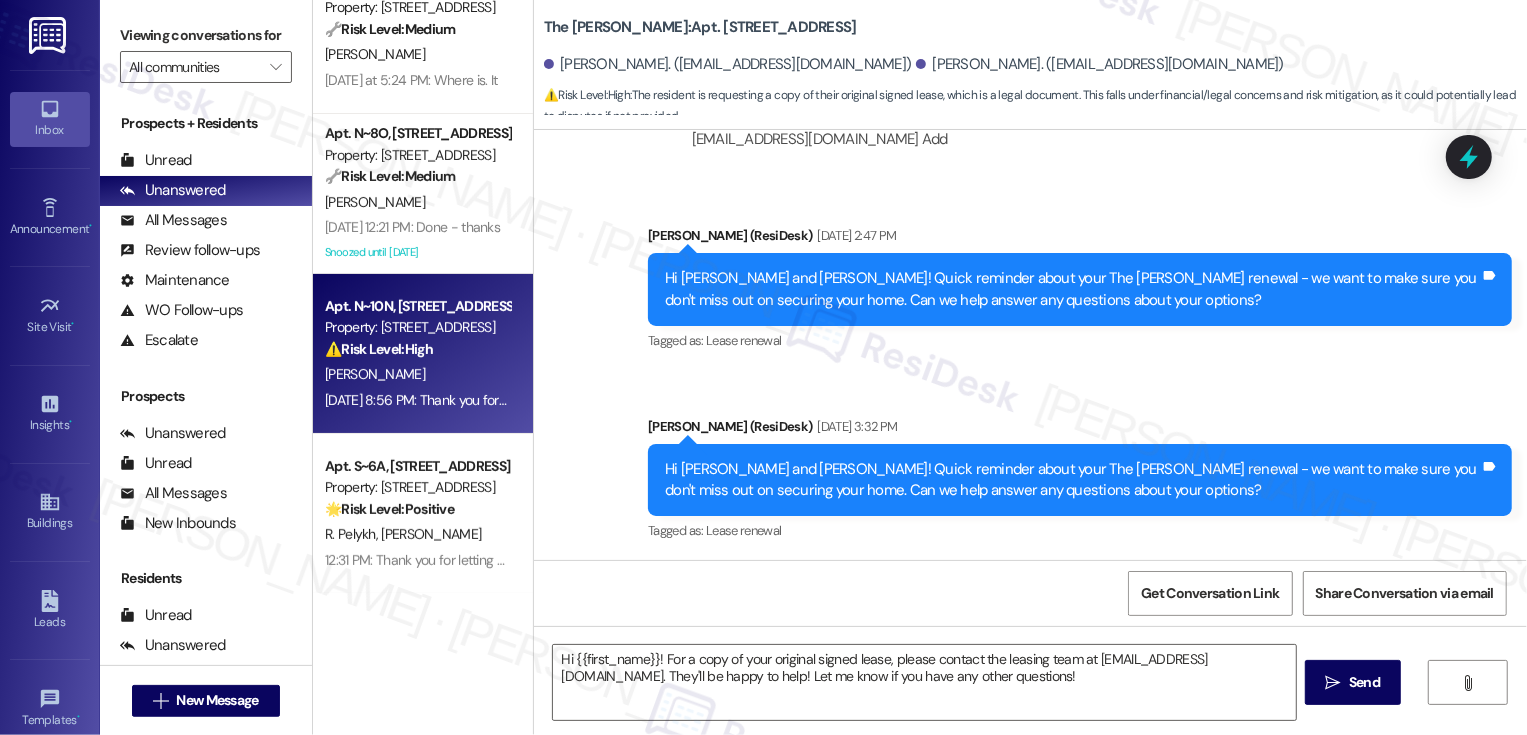 click on "[PERSON_NAME]" at bounding box center (417, 374) 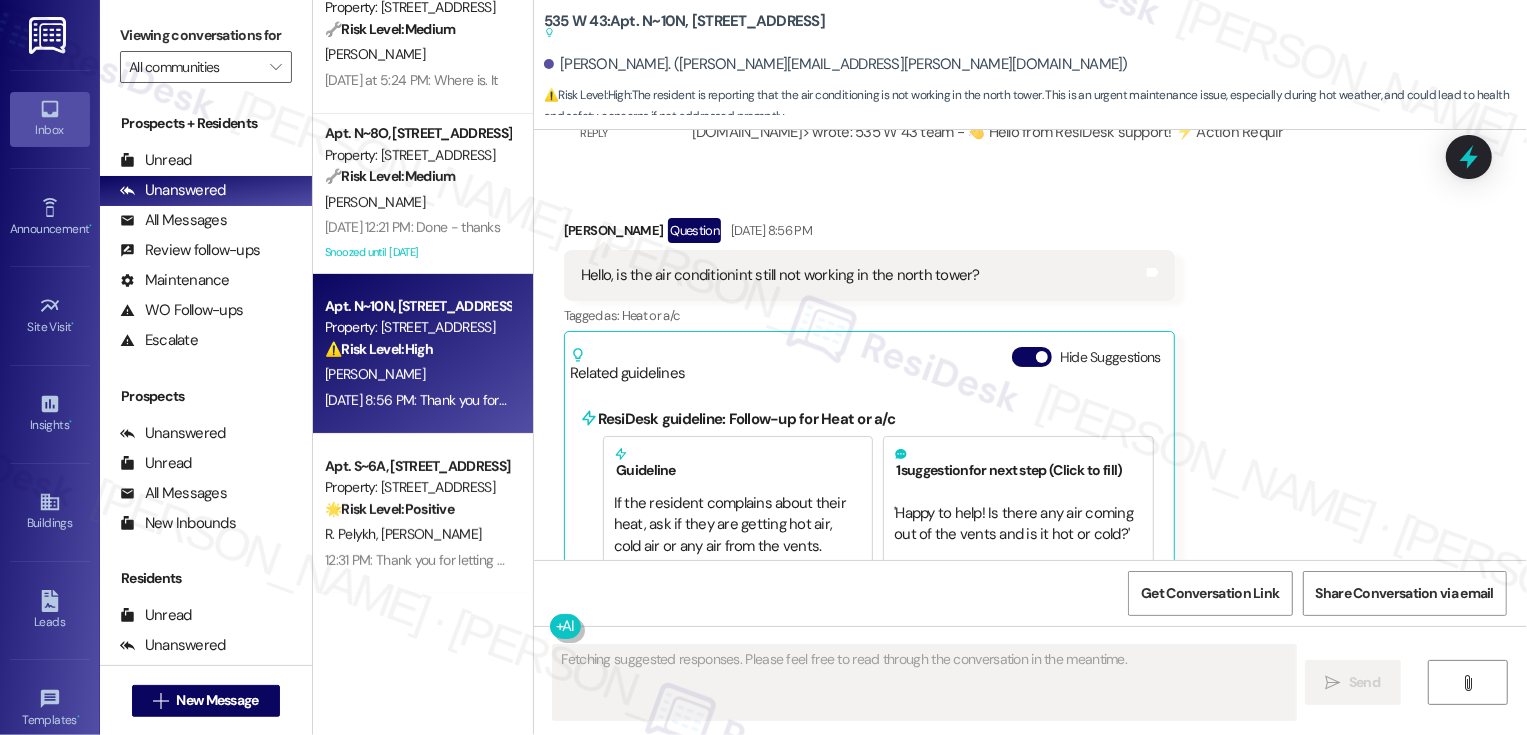 scroll, scrollTop: 11084, scrollLeft: 0, axis: vertical 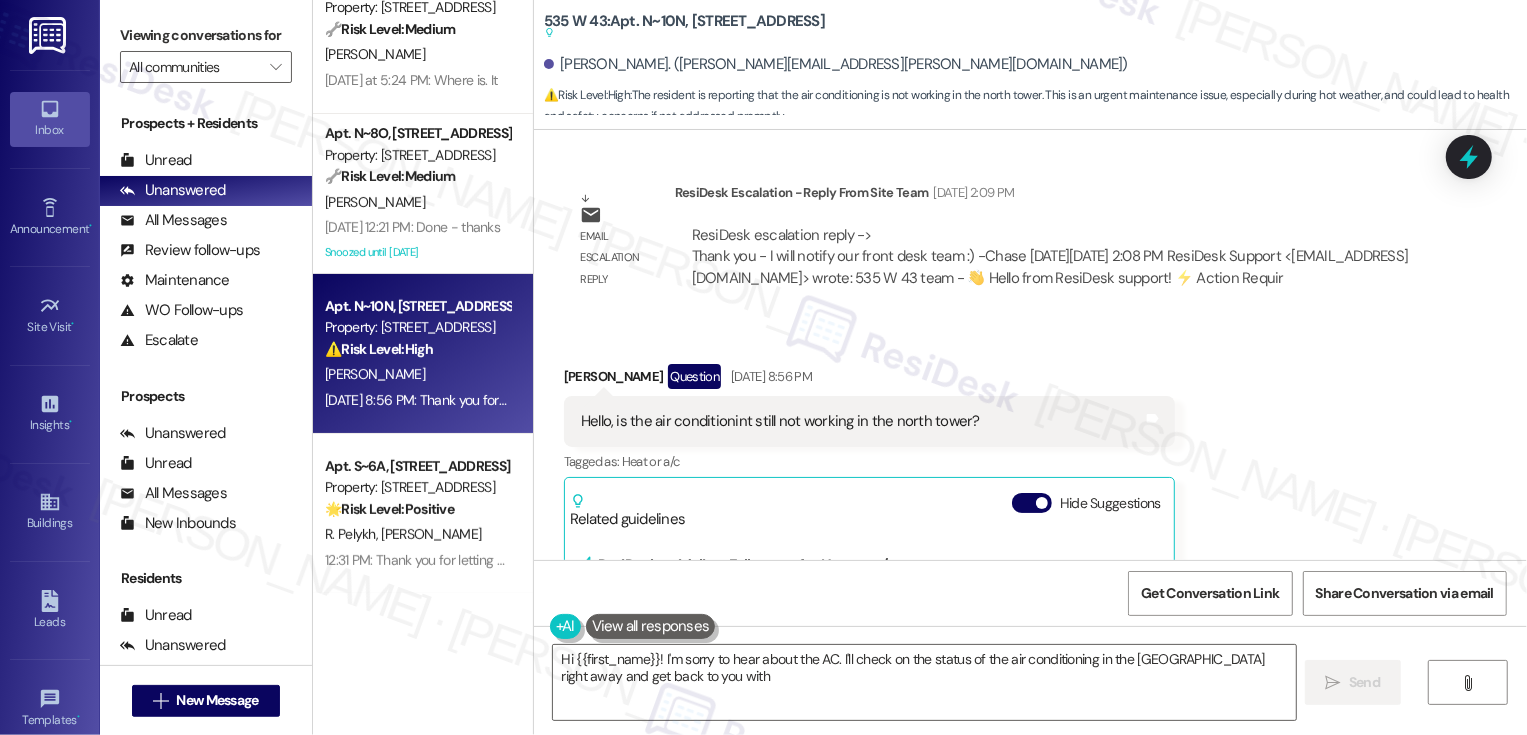 click on "Guideline" at bounding box center [738, 609] 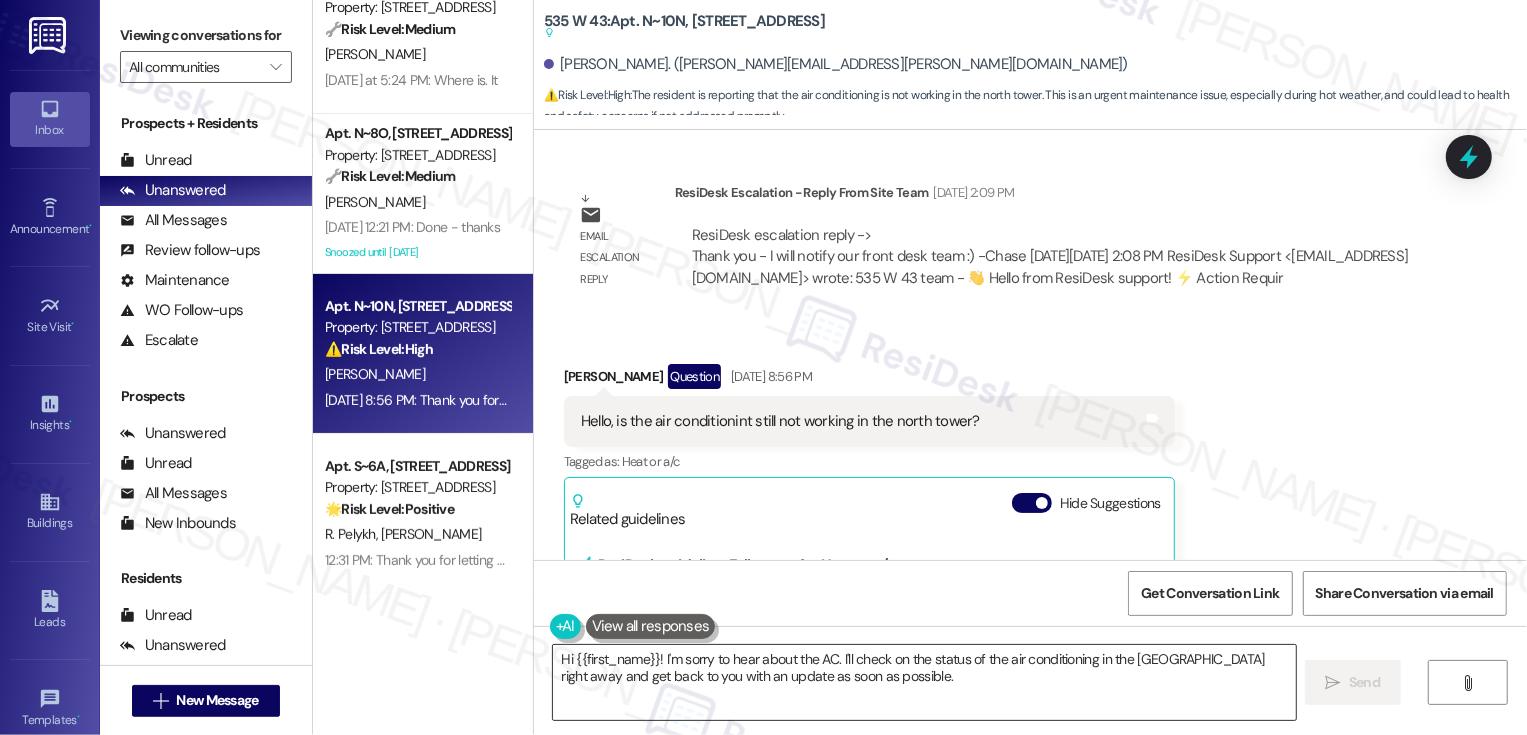 click on "Hi {{first_name}}! I'm sorry to hear about the AC. I'll check on the status of the air conditioning in the North Tower right away and get back to you with an update as soon as possible." at bounding box center (924, 682) 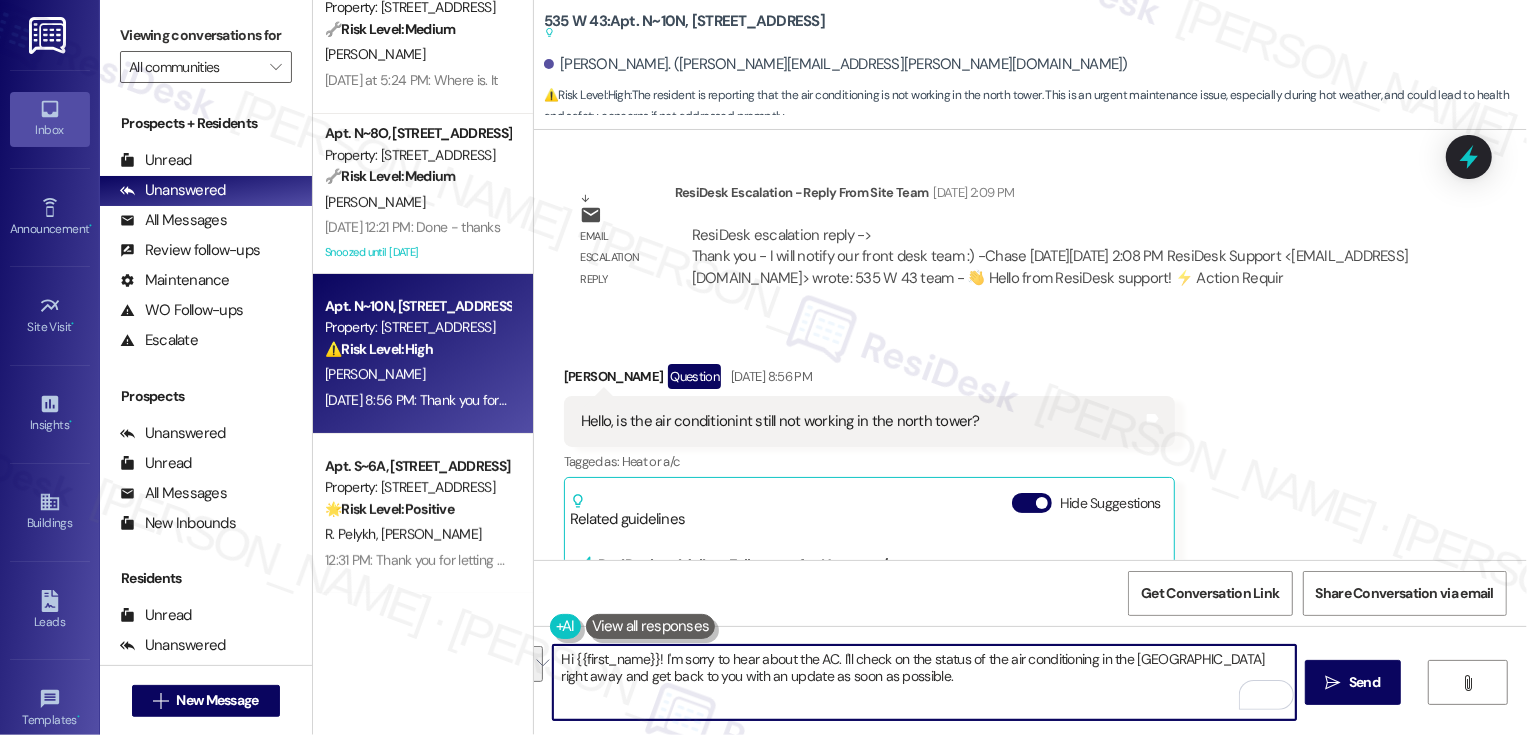 drag, startPoint x: 705, startPoint y: 656, endPoint x: 890, endPoint y: 719, distance: 195.43285 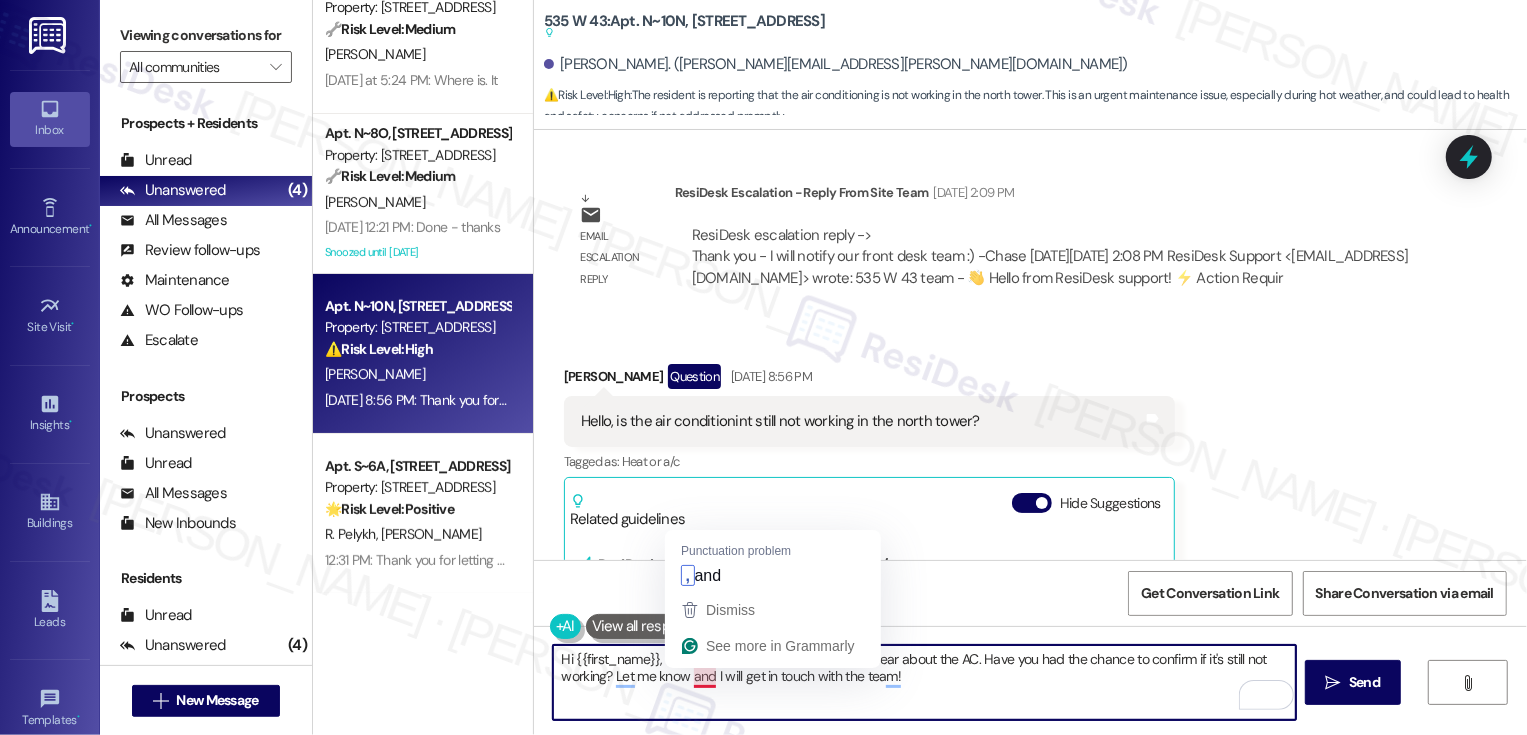 click on "Hi {{first_name}}, thanks for reaching out! I'm sorry to hear about the AC. Have you had the chance to confirm if it's still not working? Let me know and I will get in touch with the team!" at bounding box center (924, 682) 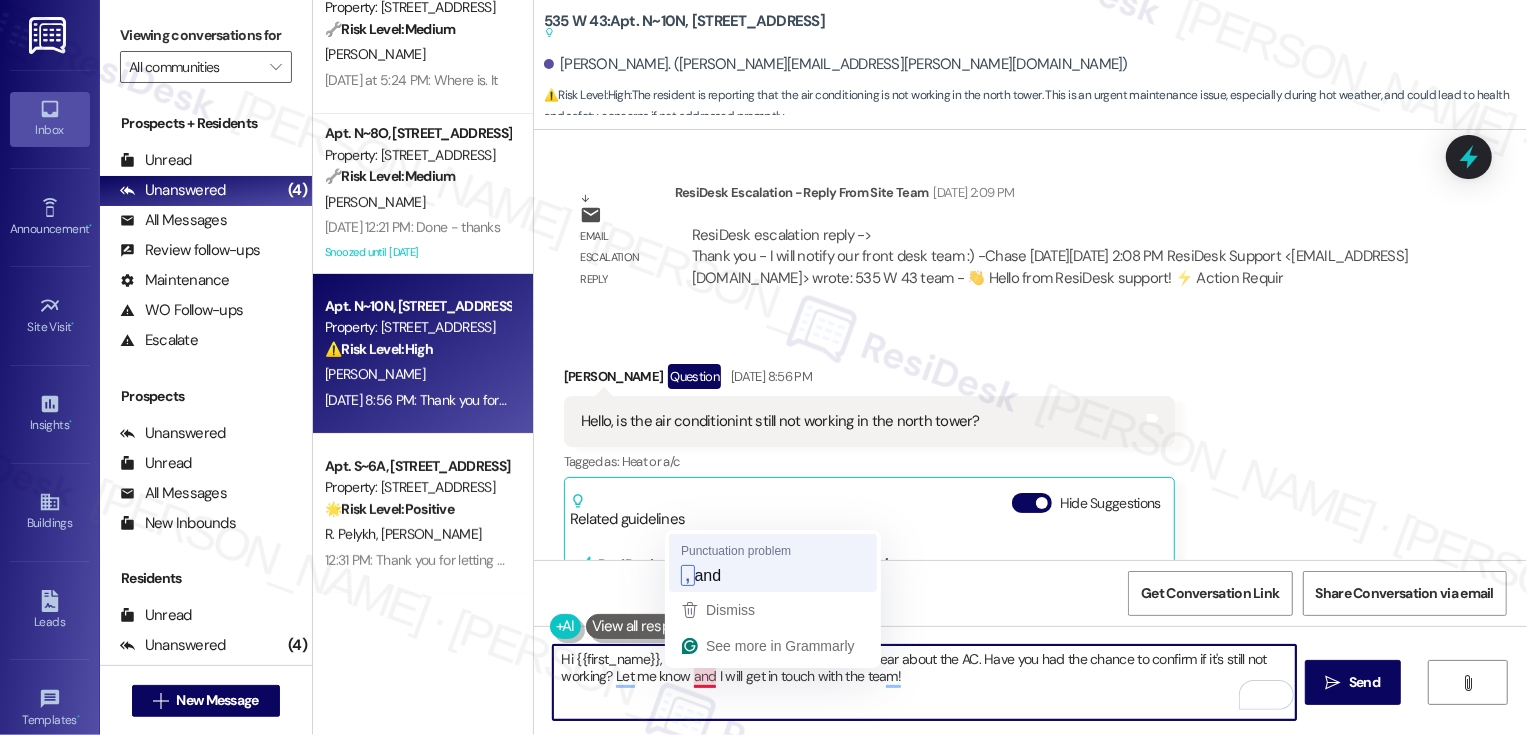 type on "Hi {{first_name}}, thanks for reaching out! I'm sorry to hear about the AC. Have you had the chance to confirm if it's still not working? Let me know, and I will get in touch with the team!" 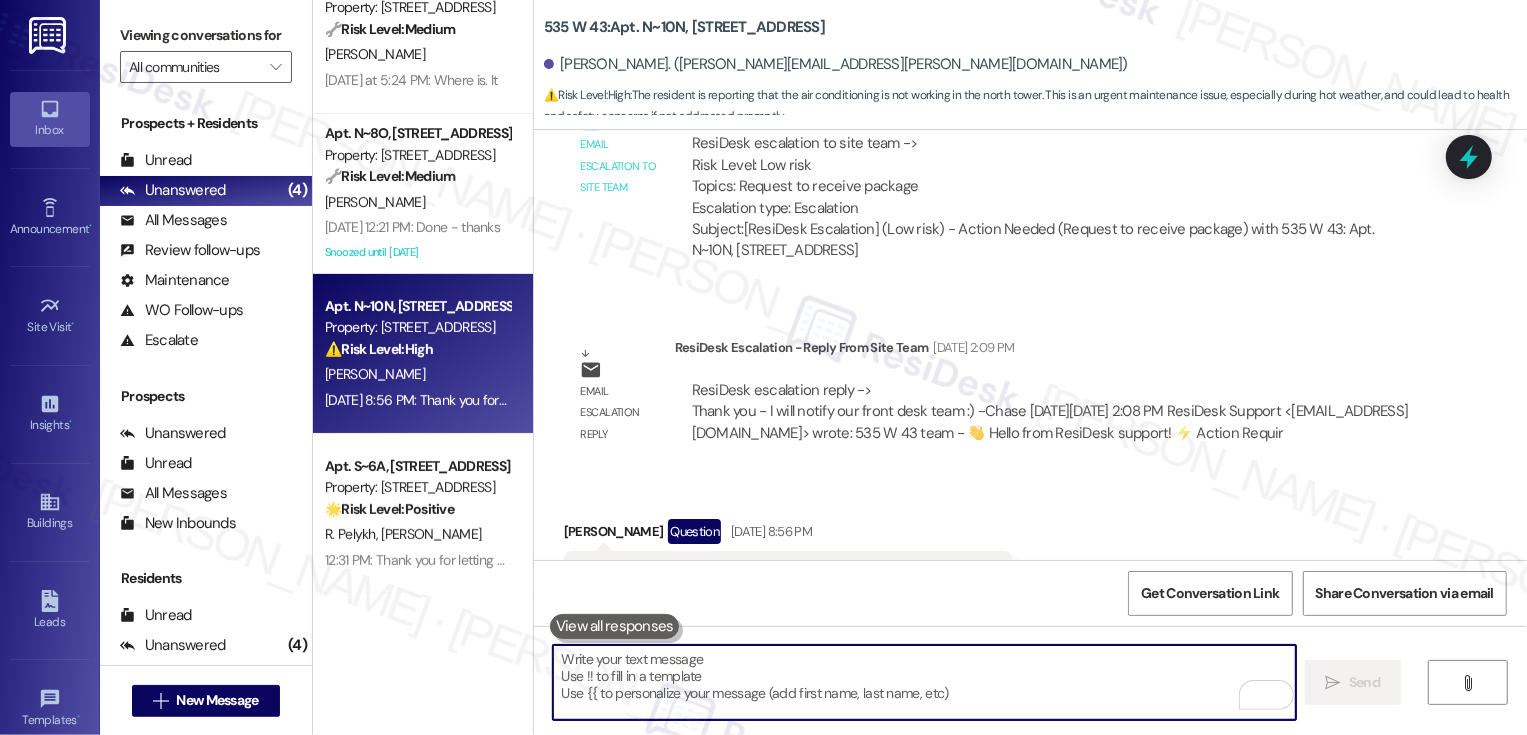 scroll, scrollTop: 11286, scrollLeft: 0, axis: vertical 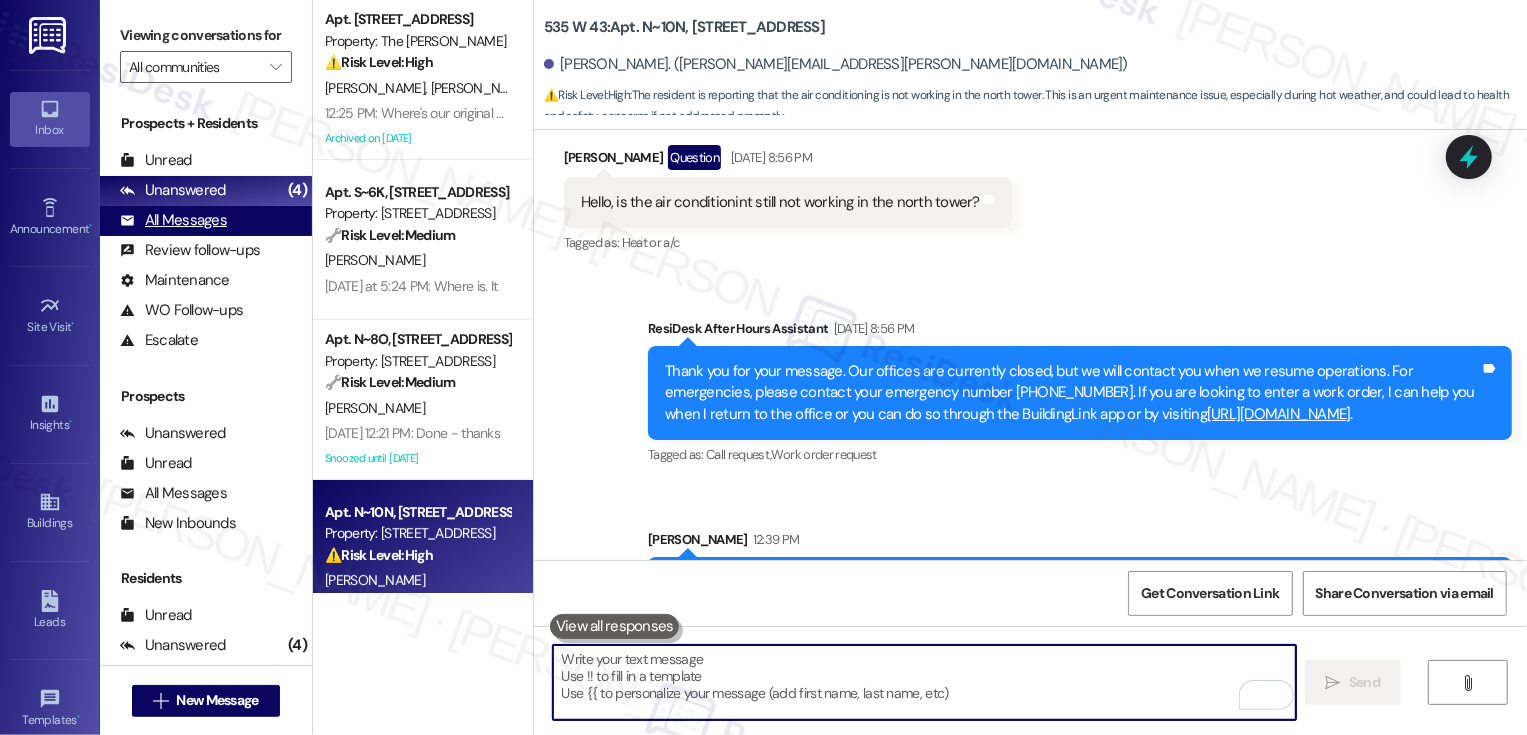 type 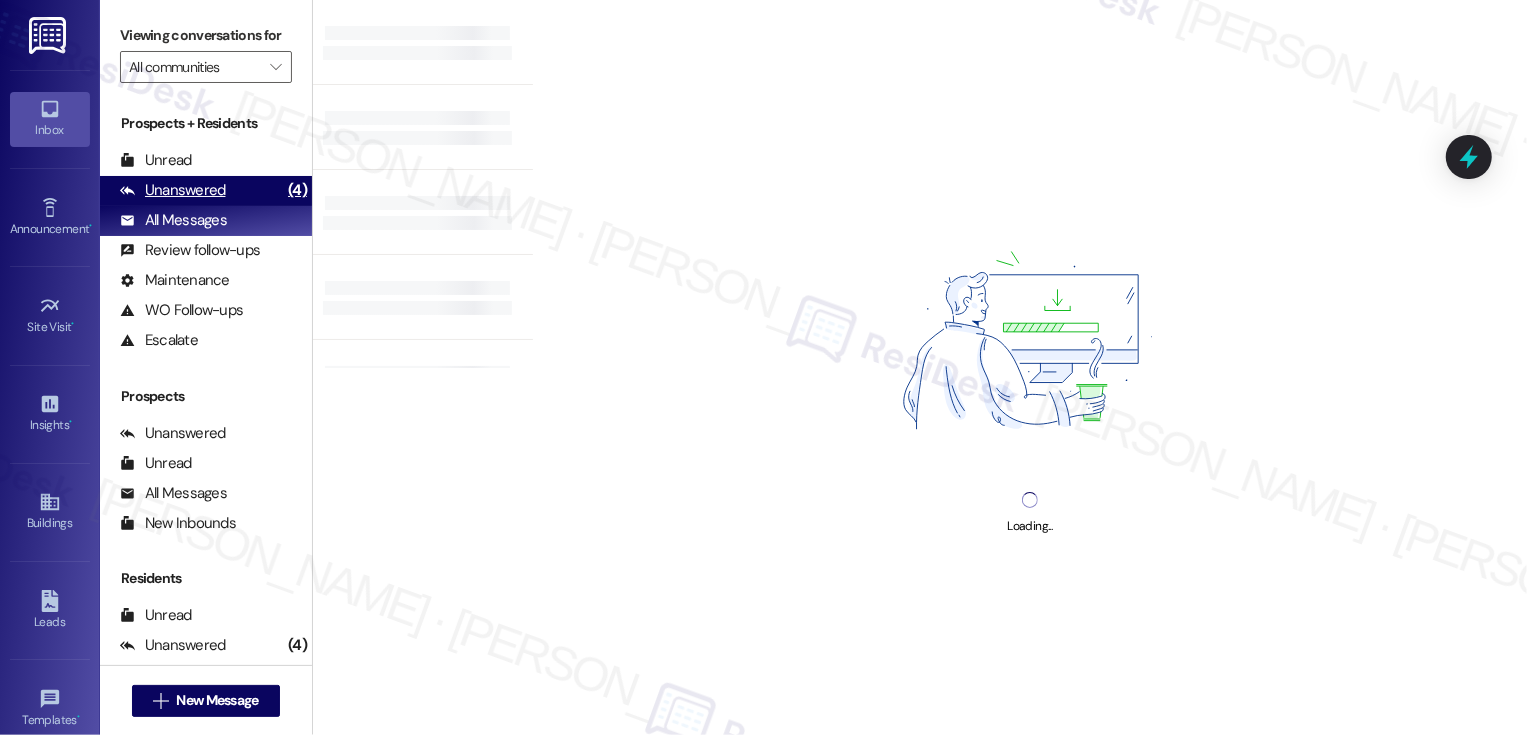 click on "Unanswered (4)" at bounding box center (206, 191) 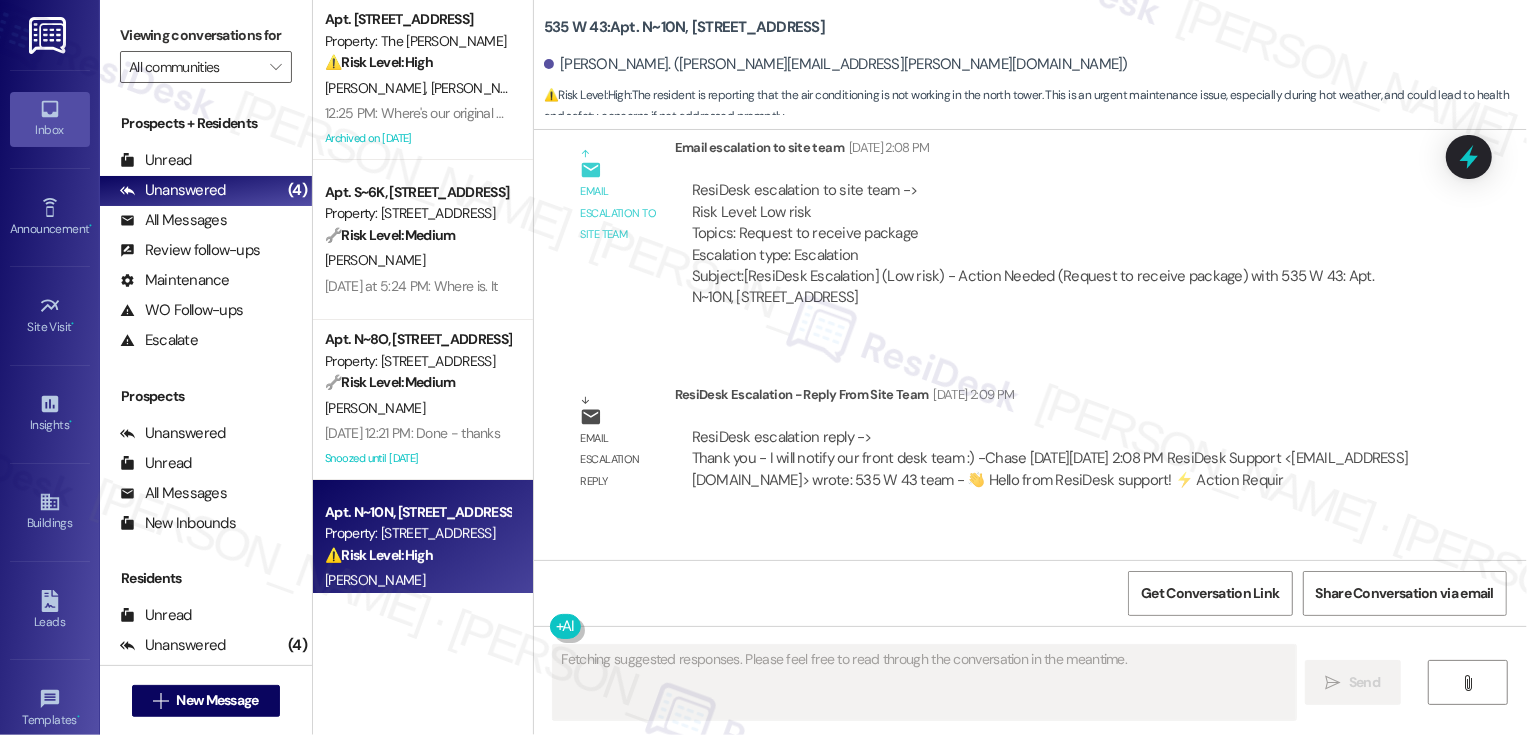 scroll, scrollTop: 10929, scrollLeft: 0, axis: vertical 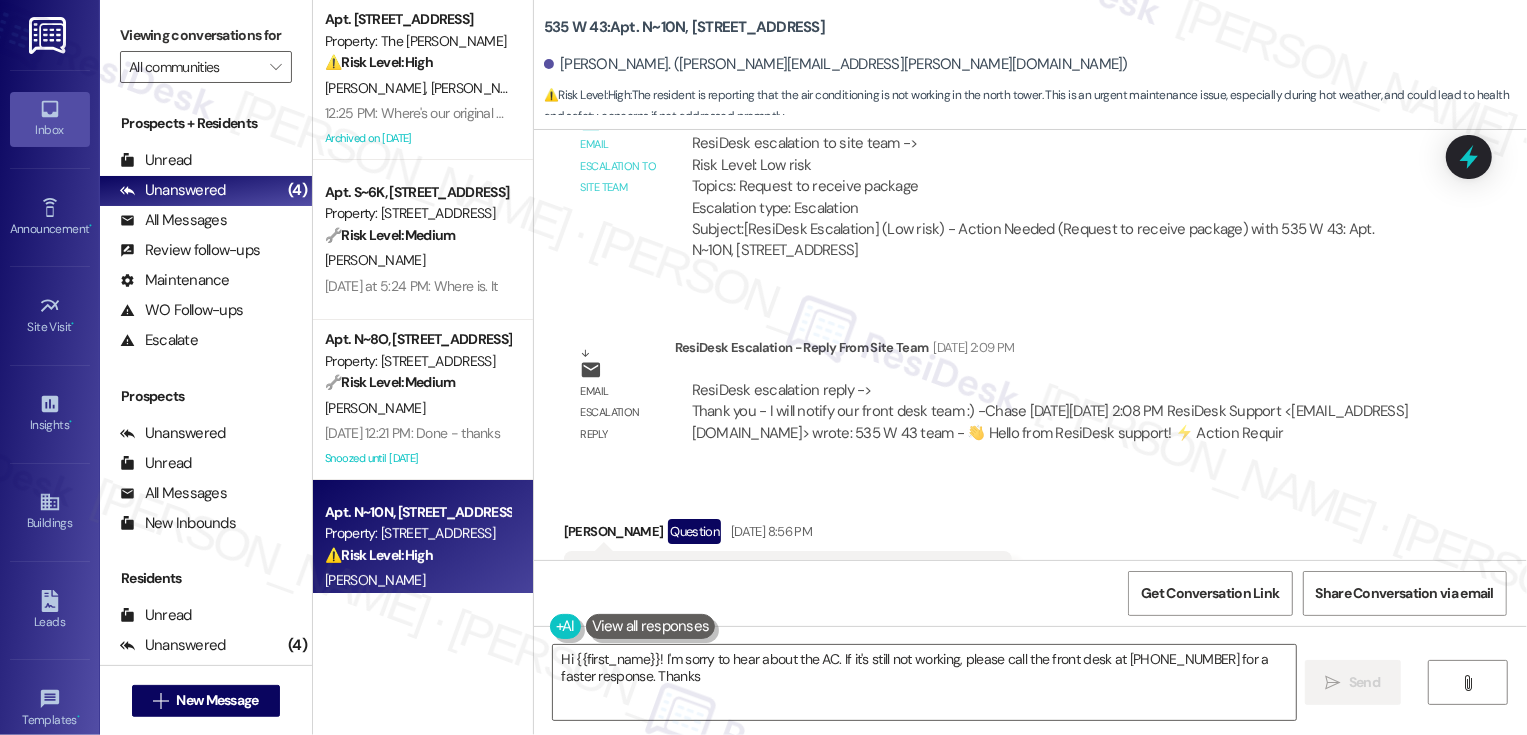 type on "Hi {{first_name}}! I'm sorry to hear about the AC. If it's still not working, please call the front desk at 212-564-0543 for a faster response. Thanks!" 